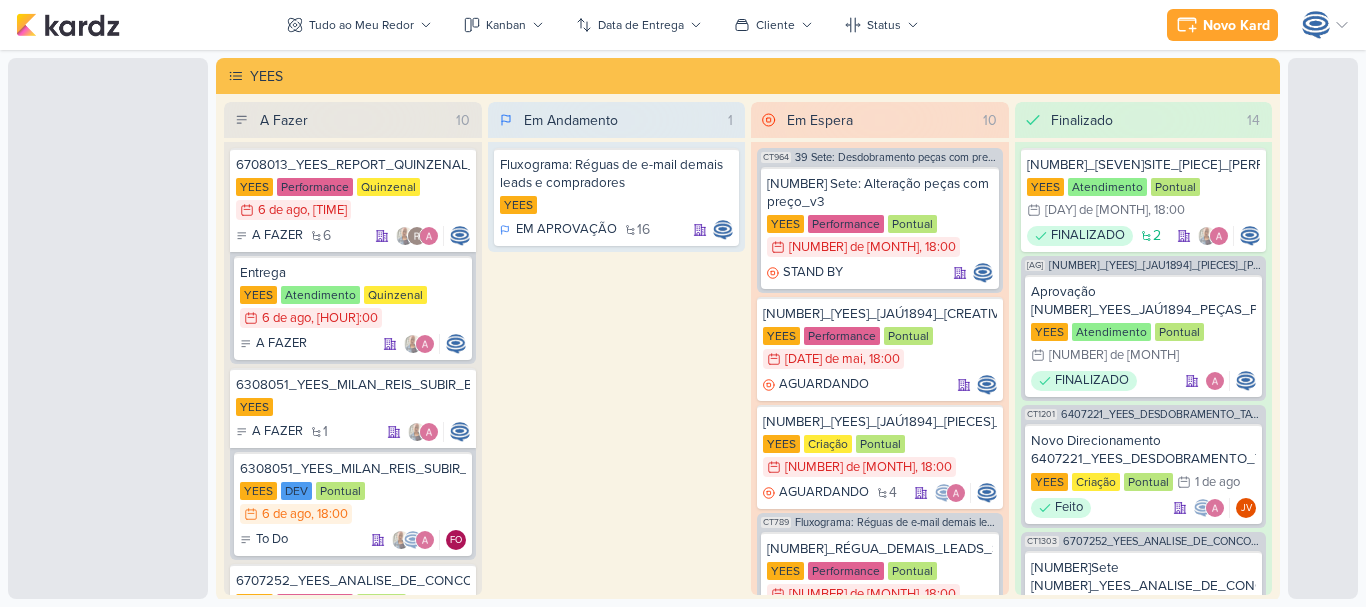 scroll, scrollTop: 0, scrollLeft: 0, axis: both 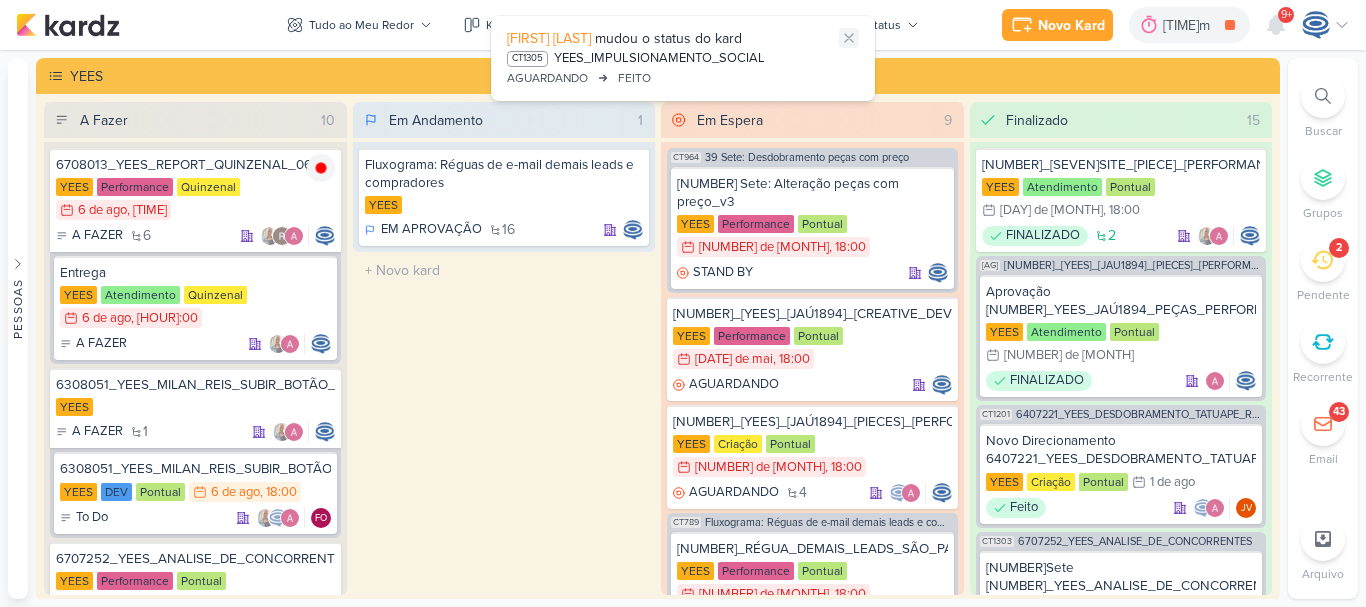 click 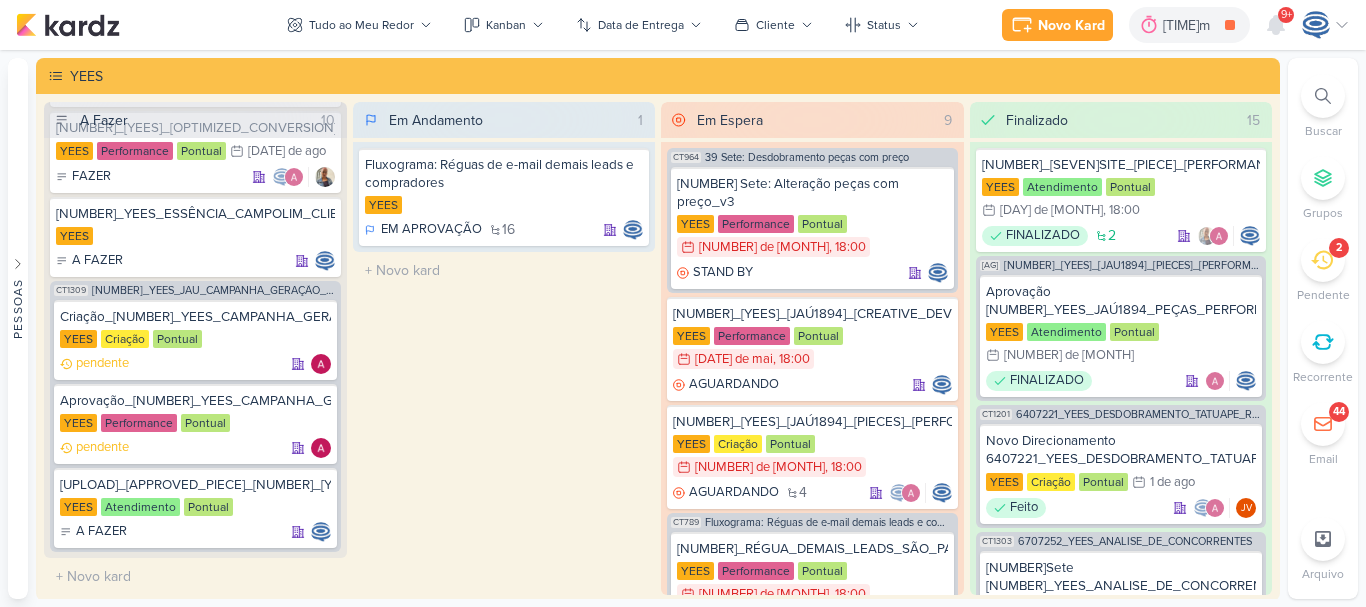 scroll, scrollTop: 0, scrollLeft: 0, axis: both 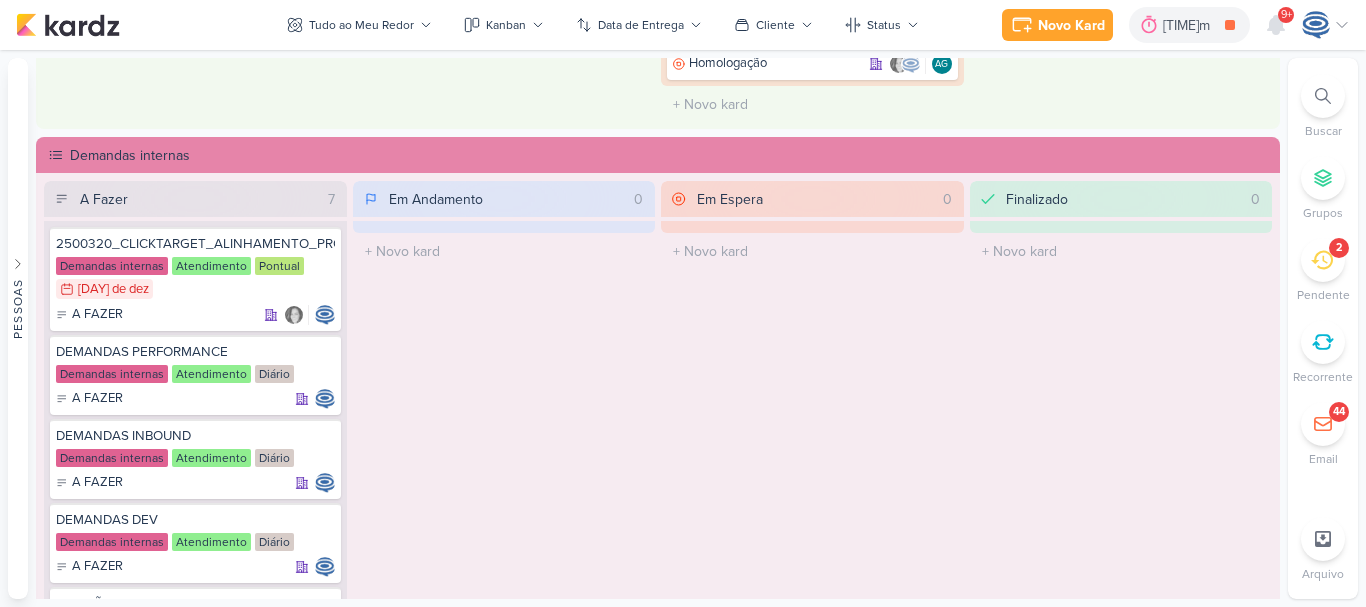 click on "2" at bounding box center [1323, 260] 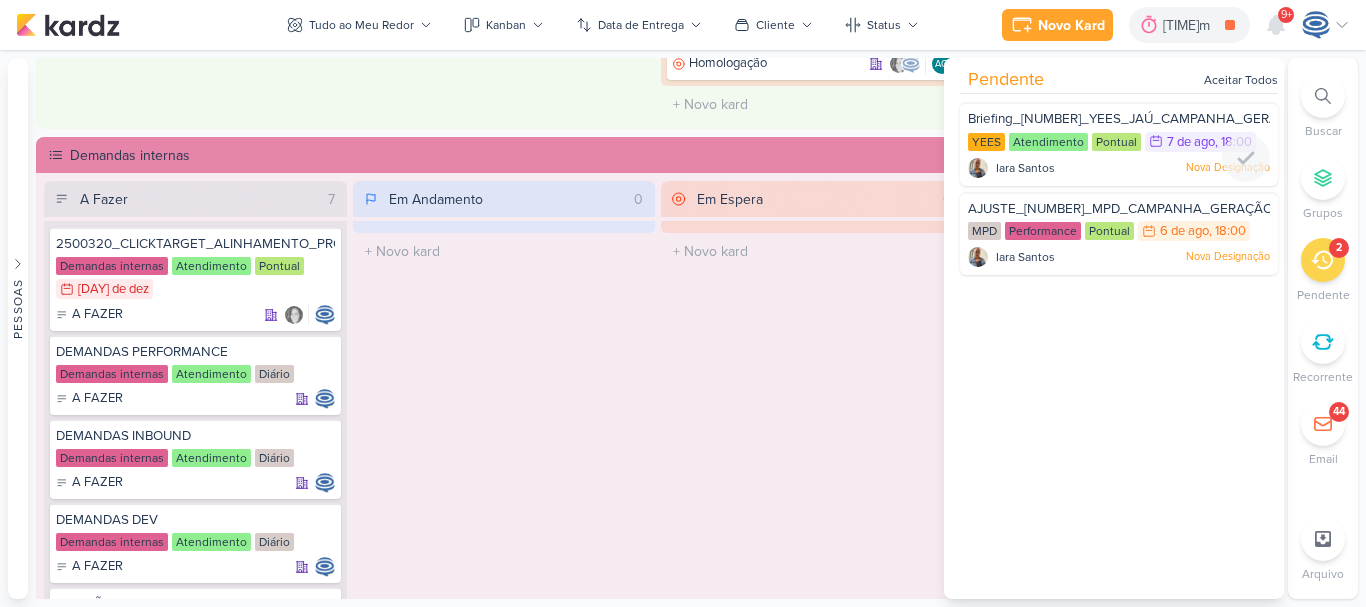 click on "Briefing_[NUMBER]_YEES_JAÚ_CAMPANHA_GERAÇÃO_LEADS" at bounding box center [1161, 119] 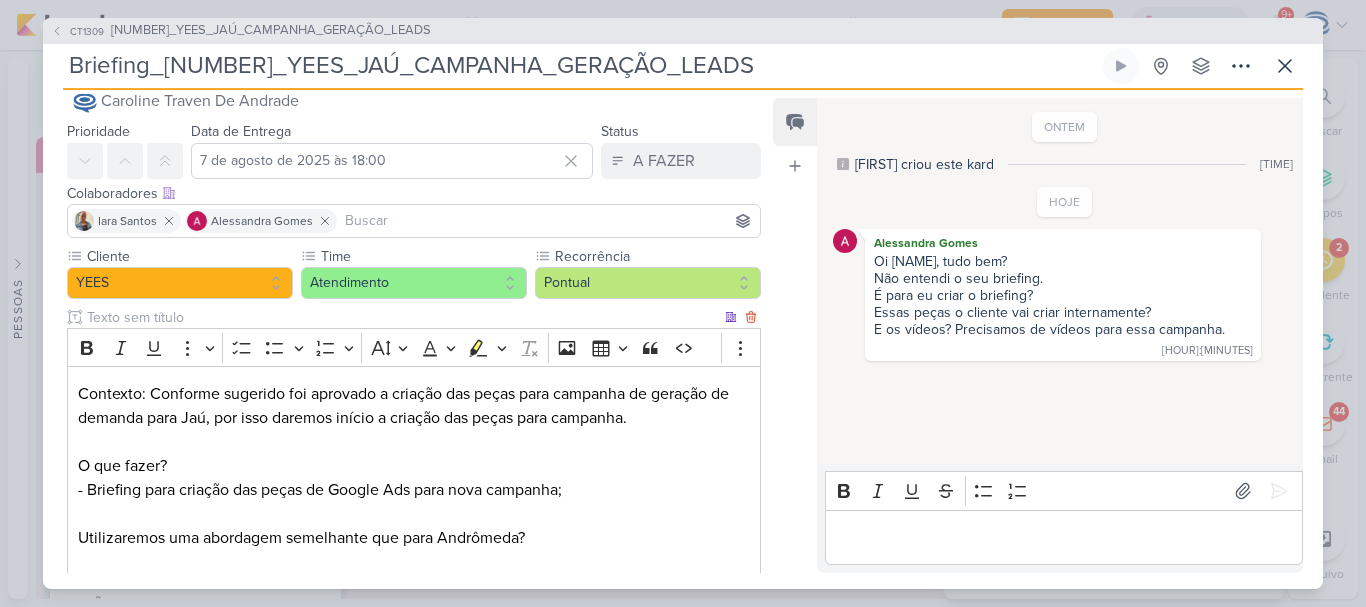 scroll, scrollTop: 36, scrollLeft: 0, axis: vertical 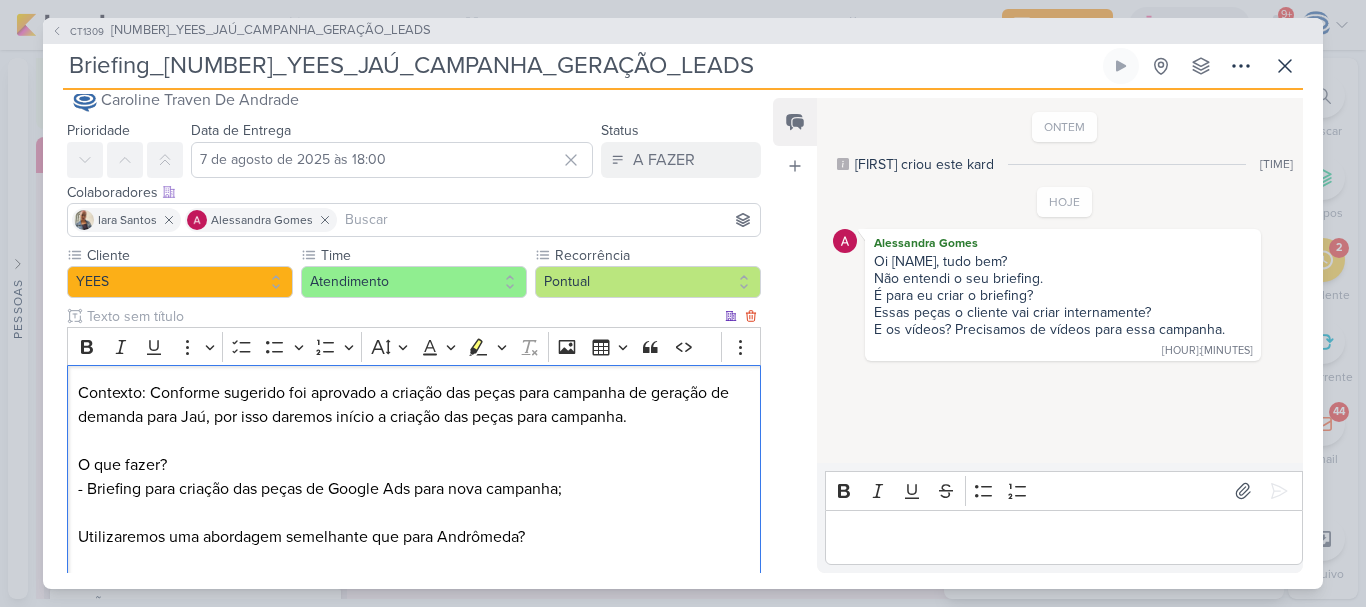 drag, startPoint x: 77, startPoint y: 467, endPoint x: 583, endPoint y: 493, distance: 506.66754 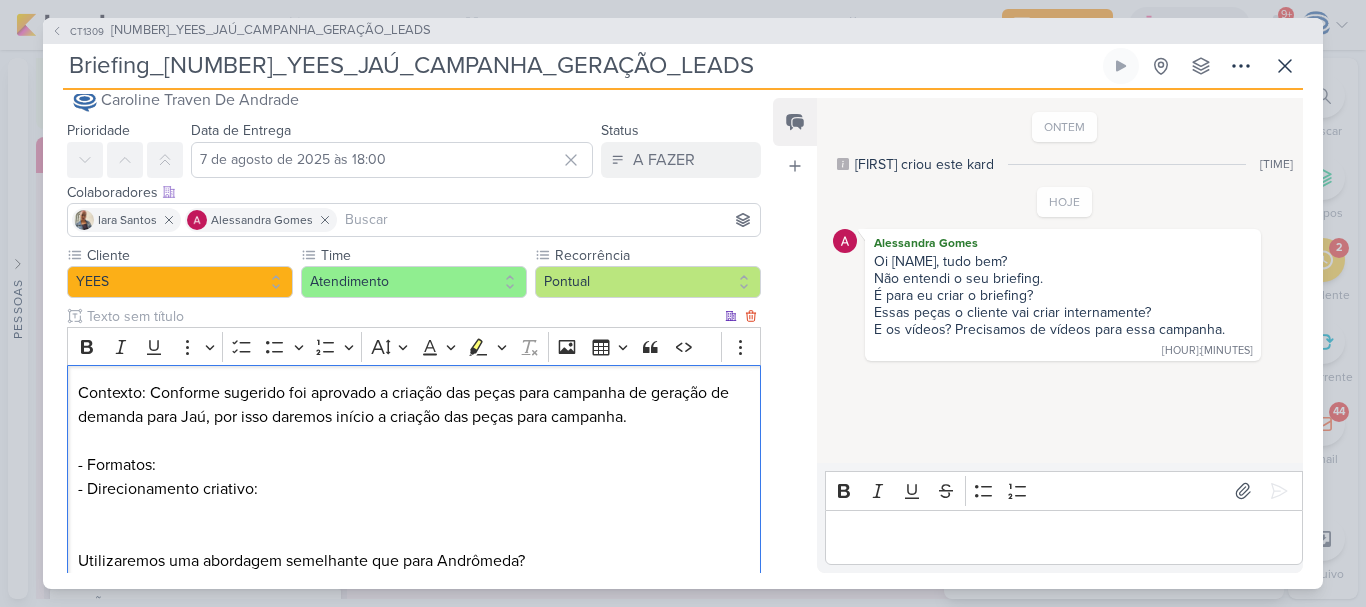 click on "Contexto: Conforme sugerido foi aprovado a criação das peças para campanha de geração de demanda para Jaú, por isso daremos início a criação das peças para campanha. - Formatos: - Direcionamento criativo: ⁠⁠⁠⁠⁠⁠⁠ Utilizaremos uma abordagem semelhante que para Andrômeda? Briefing" at bounding box center [414, 513] 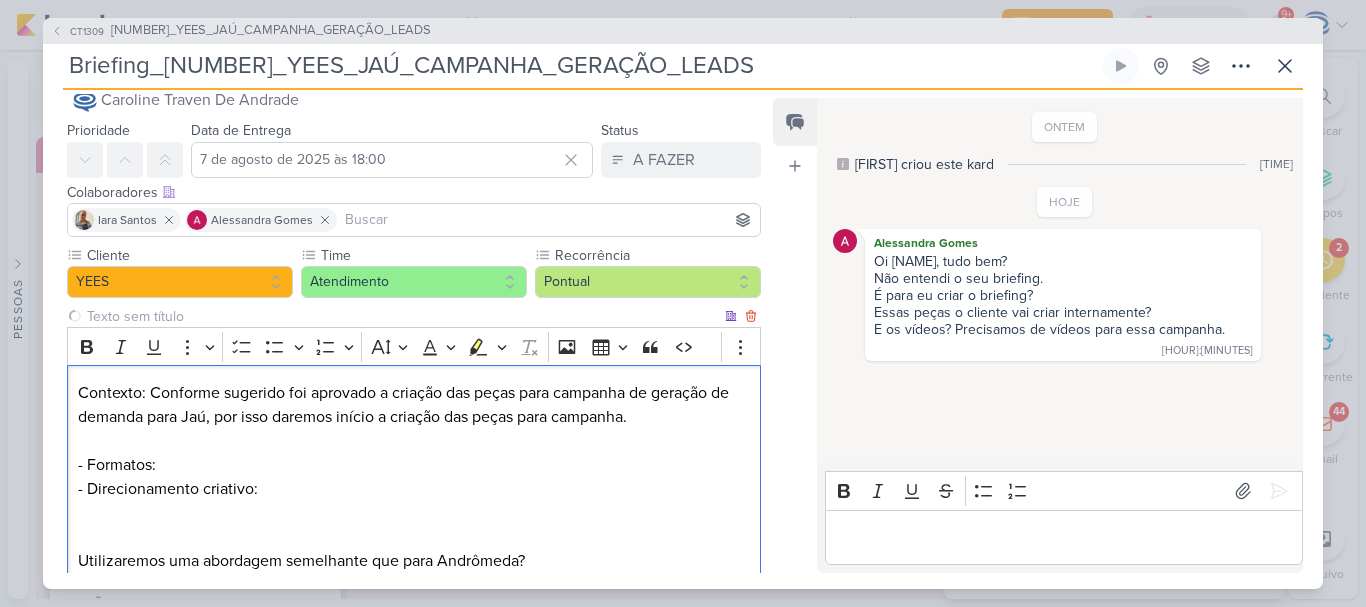 click on "Contexto: Conforme sugerido foi aprovado a criação das peças para campanha de geração de demanda para Jaú, por isso daremos início a criação das peças para campanha. ⁠⁠⁠⁠⁠⁠⁠ - Formatos: ⁠⁠⁠⁠⁠⁠⁠ - Direcionamento criativo: ⁠⁠⁠⁠⁠⁠⁠ Utilizaremos uma abordagem semelhante que para Andrômeda? Briefing" at bounding box center (414, 513) 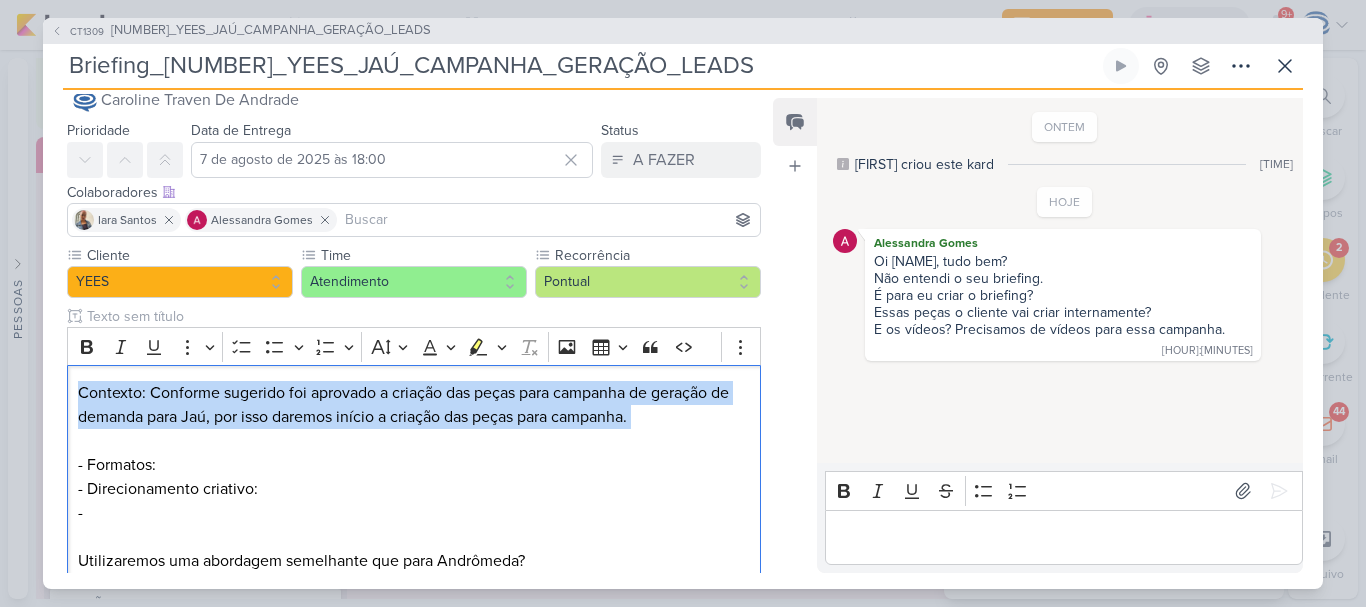 drag, startPoint x: 667, startPoint y: 431, endPoint x: 59, endPoint y: 394, distance: 609.12476 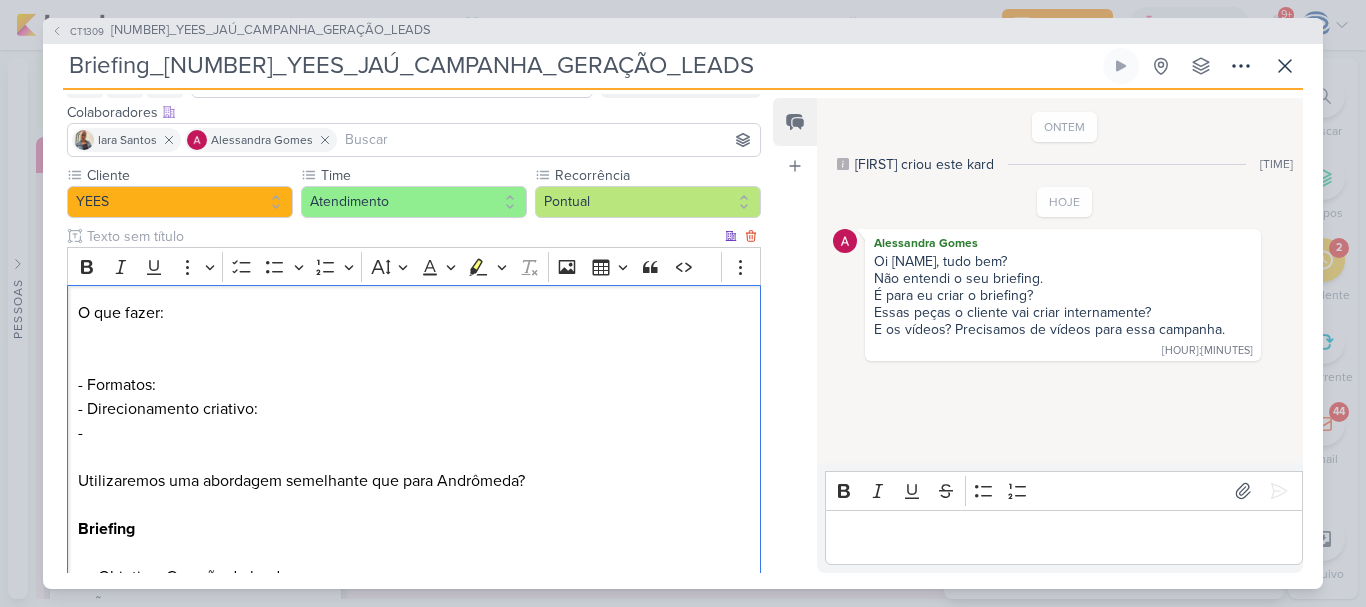 scroll, scrollTop: 117, scrollLeft: 0, axis: vertical 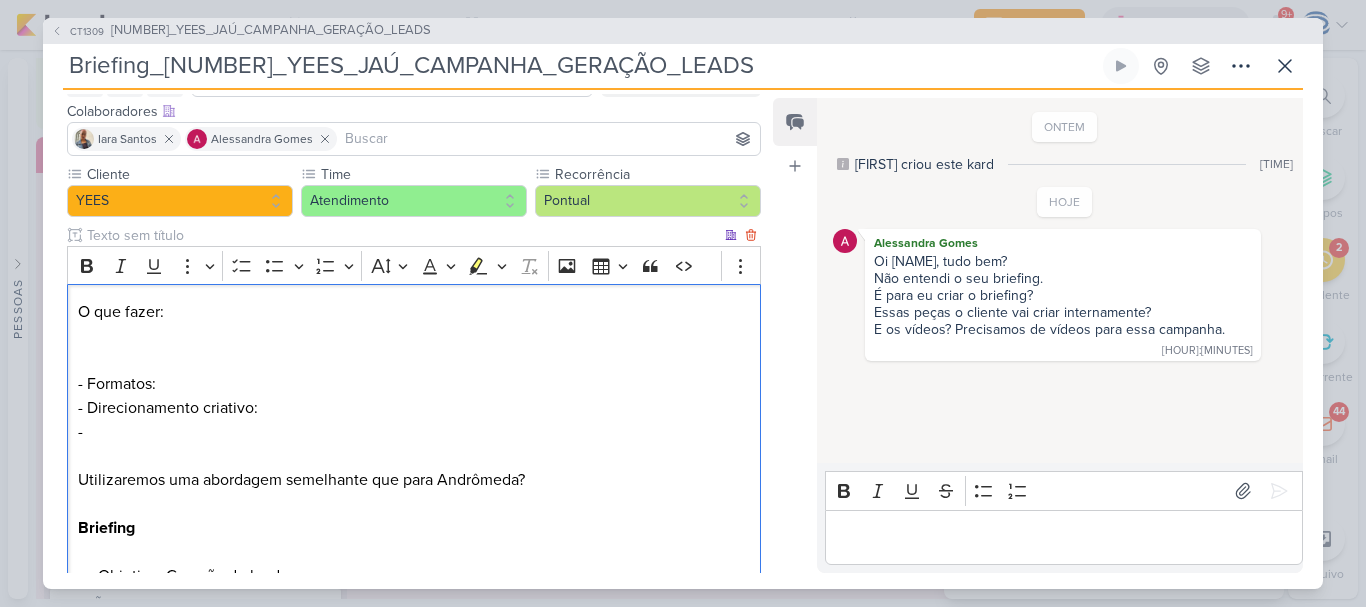 click on "O que fazer: ⁠⁠⁠⁠⁠⁠⁠ - Formatos: - Direcionamento criativo: - Utilizaremos uma abordagem semelhante que para Andrômeda? Briefing" at bounding box center (414, 432) 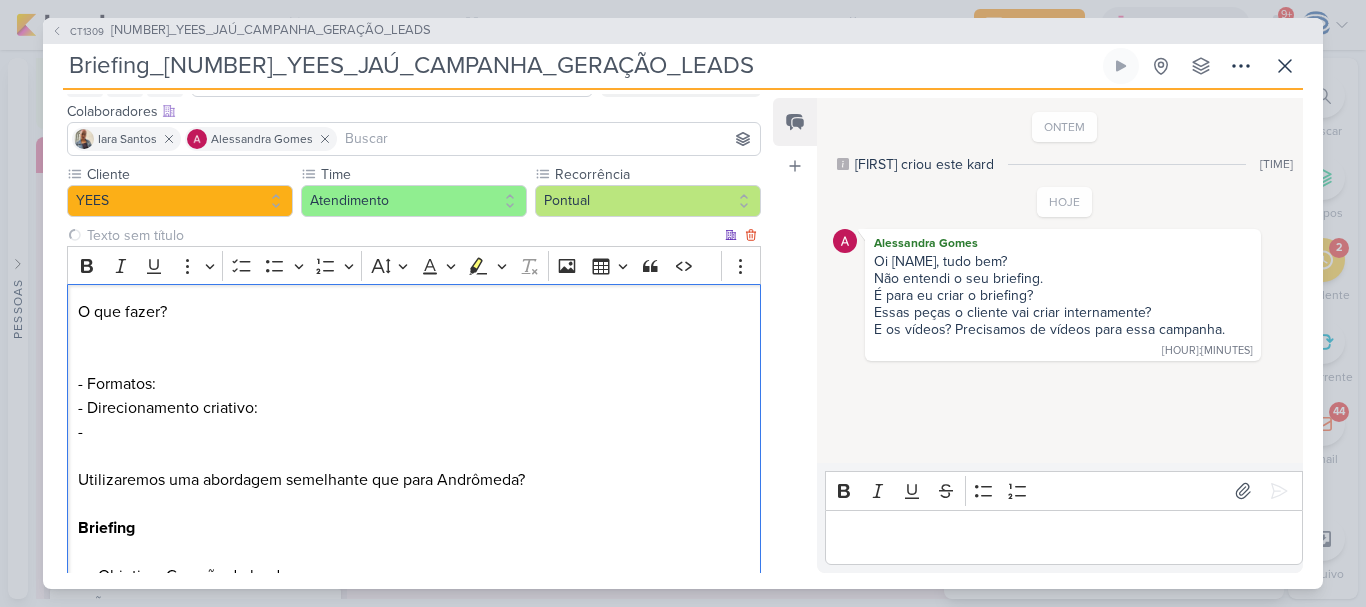 click on "O que fazer? - Formatos: ⁠⁠⁠⁠⁠⁠⁠ - Direcionamento criativo: ⁠⁠⁠⁠⁠⁠⁠ Utilizaremos uma abordagem semelhante que para Andrômeda? Briefing" at bounding box center (414, 432) 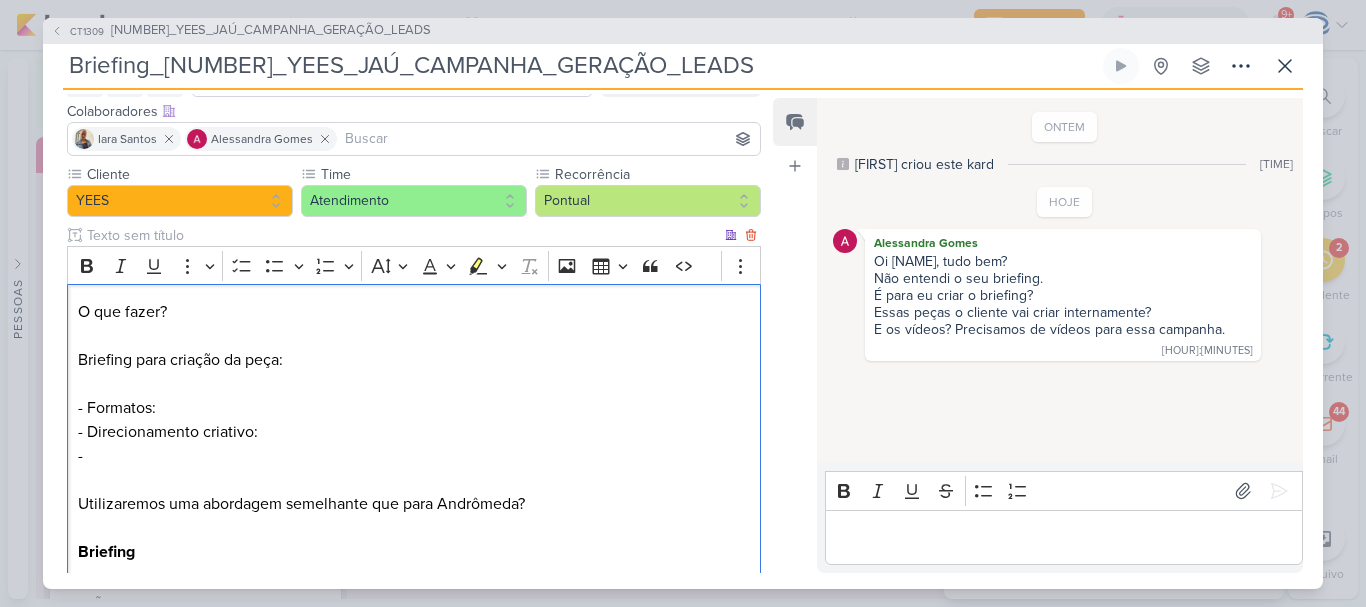 click on "O que fazer? Briefing para criação da peça: ⁠⁠⁠⁠⁠⁠⁠ - Formatos: ⁠⁠⁠⁠⁠⁠⁠ - Direcionamento criativo: ⁠⁠⁠⁠⁠⁠⁠ - Utilizaremos uma abordagem semelhante que para Andrômeda? Briefing" at bounding box center (414, 444) 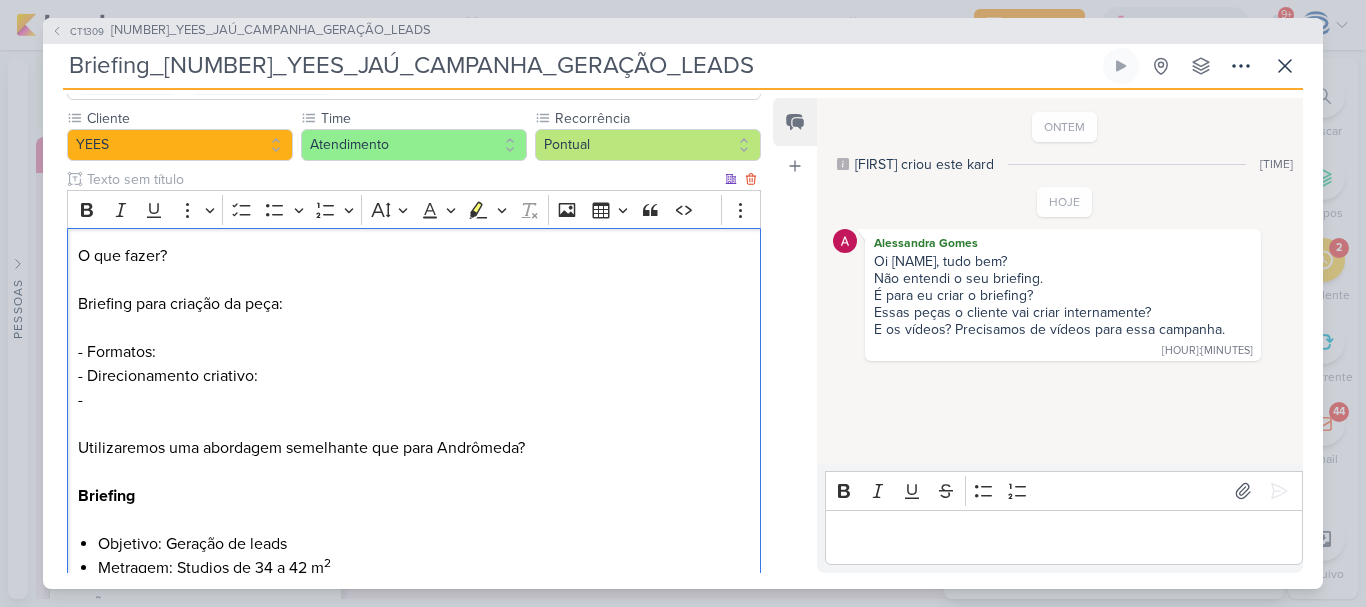 scroll, scrollTop: 174, scrollLeft: 0, axis: vertical 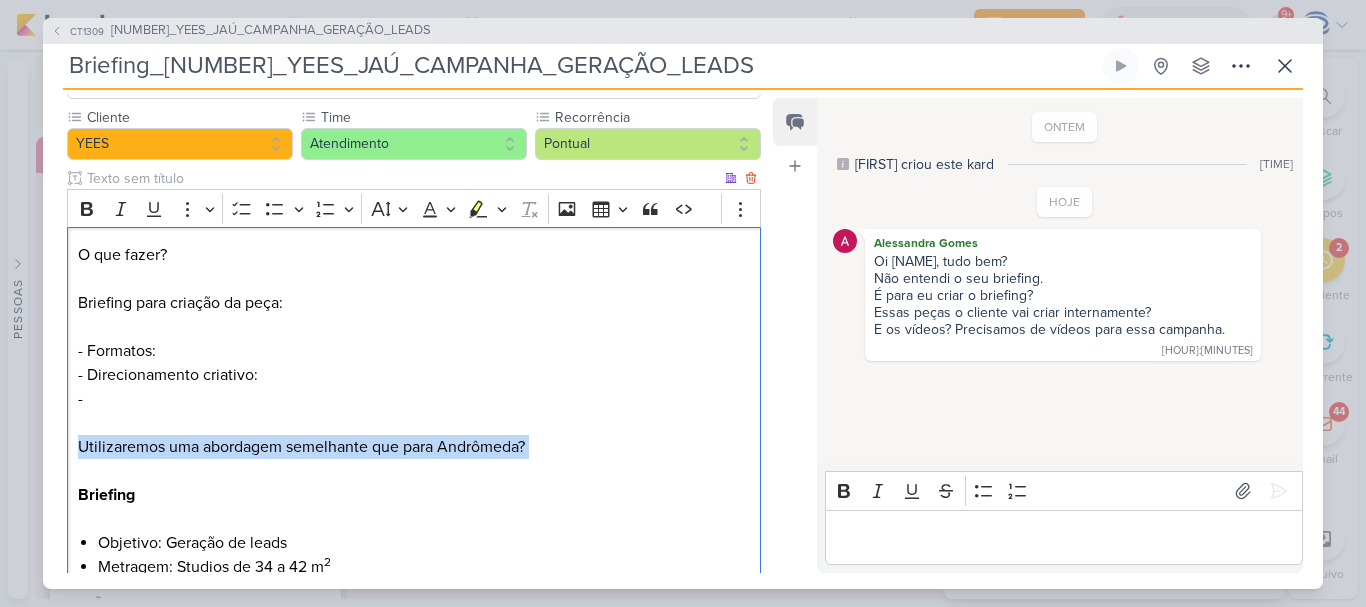 drag, startPoint x: 67, startPoint y: 442, endPoint x: 332, endPoint y: 462, distance: 265.75363 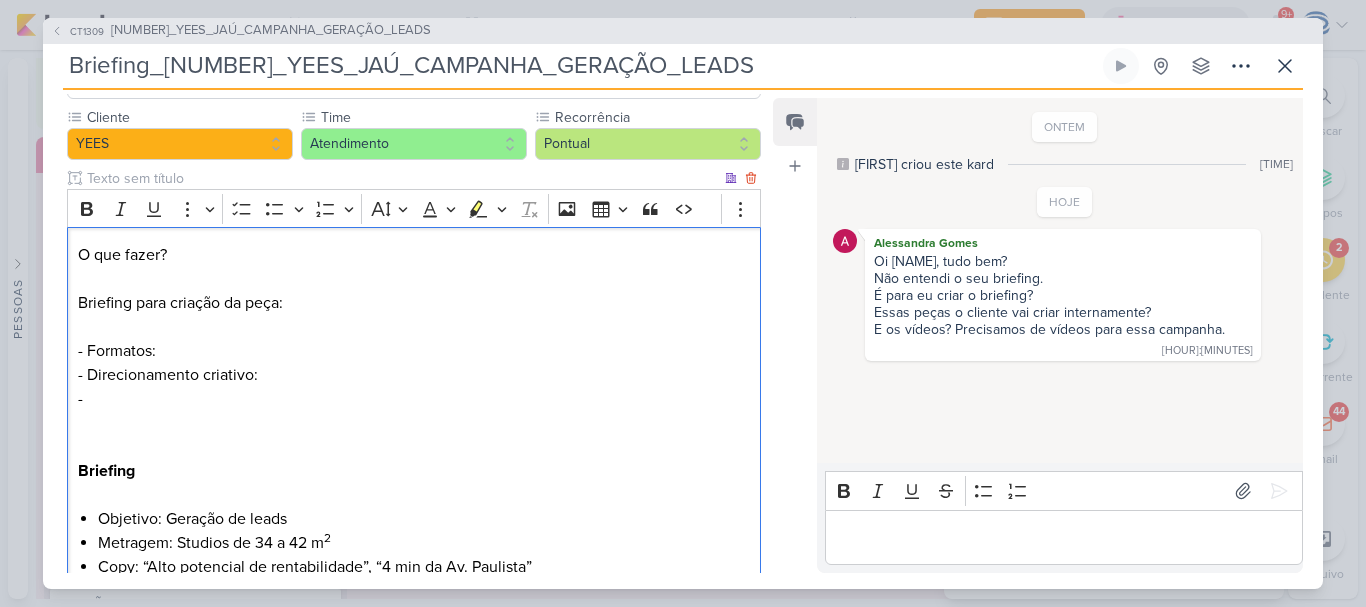 click on "O que fazer? Briefing para criação da peça:  - Formatos:  - Direcionamento criativo:  -  ⁠⁠⁠⁠⁠⁠⁠ Briefing" at bounding box center [414, 375] 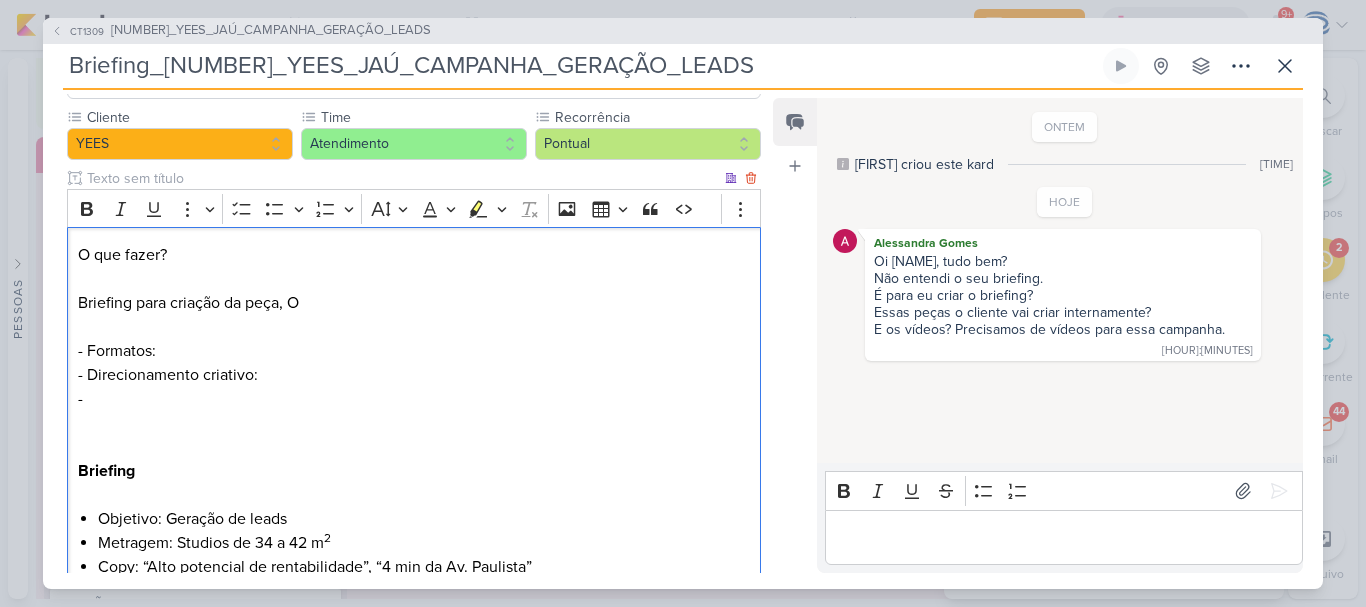 click on "O que fazer? Briefing para criação da peça, O - Formatos: - Direcionamento criativo: - Briefing" at bounding box center (414, 375) 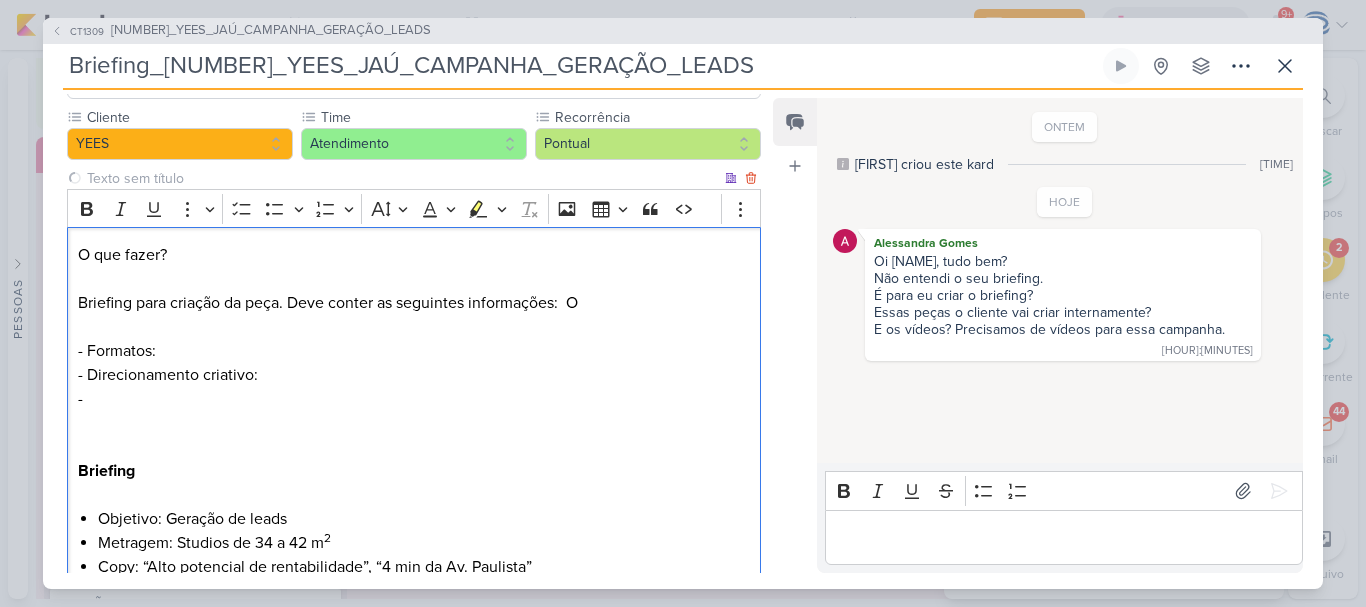 click on "O que fazer? Briefing para criação da peça. Deve conter as seguintes informações:  O   - Formatos:  - Direcionamento criativo:  - Briefing" at bounding box center [414, 375] 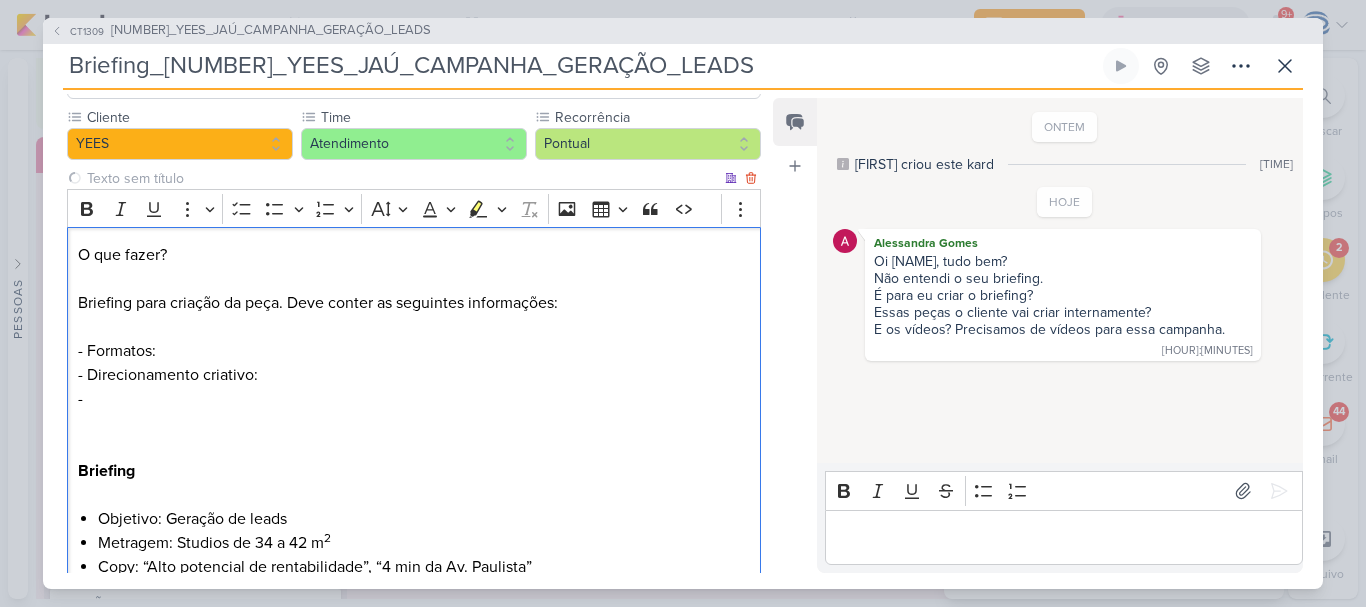 click on "Briefing para criação da peça. Deve conter as seguintes informações: - Formatos: - Direcionamento criativo: - Briefing" at bounding box center [414, 375] 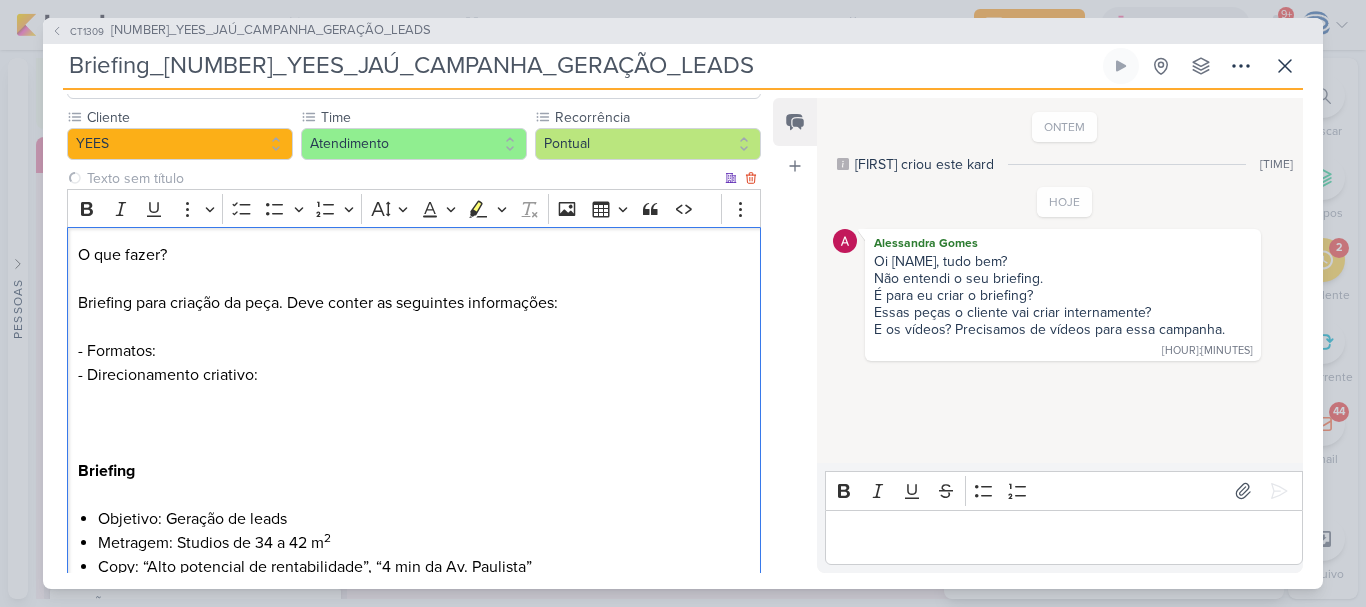 scroll, scrollTop: 786, scrollLeft: 0, axis: vertical 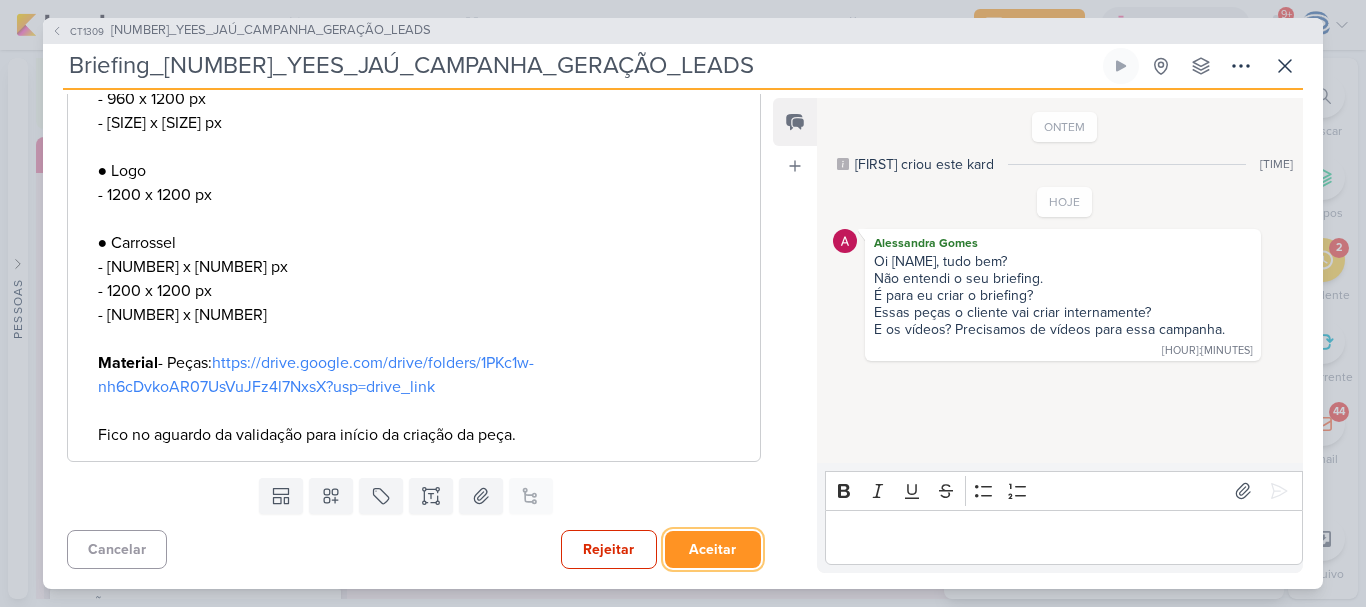 click on "Aceitar" at bounding box center [713, 549] 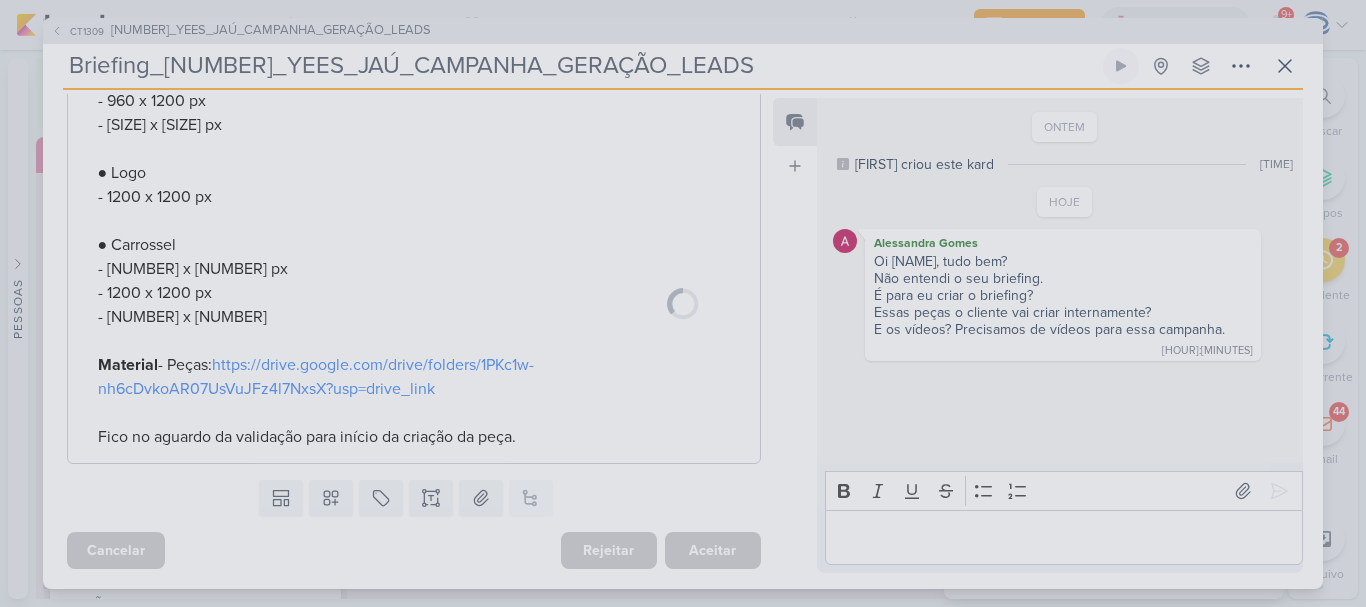 scroll, scrollTop: 786, scrollLeft: 0, axis: vertical 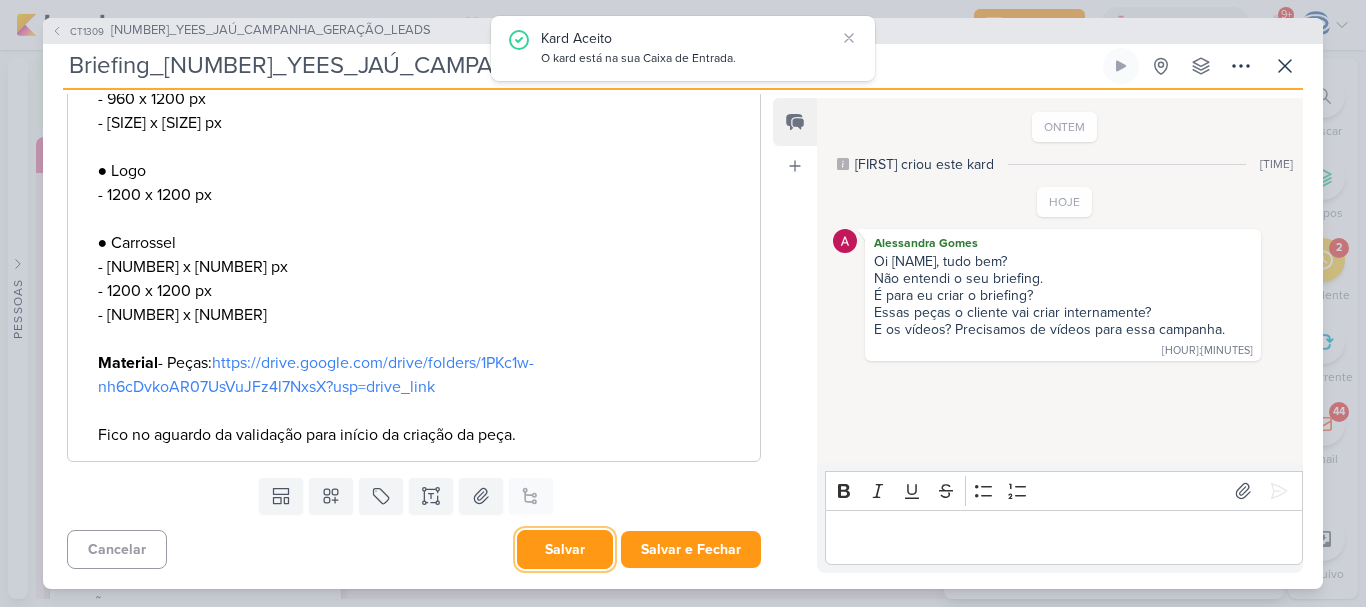 click on "Salvar" at bounding box center (565, 549) 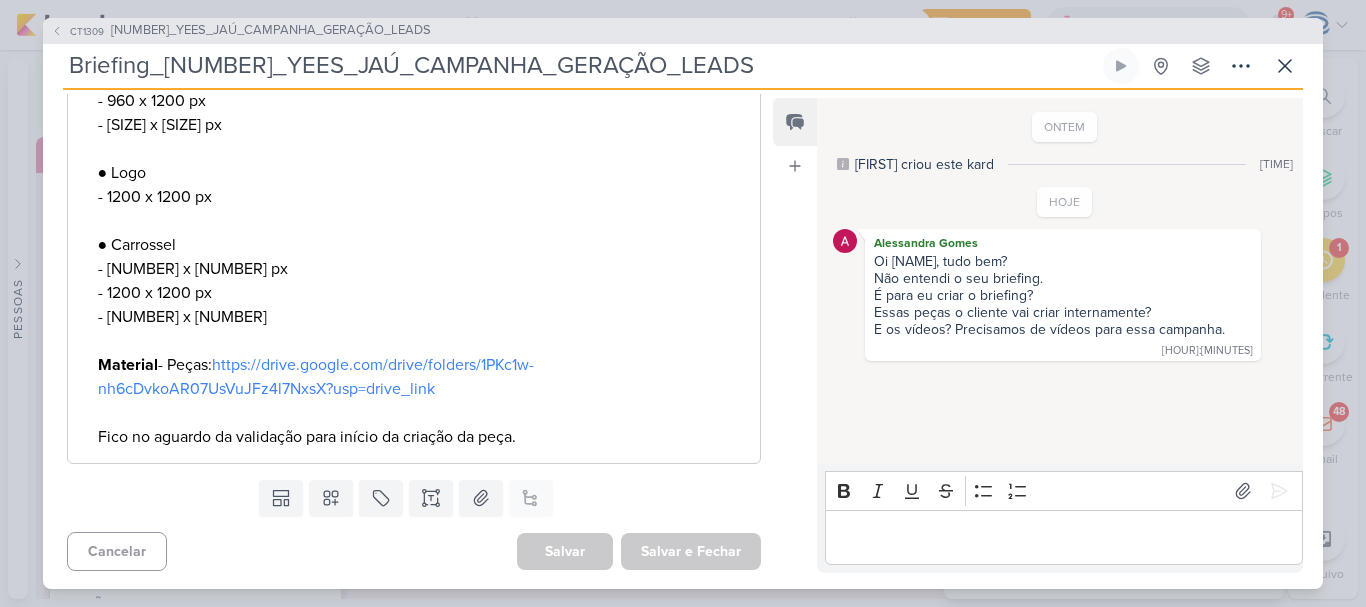 scroll, scrollTop: 786, scrollLeft: 0, axis: vertical 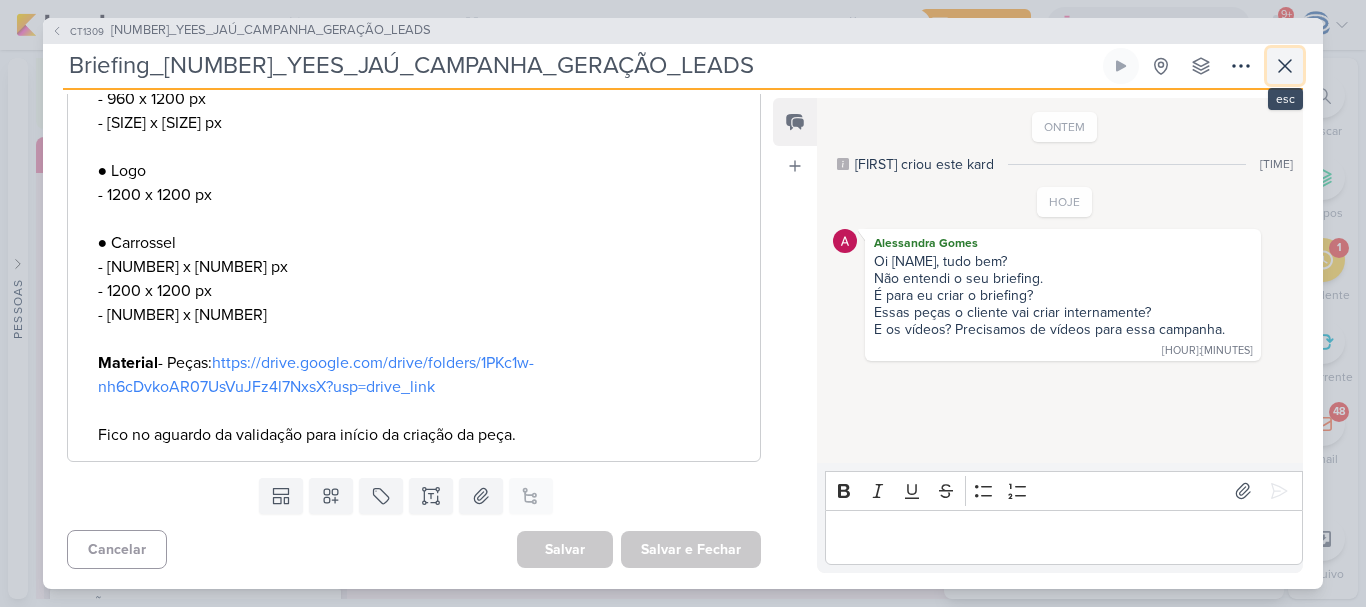 click 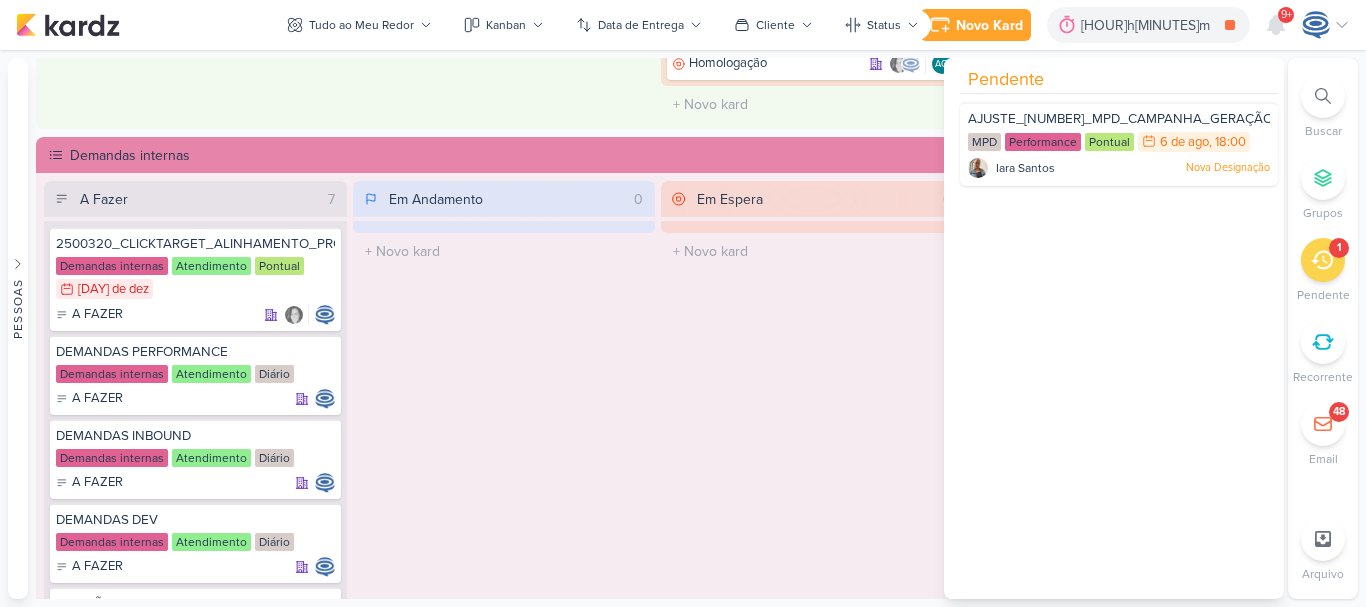 click on "O que fazer? A caixa de entrada mostra todos os kardz que você é o responsável A visão de enviados contém os kardz que você criou e designou à outra pessoa Colaboração" at bounding box center [603, 25] 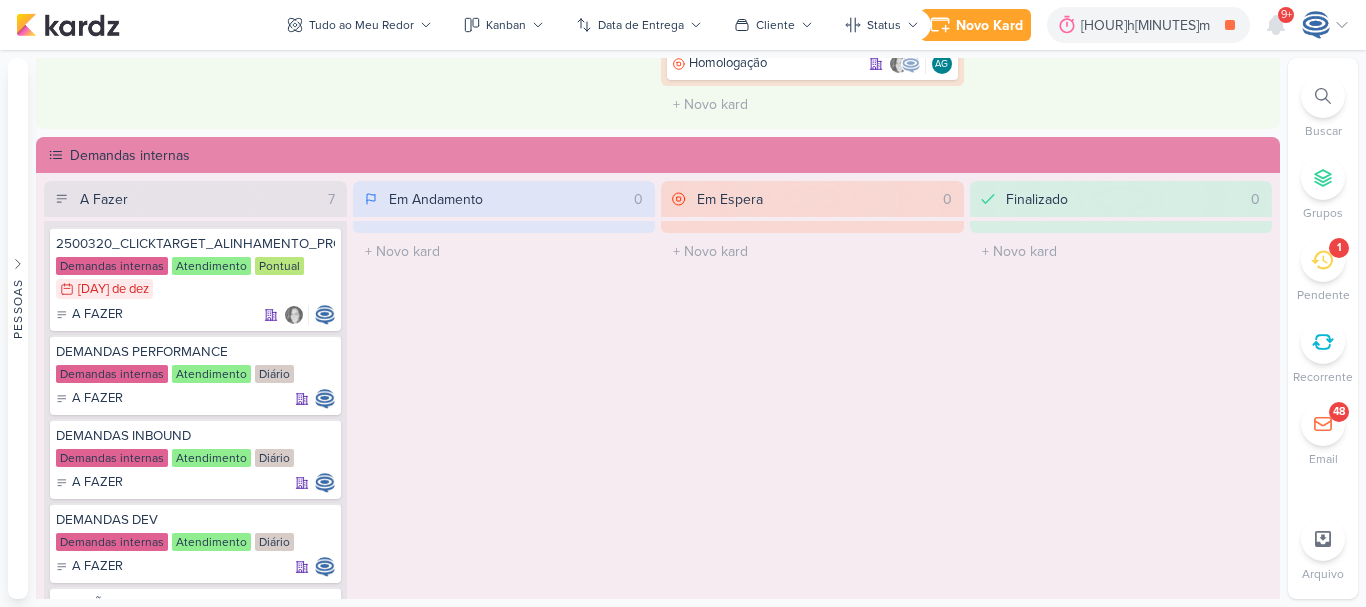 click on "O que fazer? A caixa de entrada mostra todos os kardz que você é o responsável A visão de enviados contém os kardz que você criou e designou à outra pessoa Colaboração" at bounding box center [603, 25] 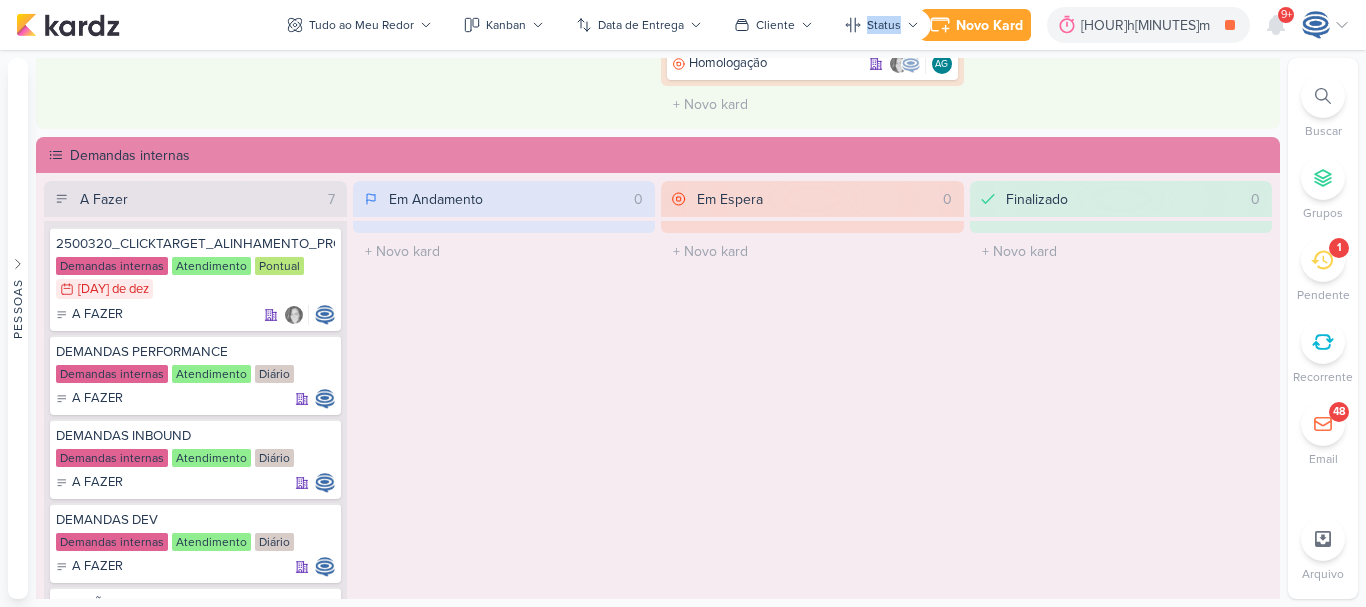 click on "O que fazer? A caixa de entrada mostra todos os kardz que você é o responsável A visão de enviados contém os kardz que você criou e designou à outra pessoa Colaboração" at bounding box center (603, 25) 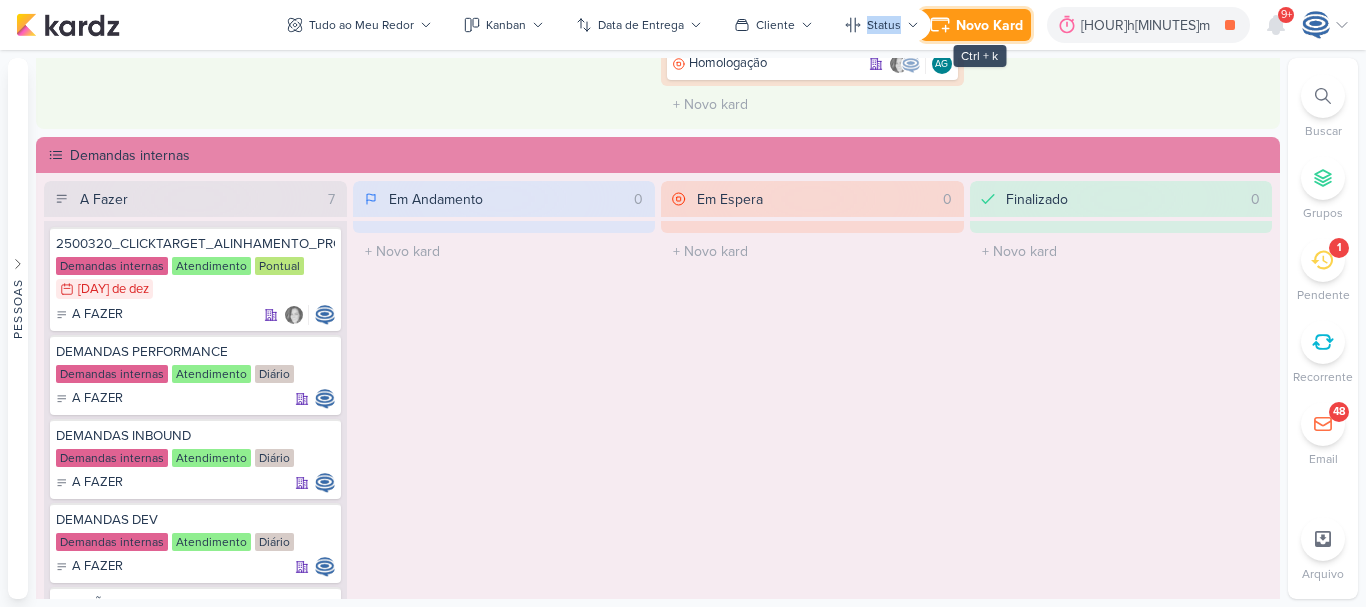 click on "Novo Kard" at bounding box center (989, 25) 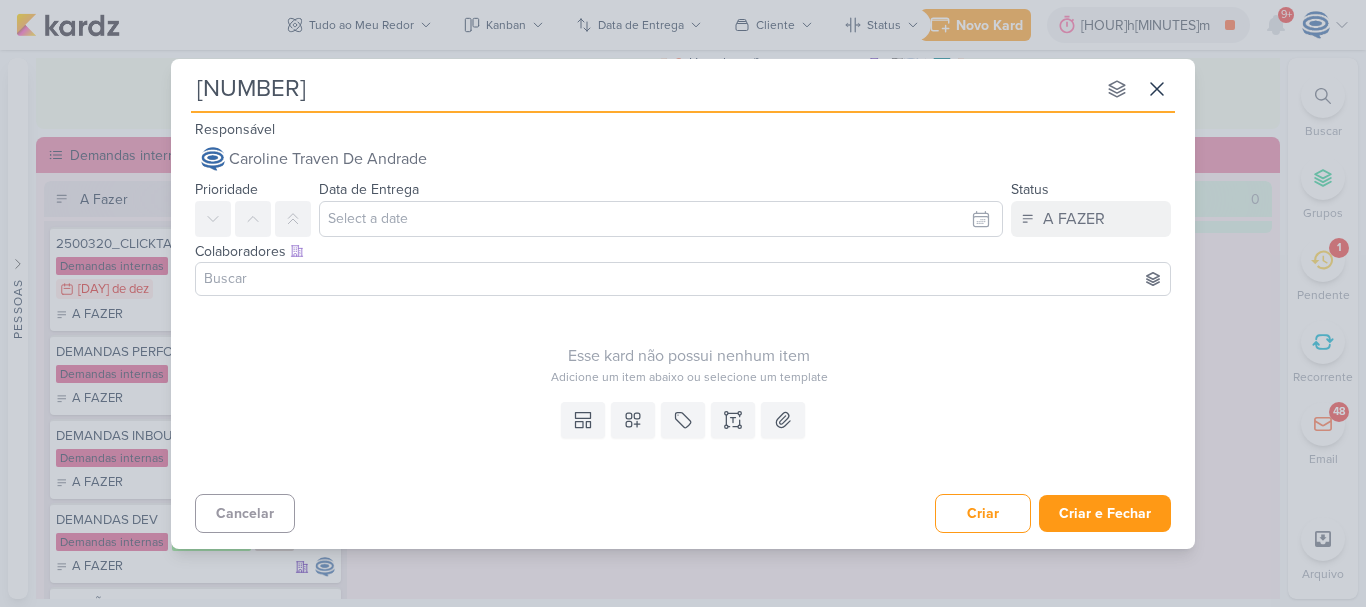 type on "5308061_" 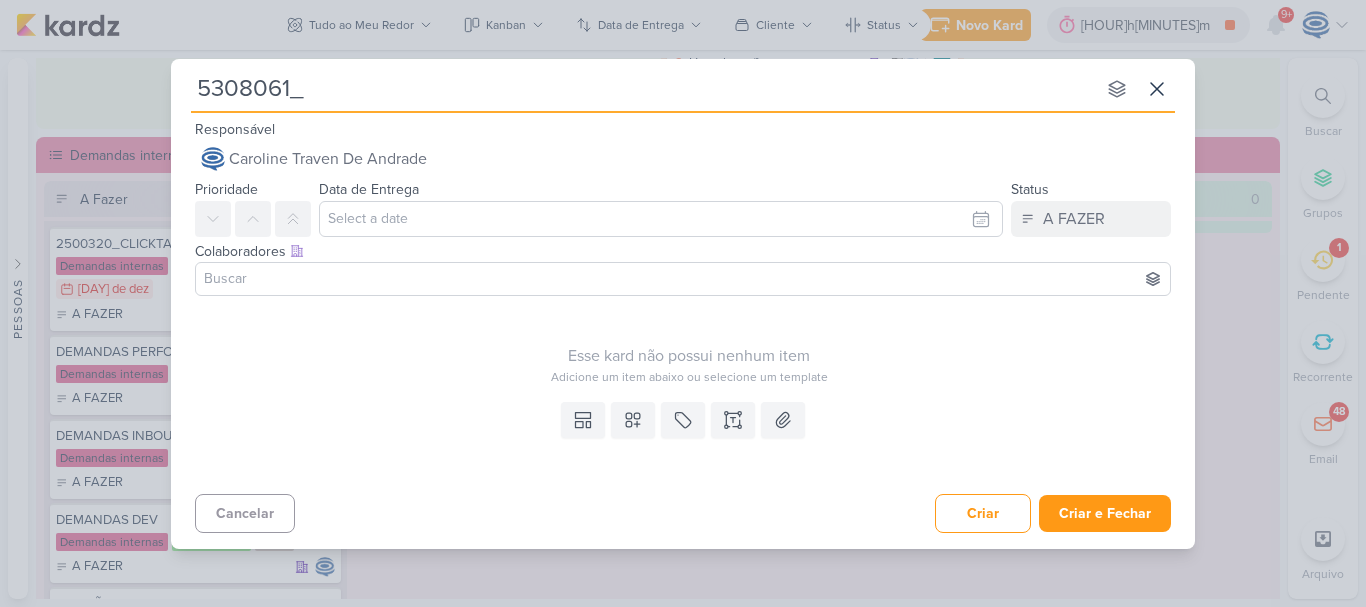 type 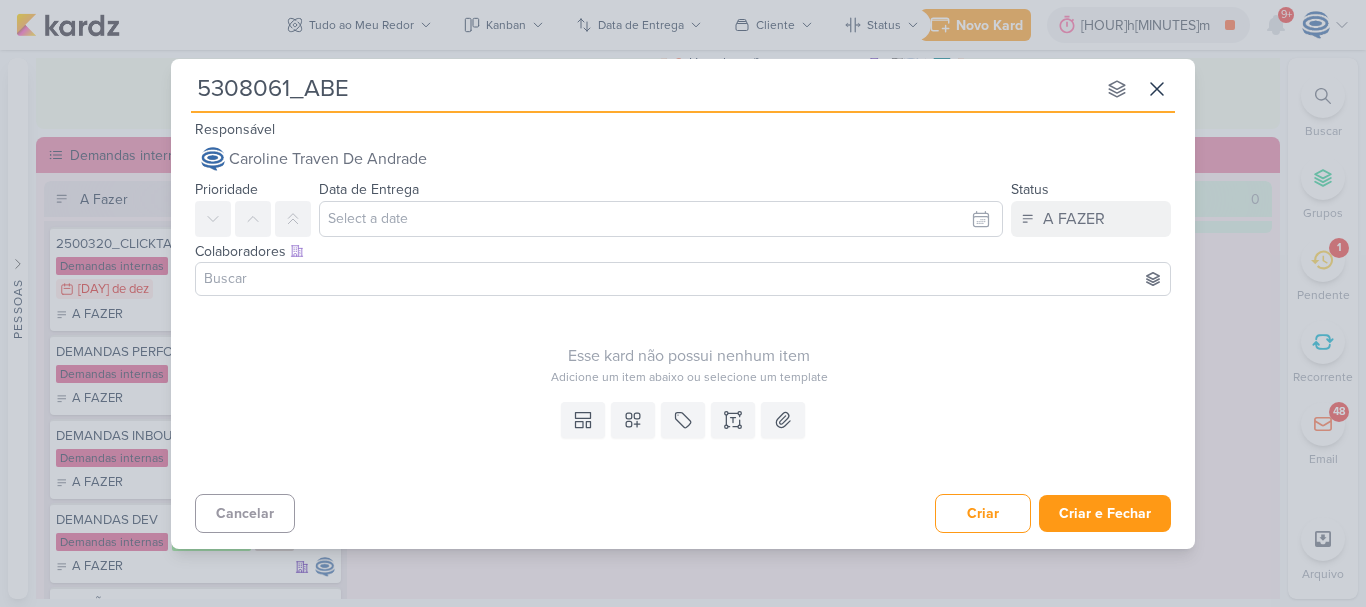 type on "[NUMBER]_[NAME]" 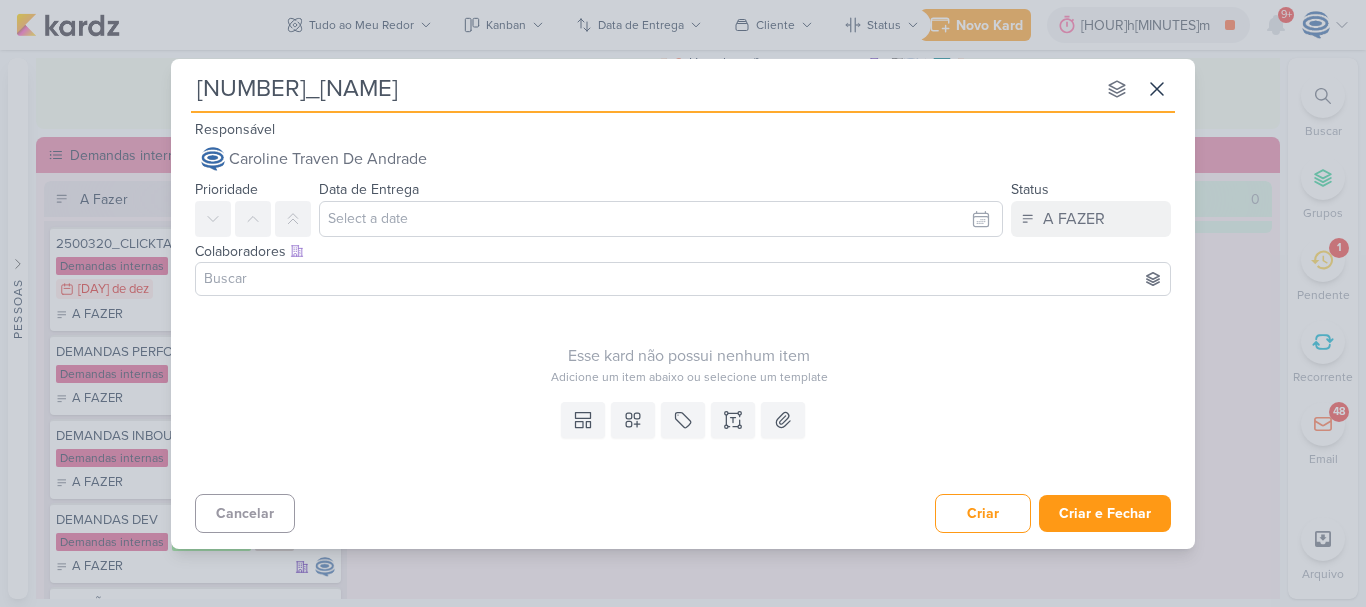 type 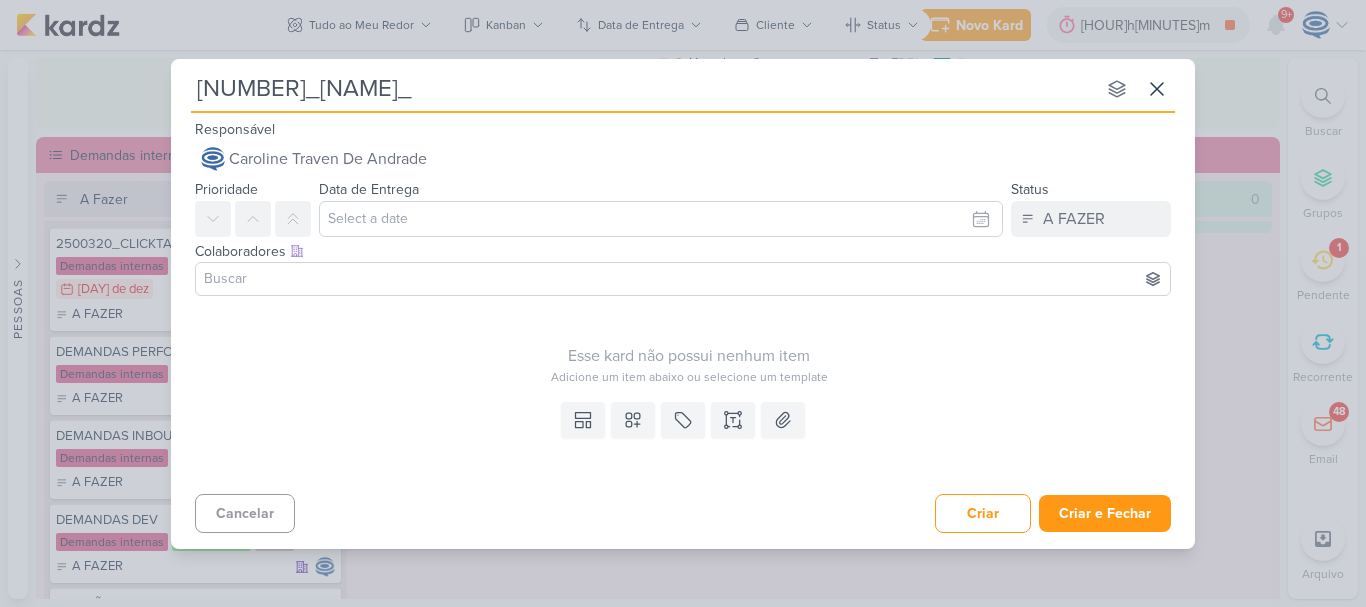 type 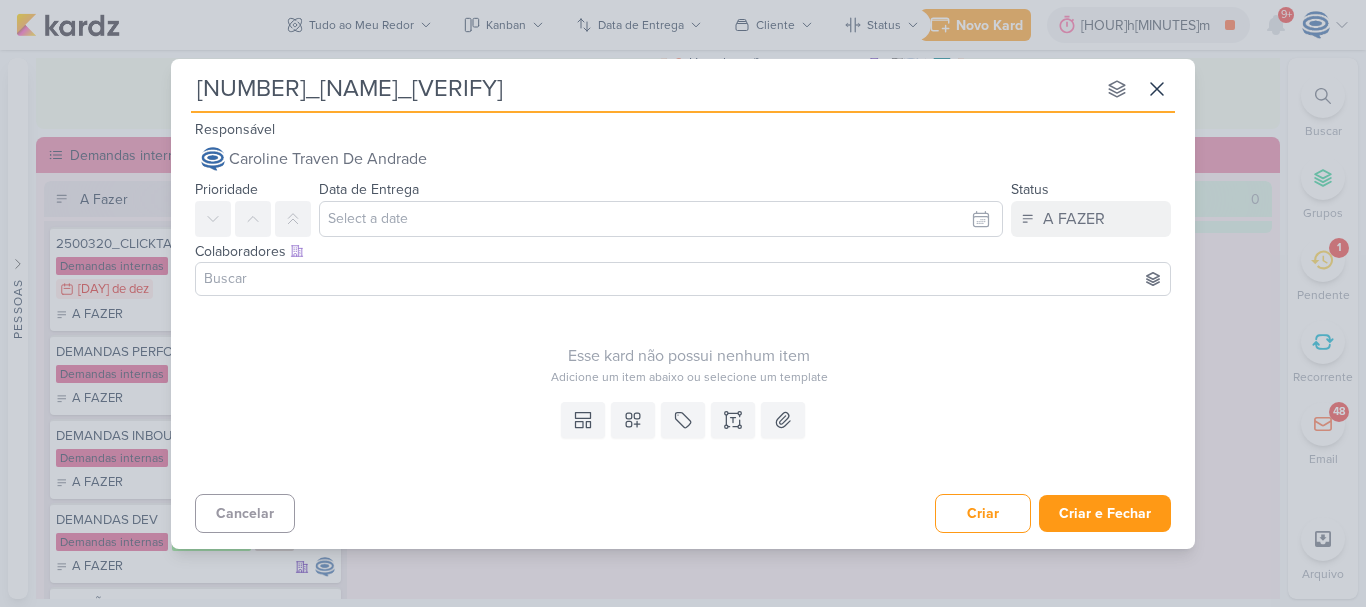 type on "[NUMBER]_[NAME]_[VERIFY]" 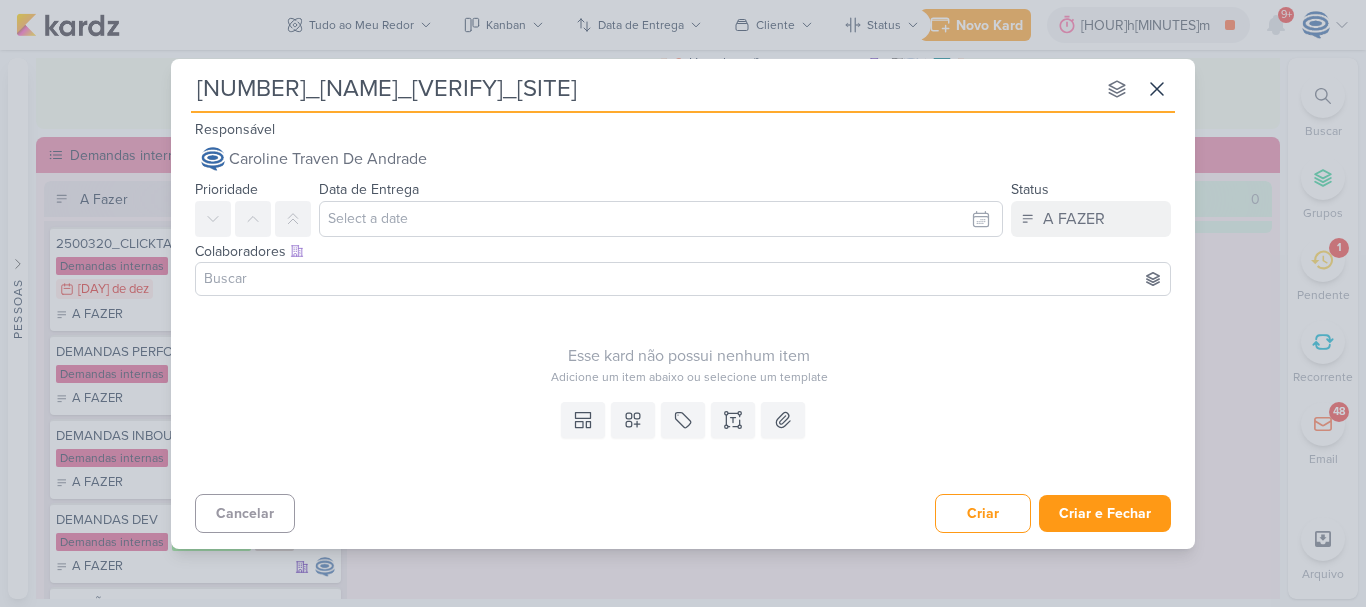 type on "[NUMBER]_[NAME]_[VERIFY]_[SITE]_" 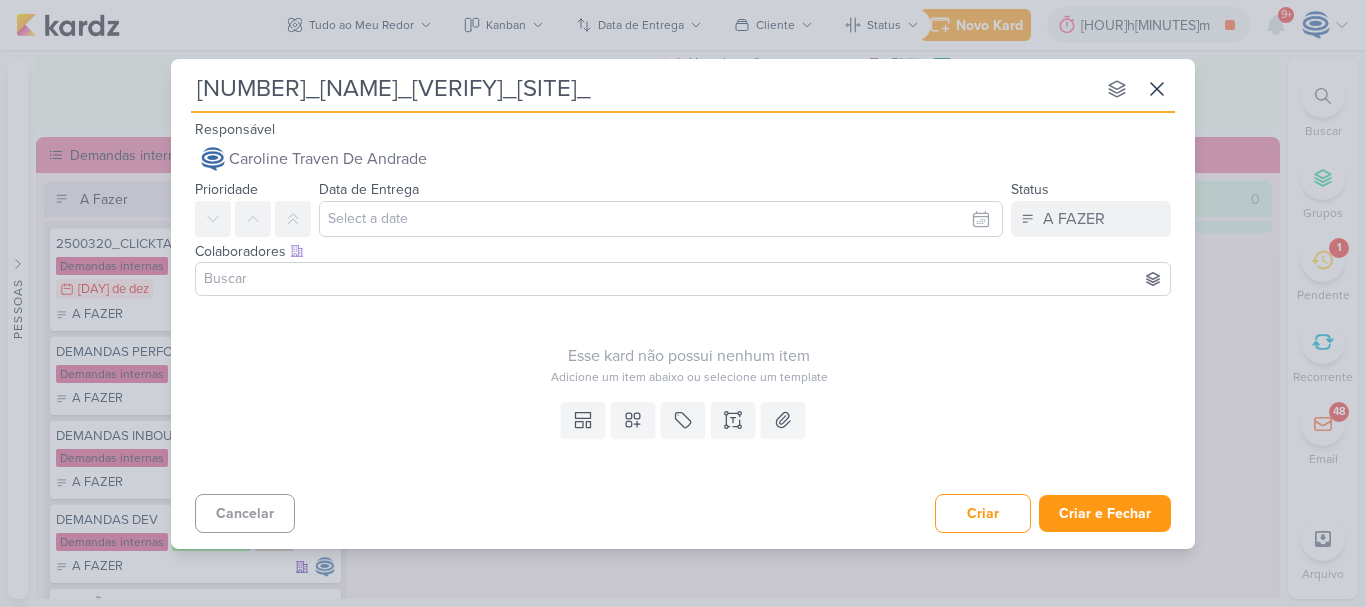type 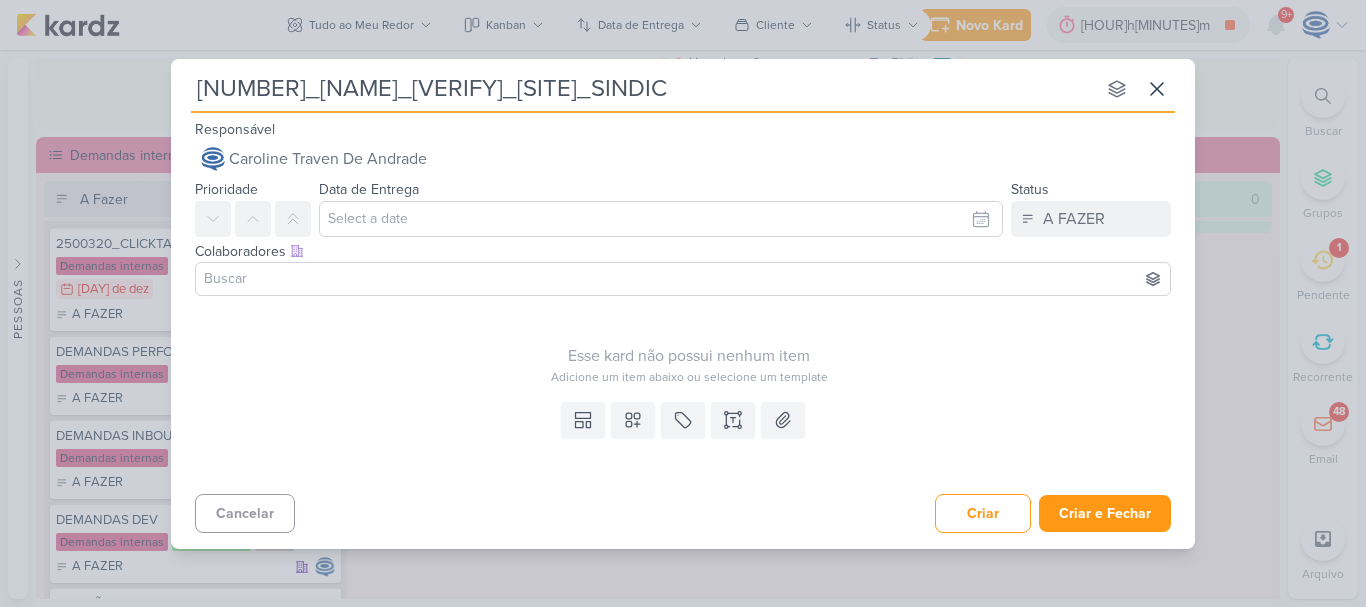 type on "5308061_[NAME]_VERIFICAR_SITE_SINDICA" 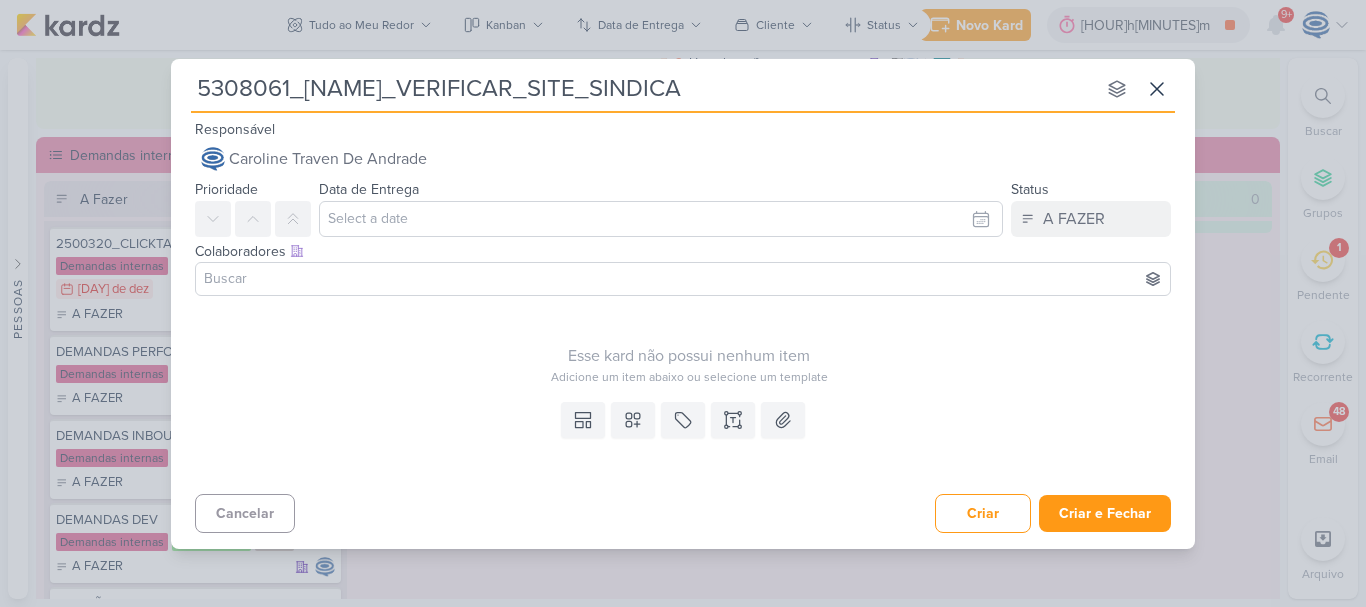 type on "[NUMBER]_[NAME]_[VERIFY]_[SITE]_SINDICAT" 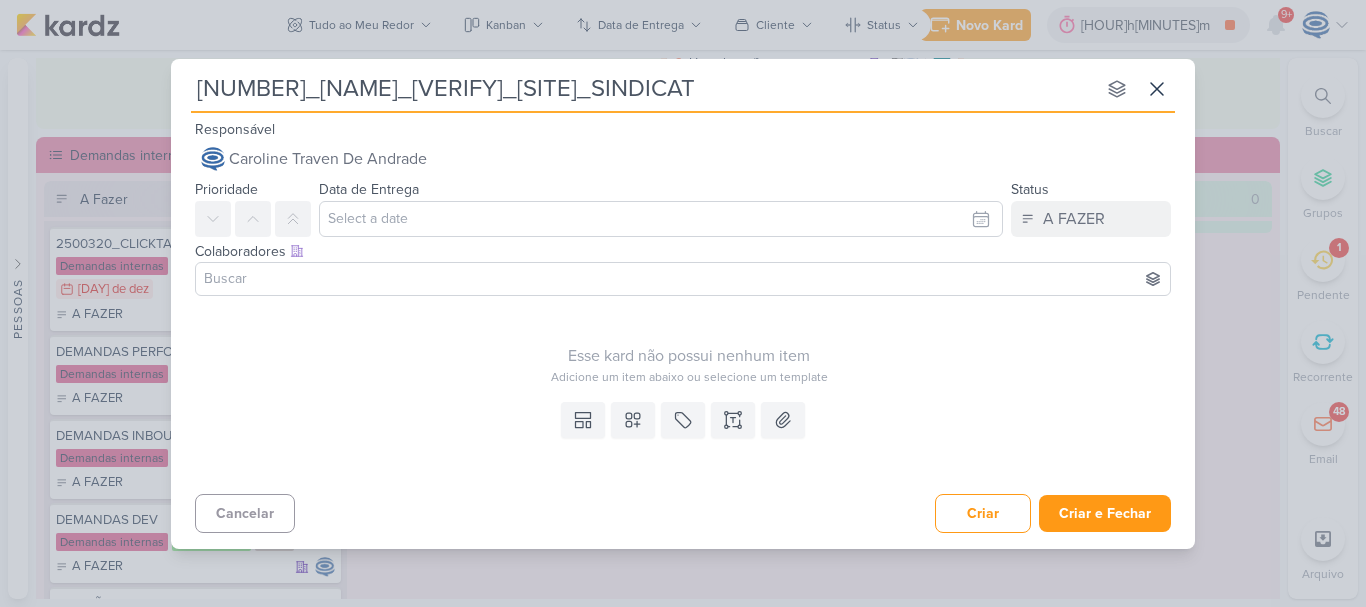 type 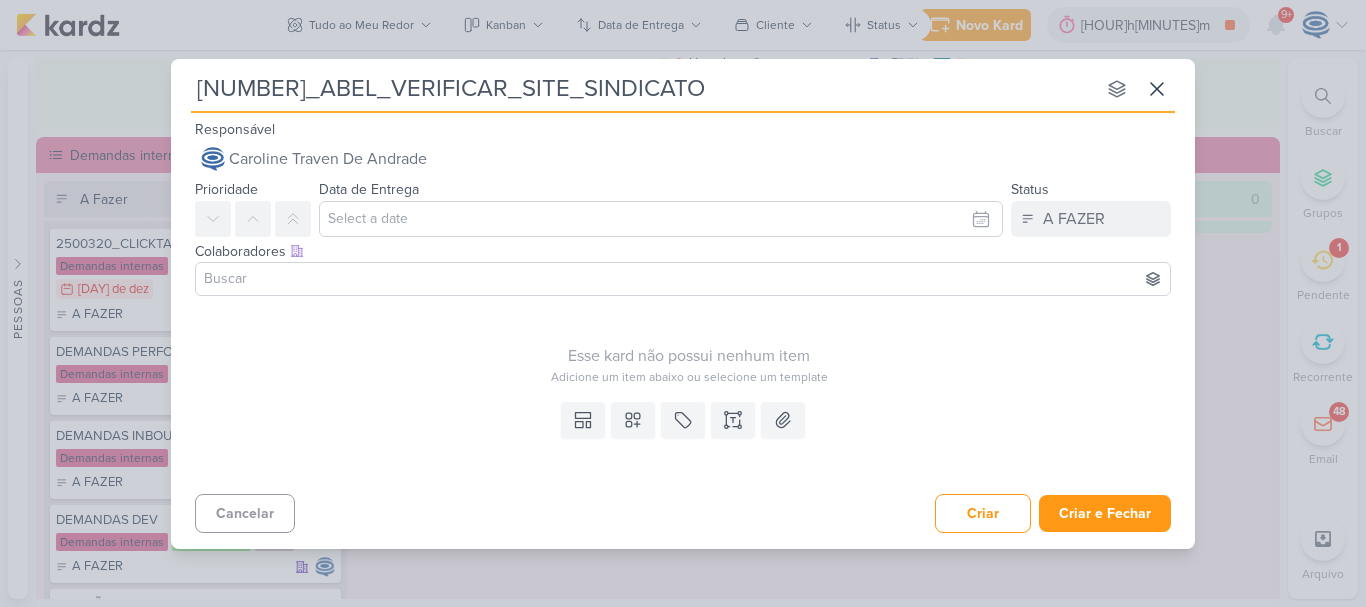 type on "[NUMBER]_[NAME]_[VERIFY]_[SITE]_SINDICATO_" 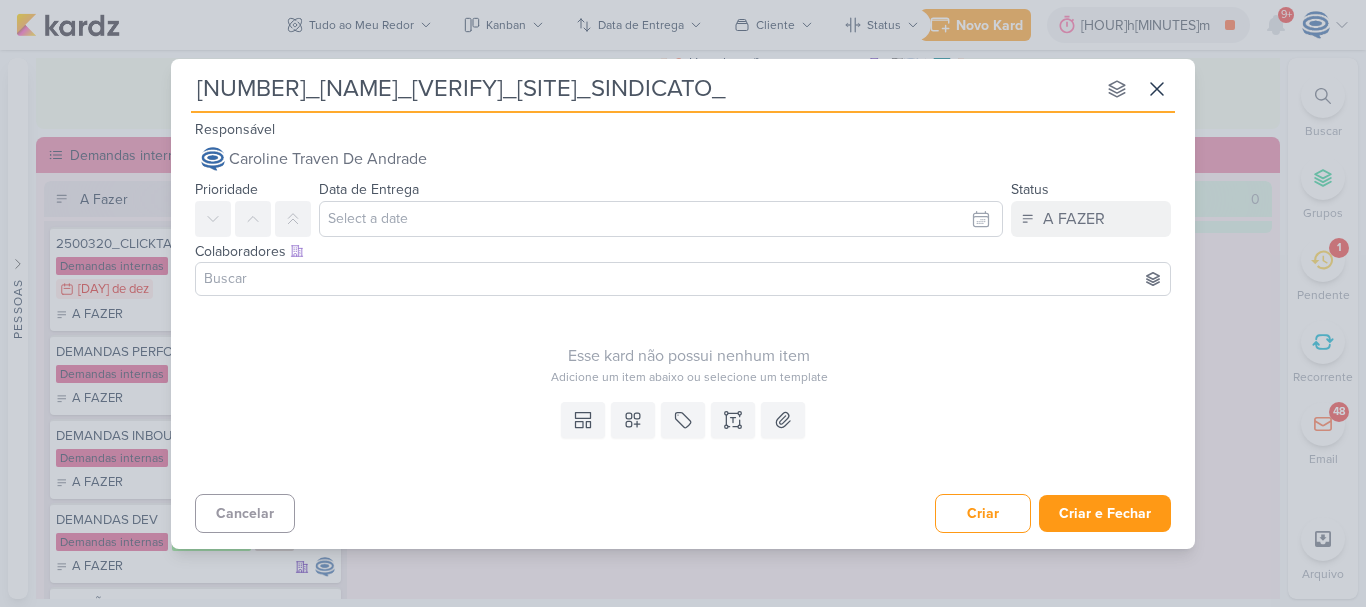 type 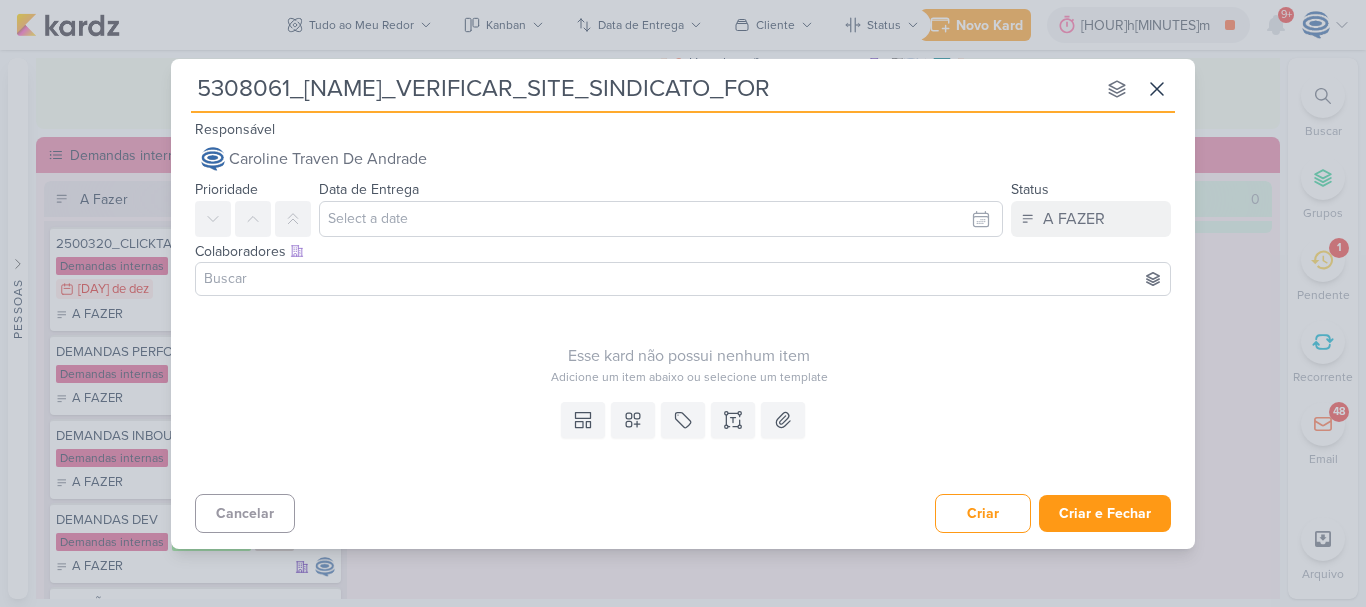 type on "[NUMBER]_[NAME]_[VERIFY]_[SITE]_SINDICATO_FORA" 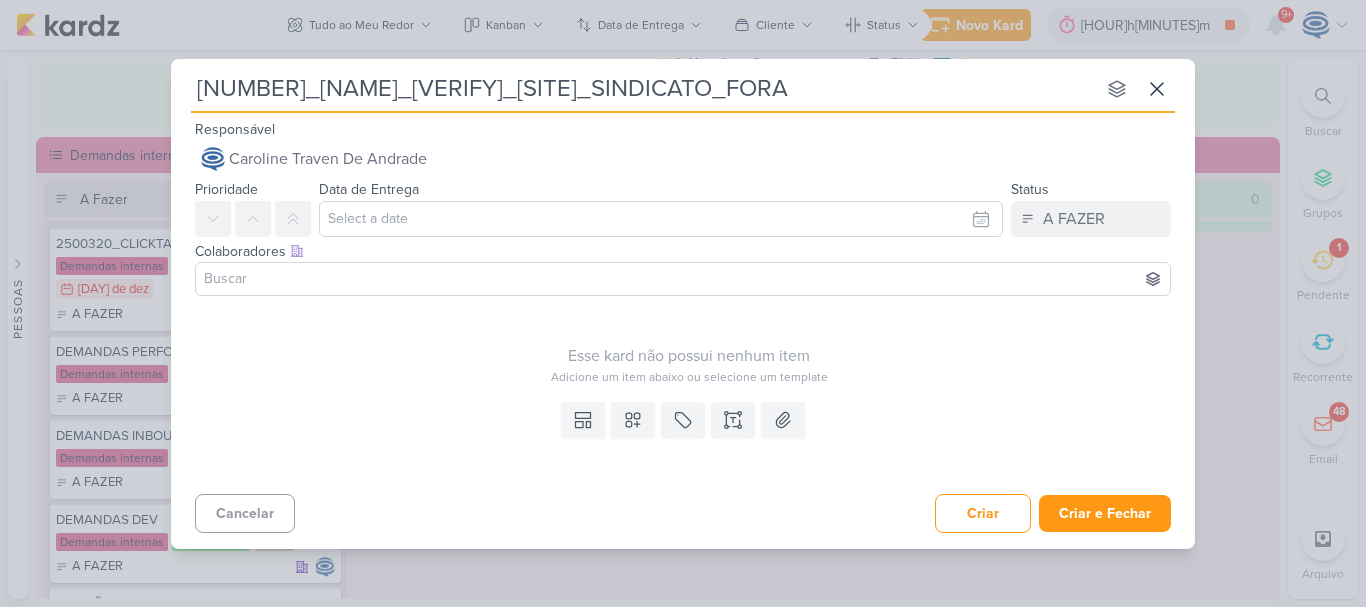 type on "[NUMBER]_ABEL_VERIFICAR_SITE_SINDICATO_FORA-" 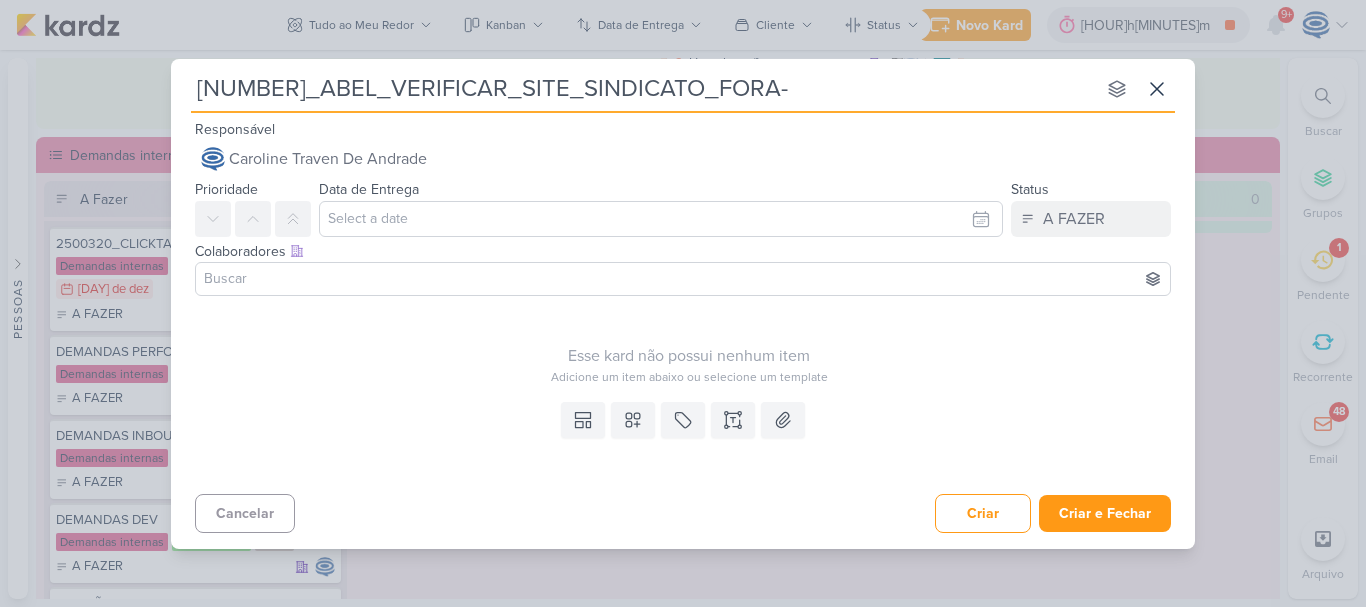 type 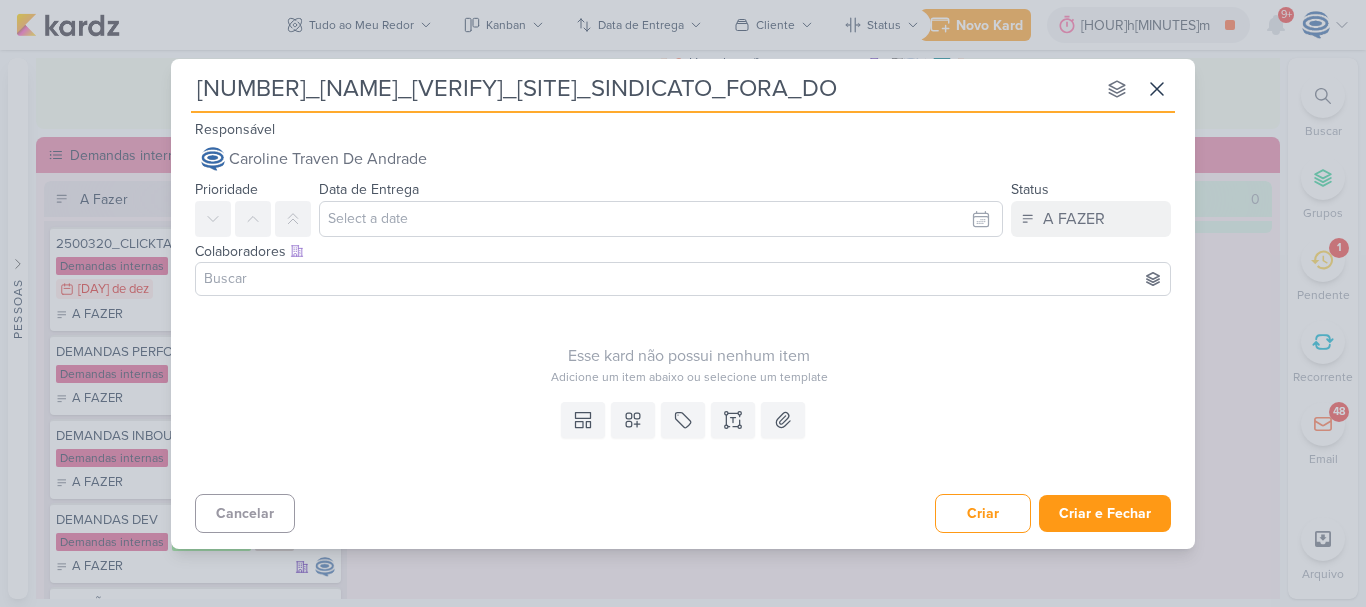 type on "[NUMBER]_[NAME]_[VERIFY]_[SITE]_SINDICATO_FORA_DO" 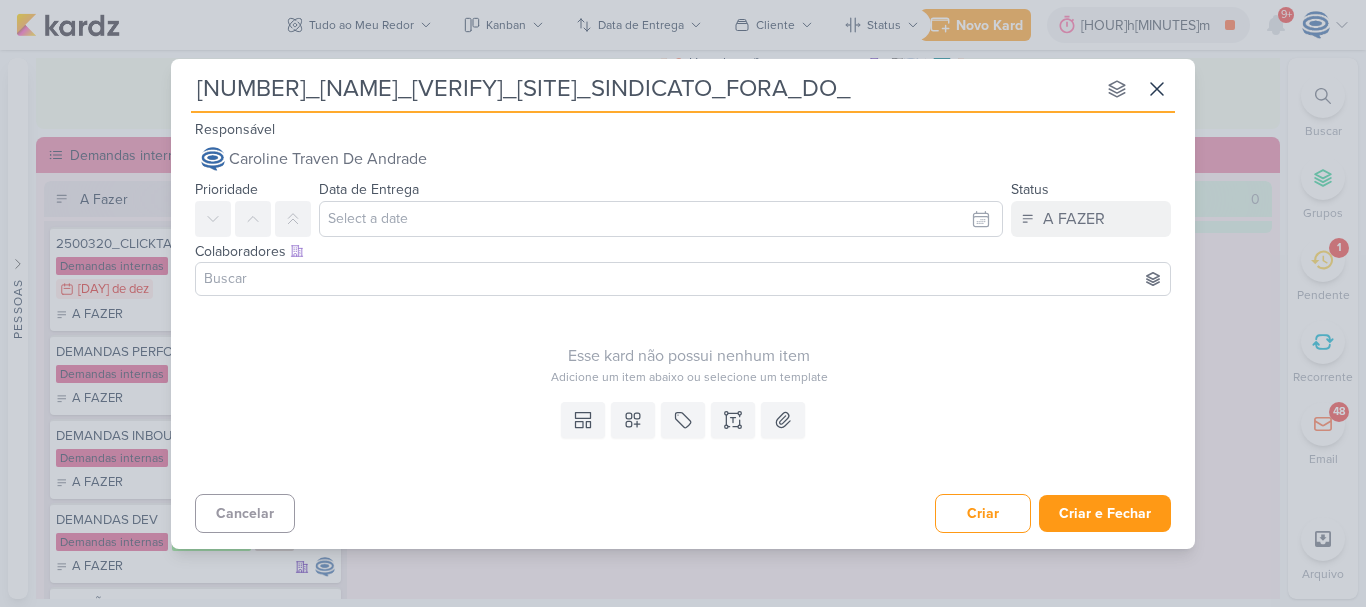 type on "5308061_[NAME]_VERIFICAR_SITE_SINDICATO_FORA_DO_A" 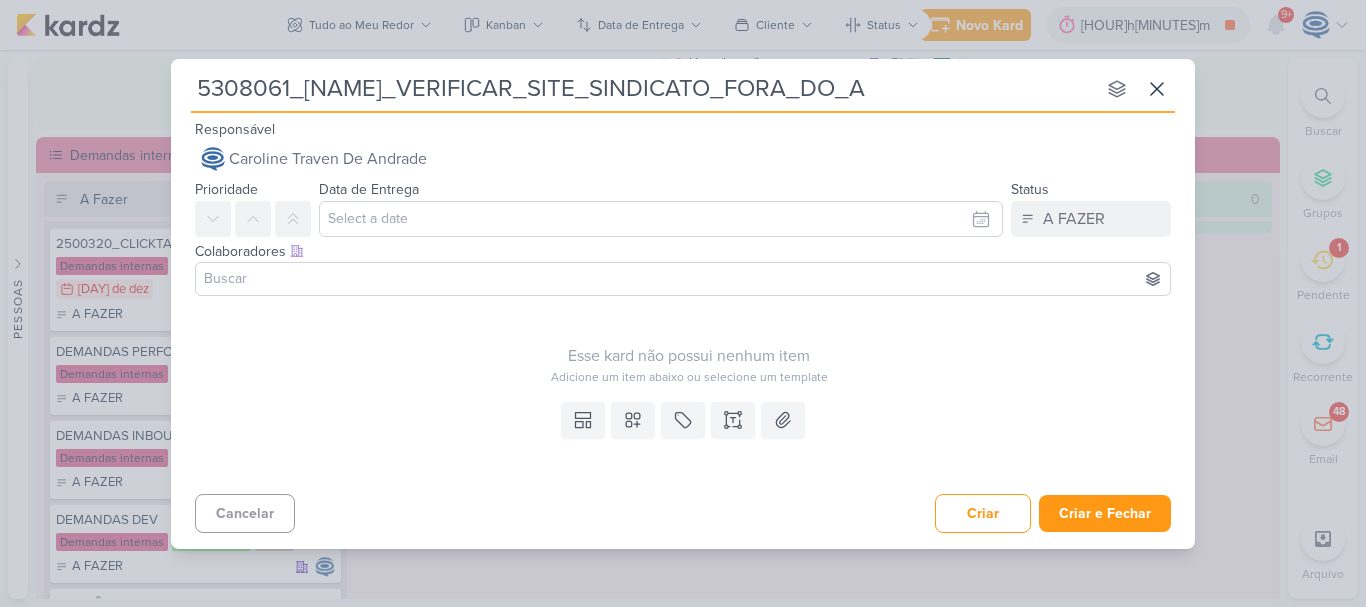 type 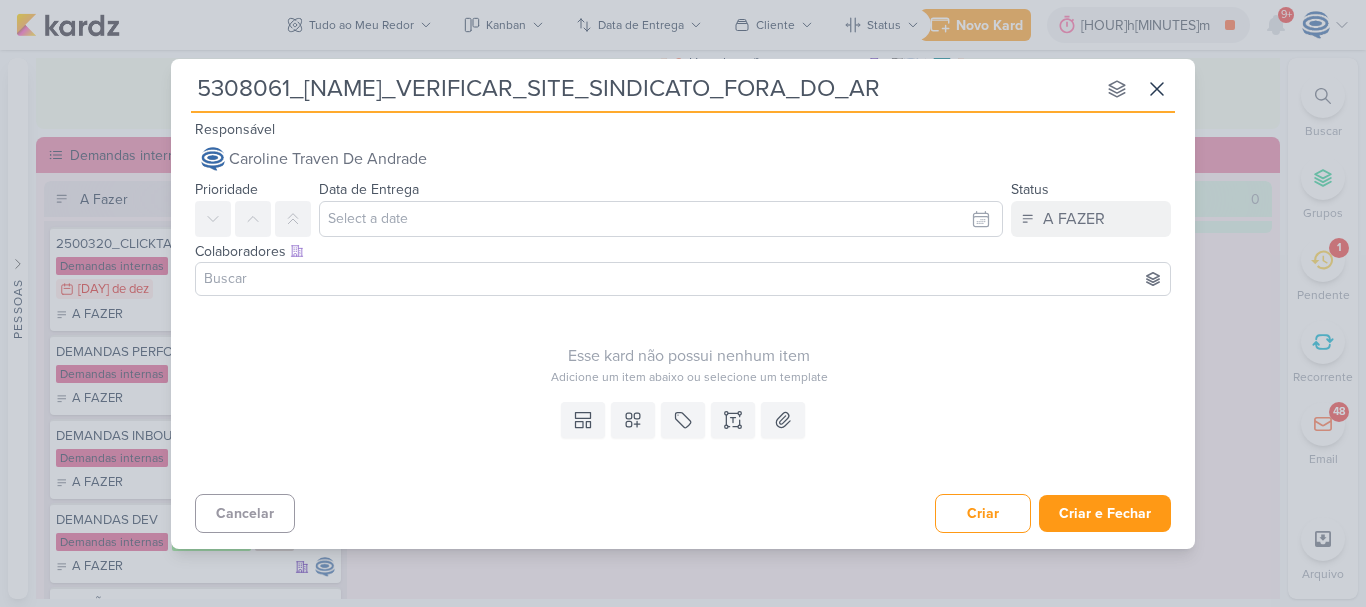 type 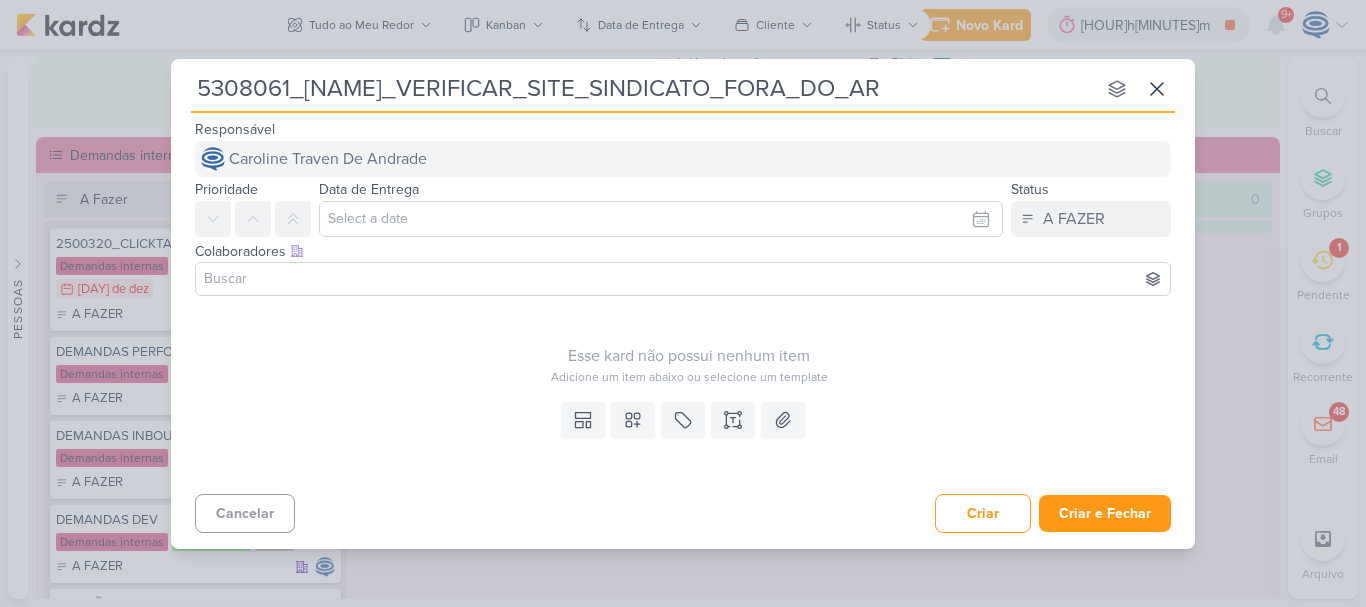 type on "5308061_[NAME]_VERIFICAR_SITE_SINDICATO_FORA_DO_AR" 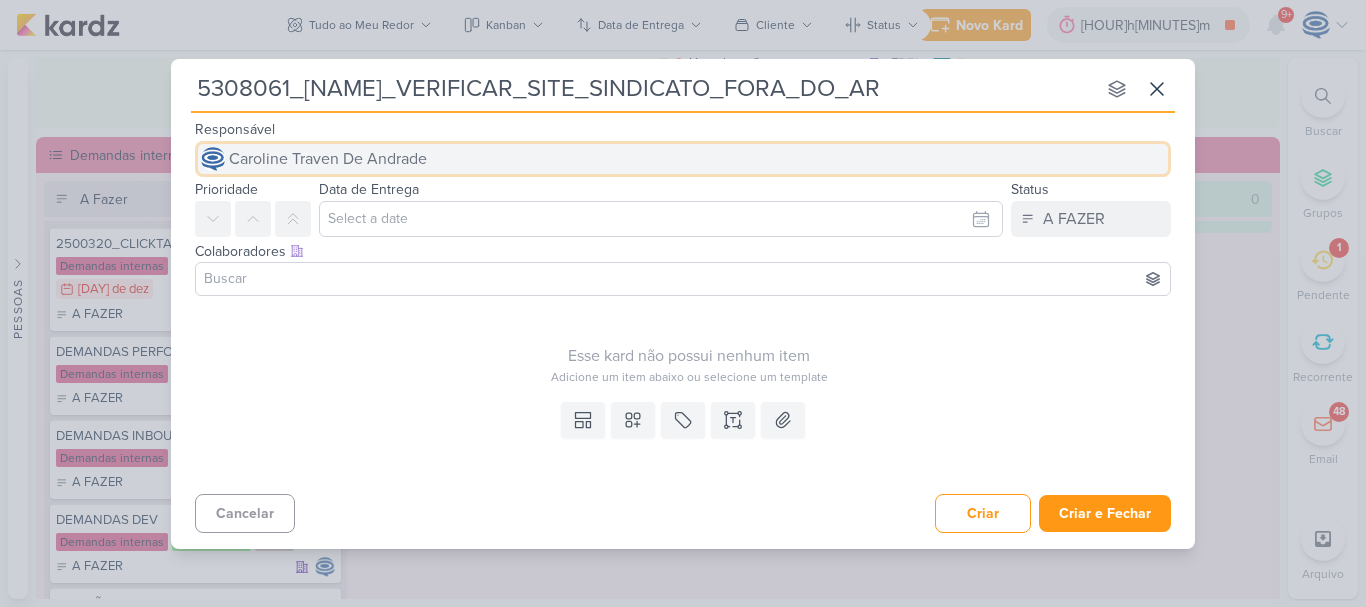 click on "Caroline Traven De Andrade" at bounding box center (328, 159) 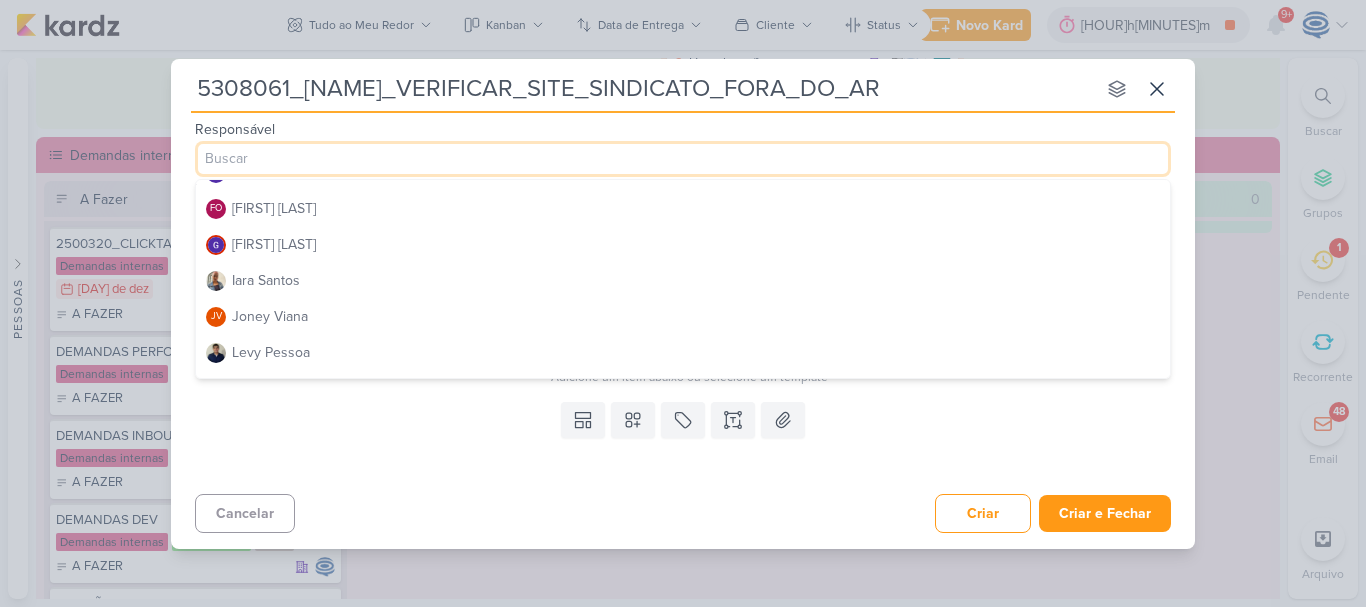 scroll, scrollTop: 206, scrollLeft: 0, axis: vertical 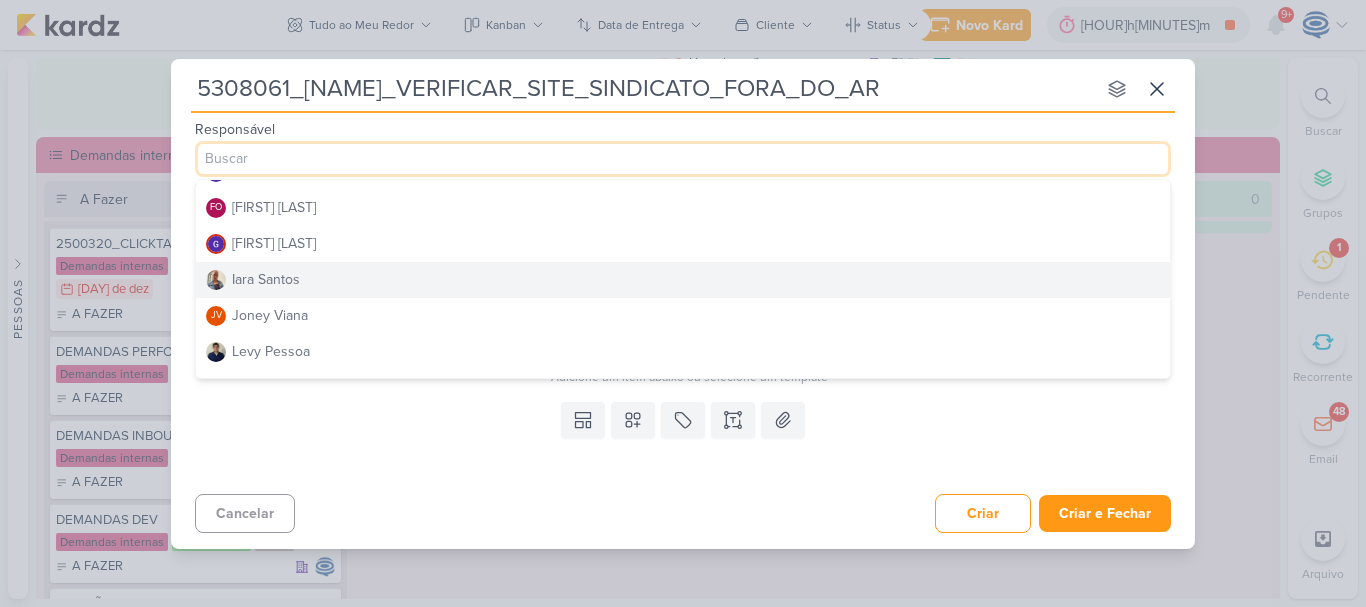 click on "Iara Santos" at bounding box center (683, 280) 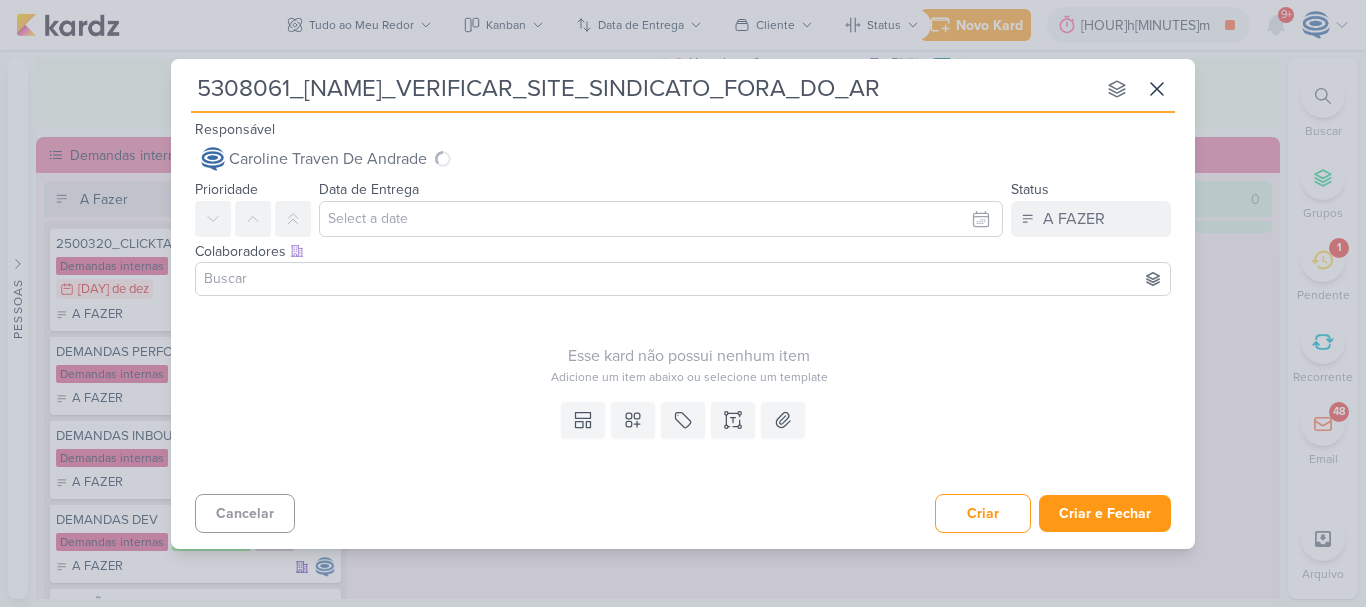 click at bounding box center (683, 279) 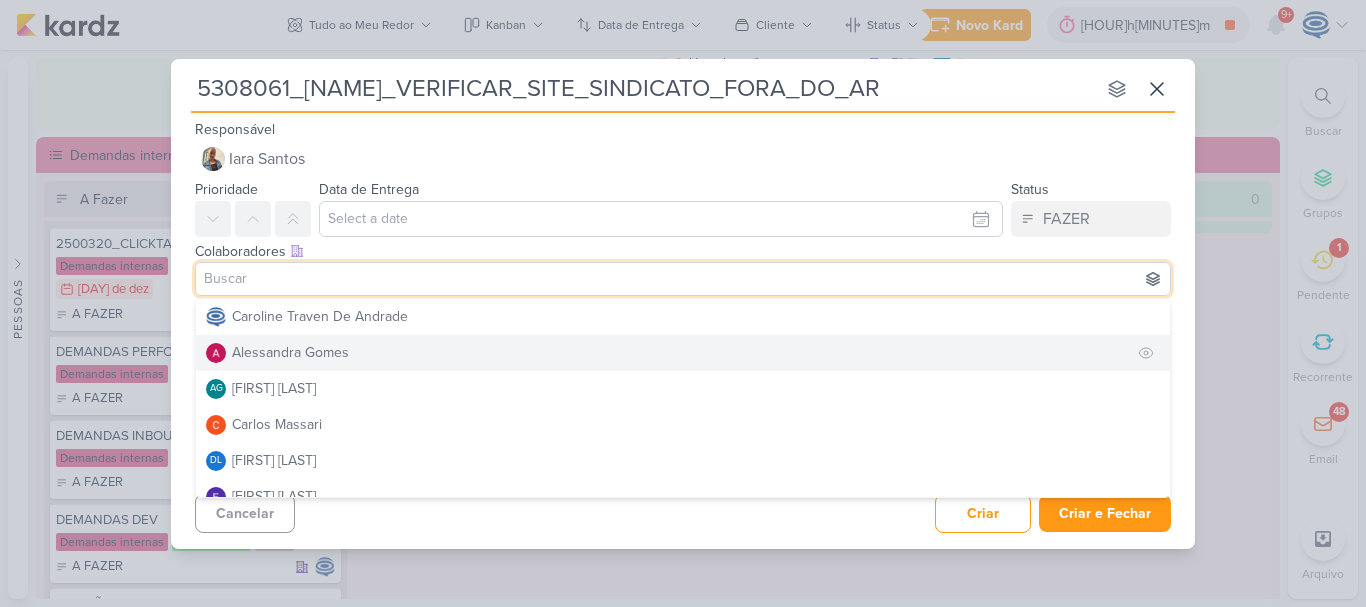 click on "Alessandra Gomes" at bounding box center (290, 352) 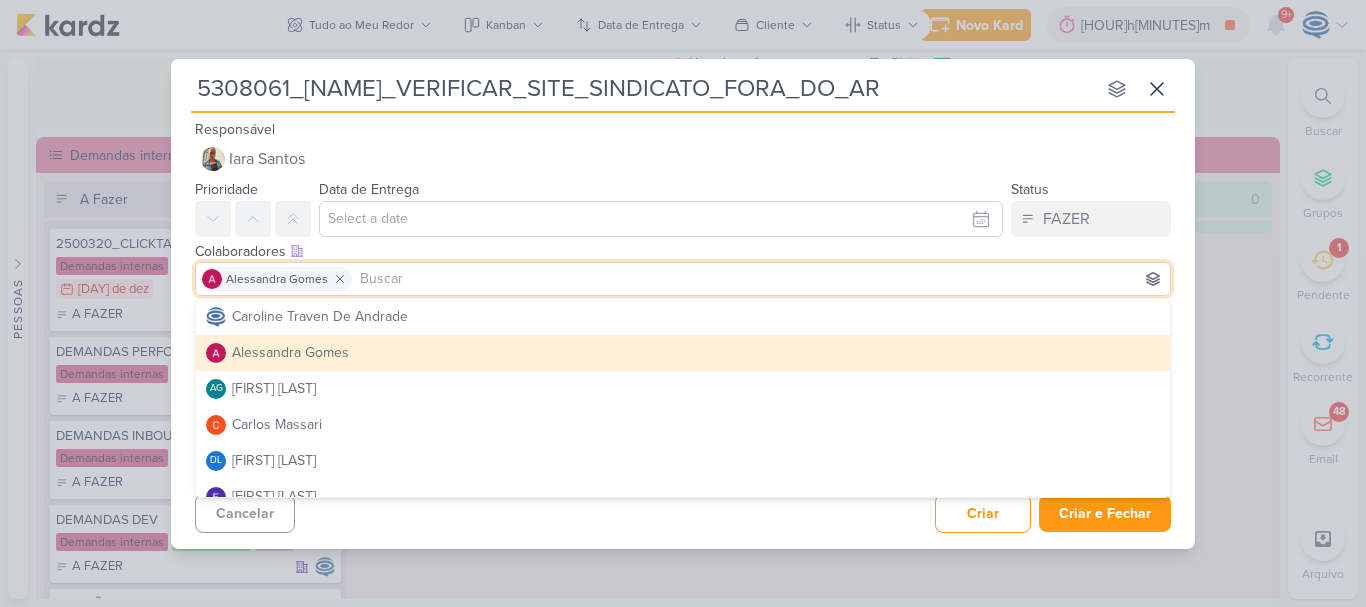 click on "Alessandra Gomes" at bounding box center [290, 352] 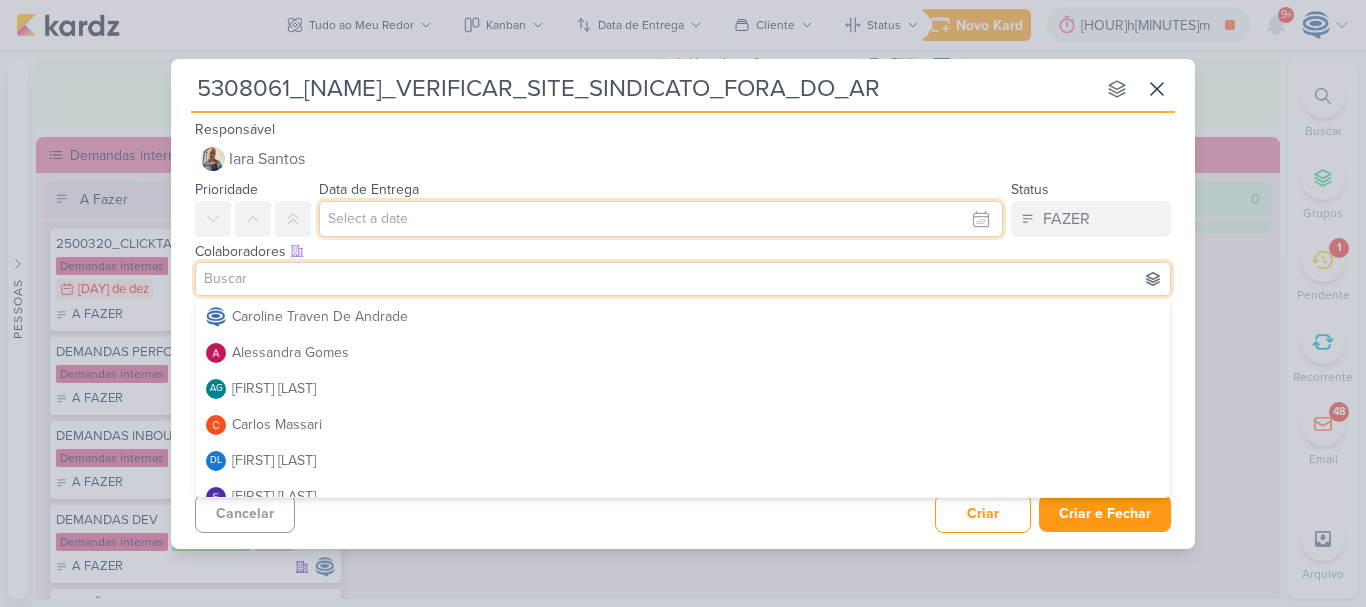 click at bounding box center (661, 219) 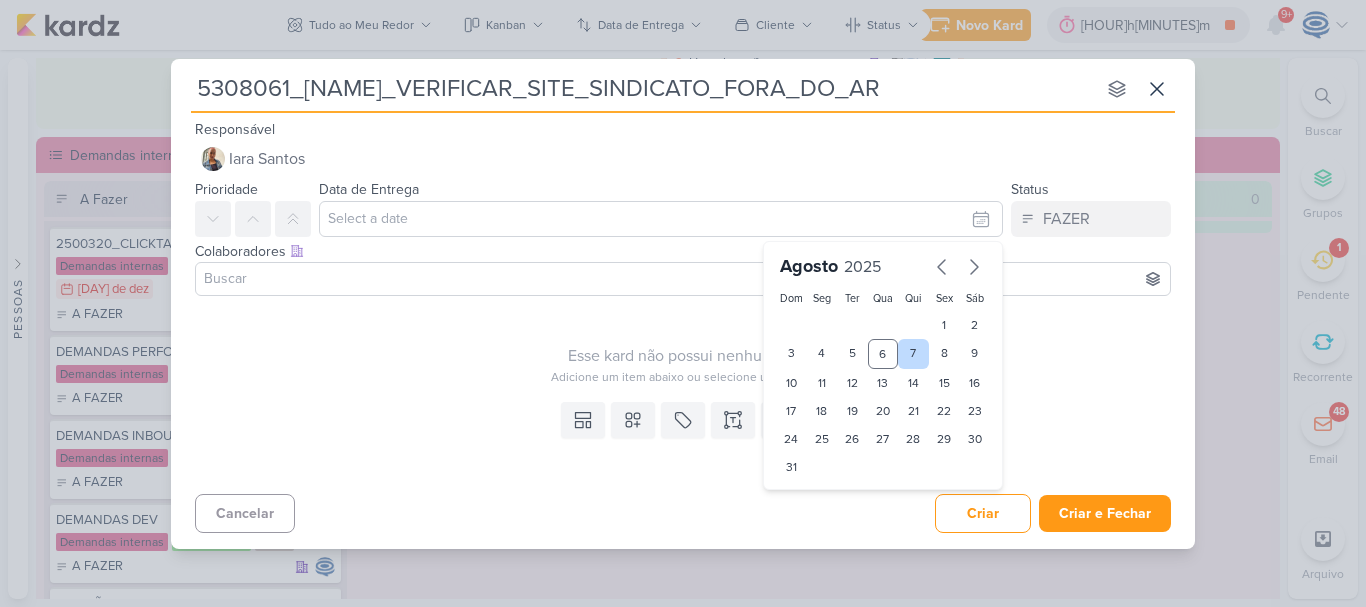 click on "7" at bounding box center (913, 354) 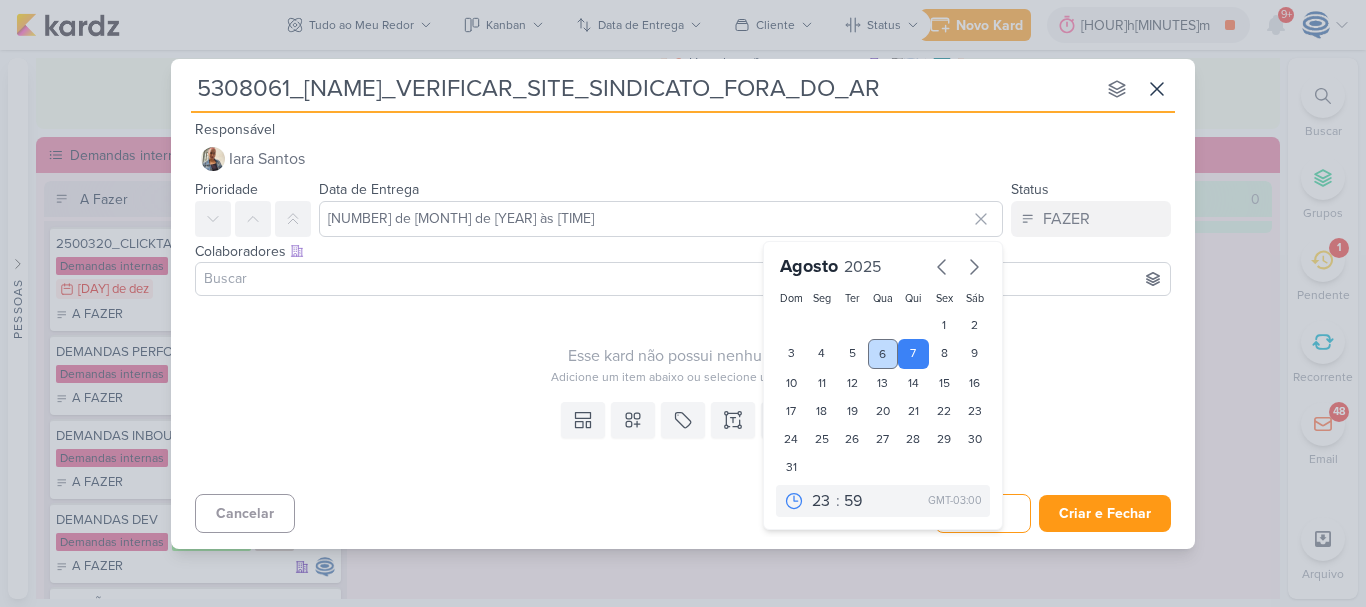 click on "6" at bounding box center (883, 354) 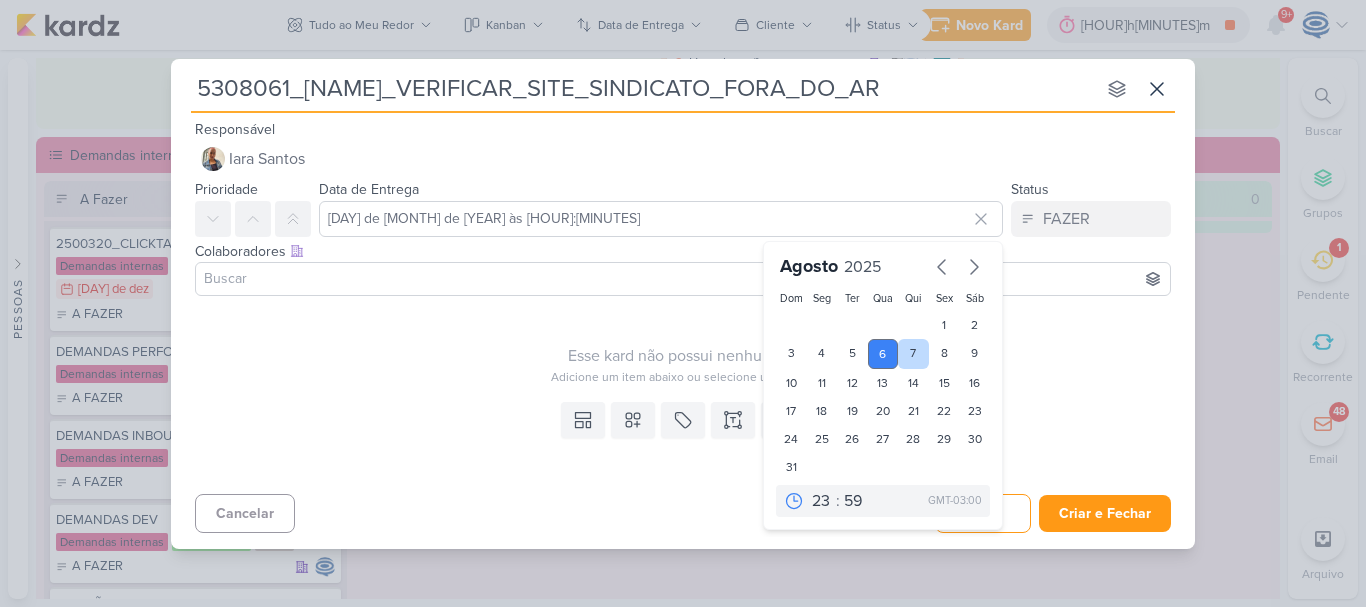 click on "7" at bounding box center [913, 354] 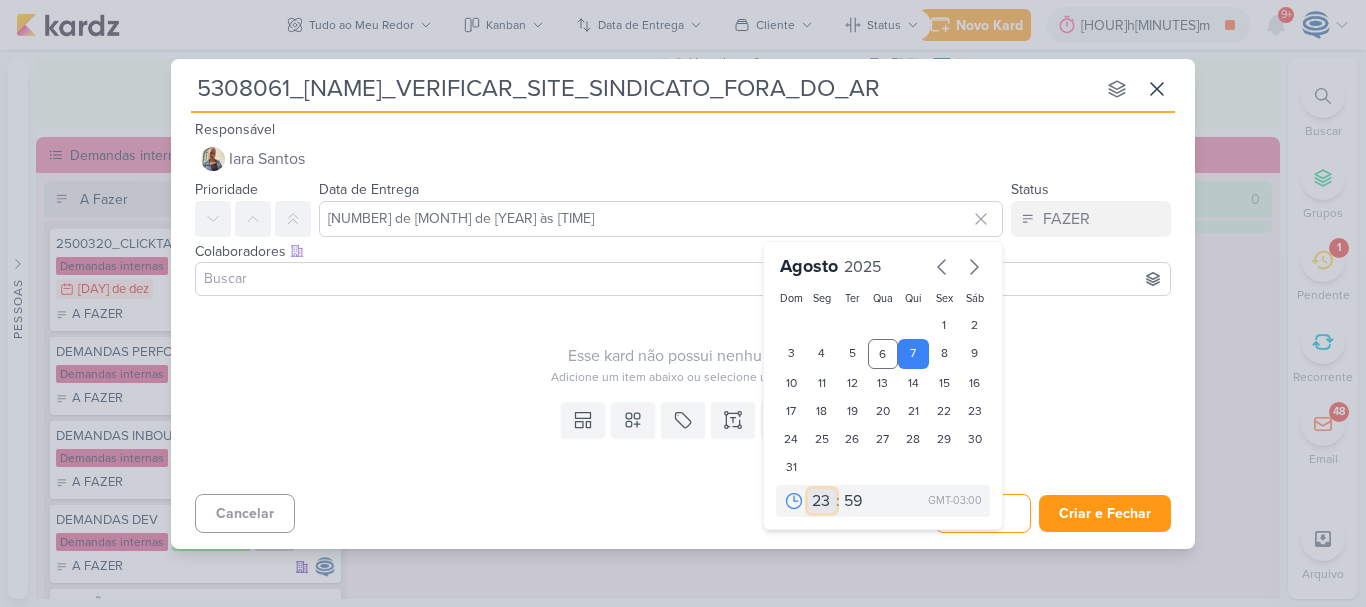 click on "00 01 02 03 04 05 06 07 08 09 10 11 12 13 14 15 16 17 18 19 20 21 22 23" at bounding box center (822, 501) 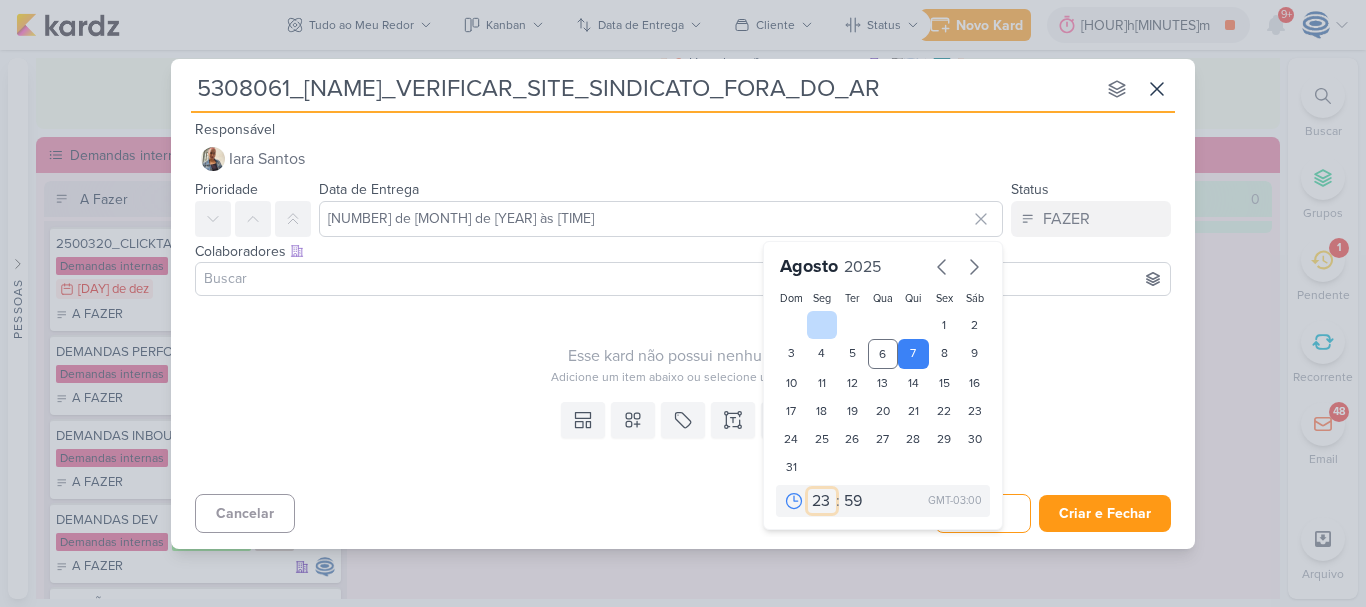 select on "18" 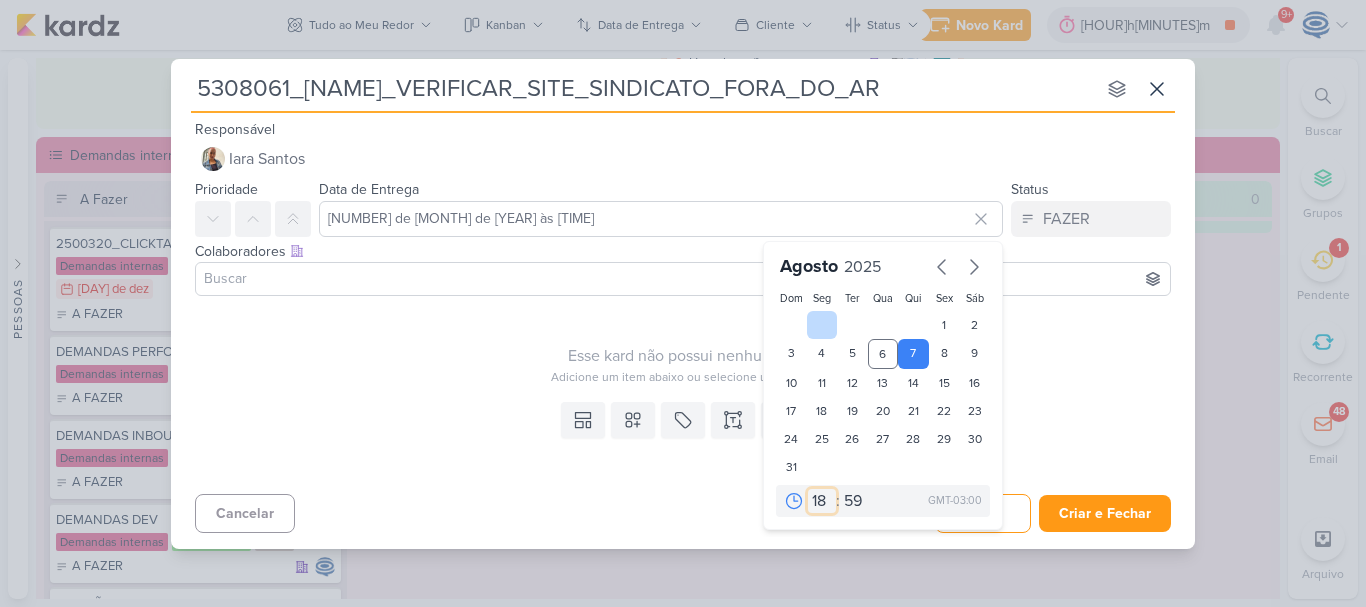 click on "00 01 02 03 04 05 06 07 08 09 10 11 12 13 14 15 16 17 18 19 20 21 22 23" at bounding box center (822, 501) 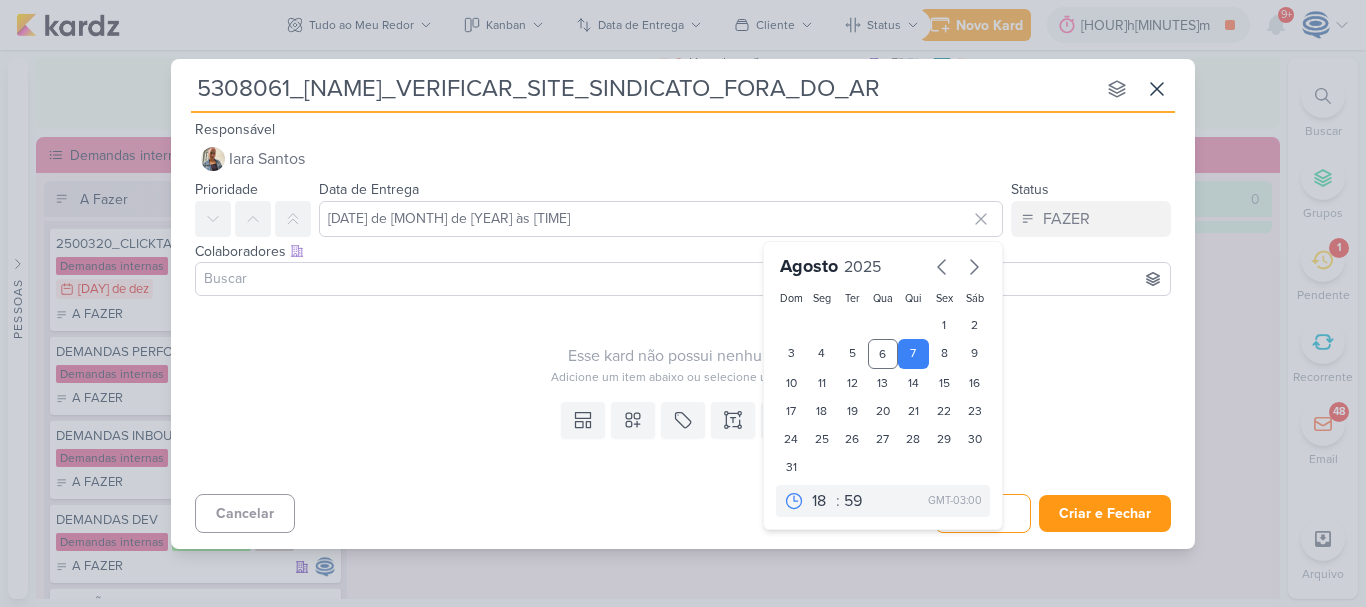 click on "00 01 02 03 04 05 06 07 08 09 10 11 12 13 14 15 16 17 18 19 20 21 22 23
:
00 05 10 15 20 25 30 35 40 45 50 55
59
GMT-03:00" at bounding box center (883, 501) 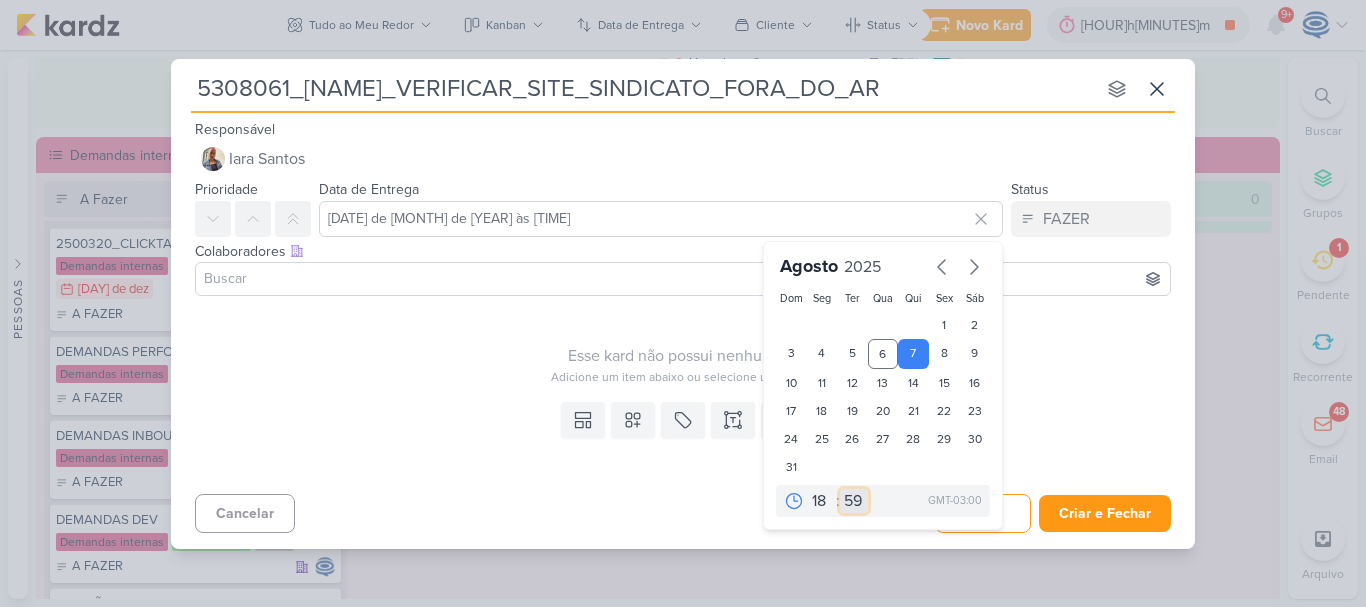 click on "00 05 10 15 20 25 30 35 40 45 50 55
59" at bounding box center [854, 501] 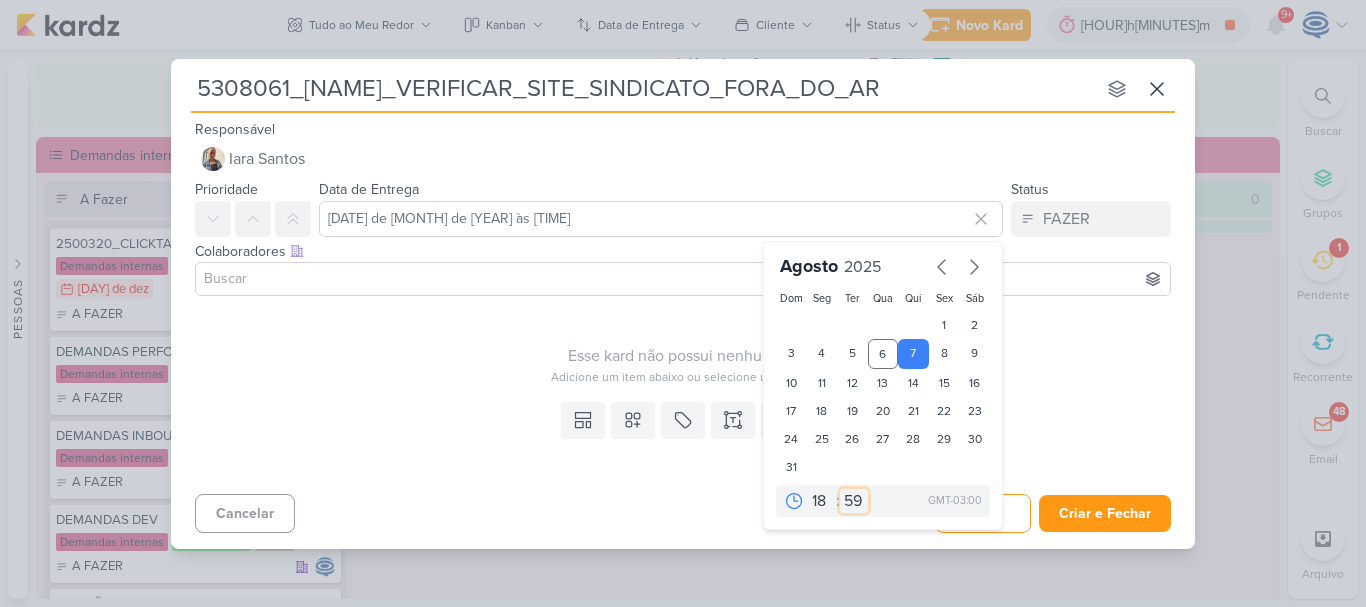 select on "0" 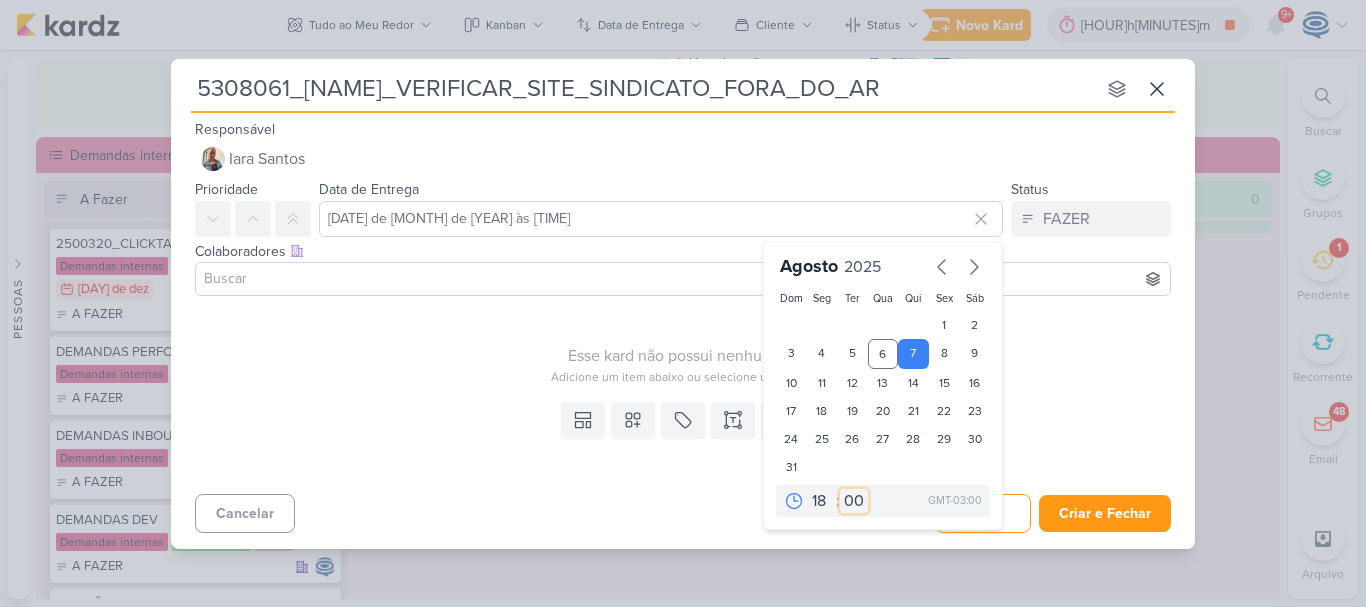 click on "00 05 10 15 20 25 30 35 40 45 50 55
59" at bounding box center [854, 501] 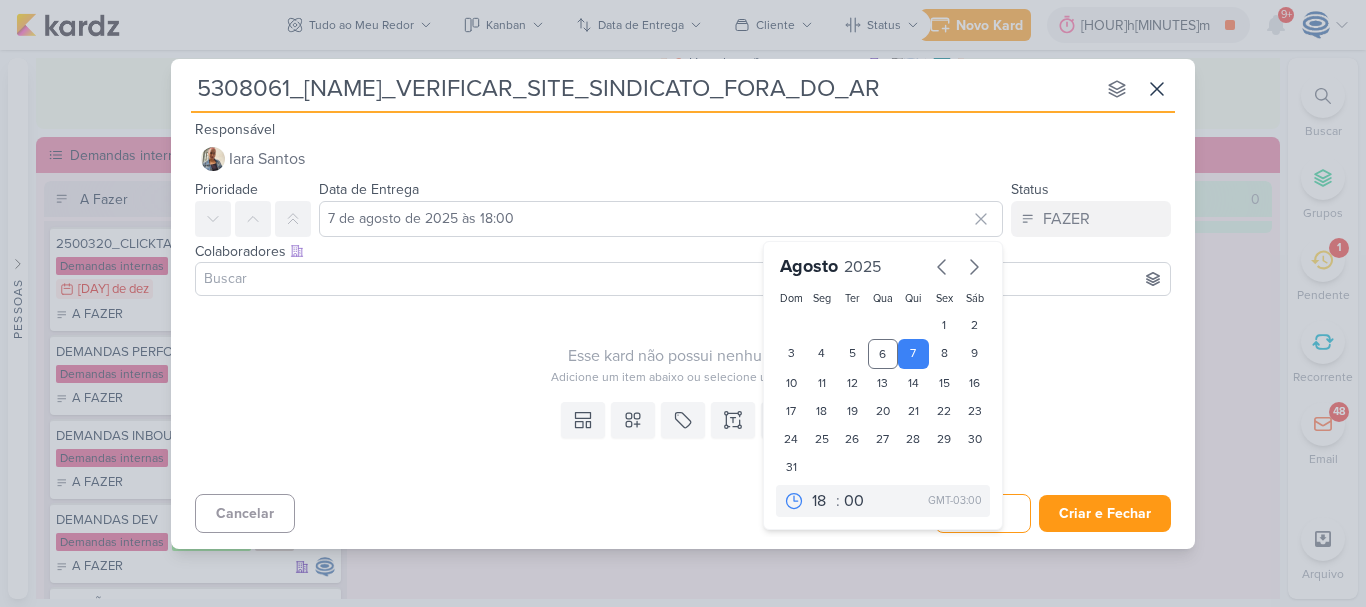 click at bounding box center [683, 279] 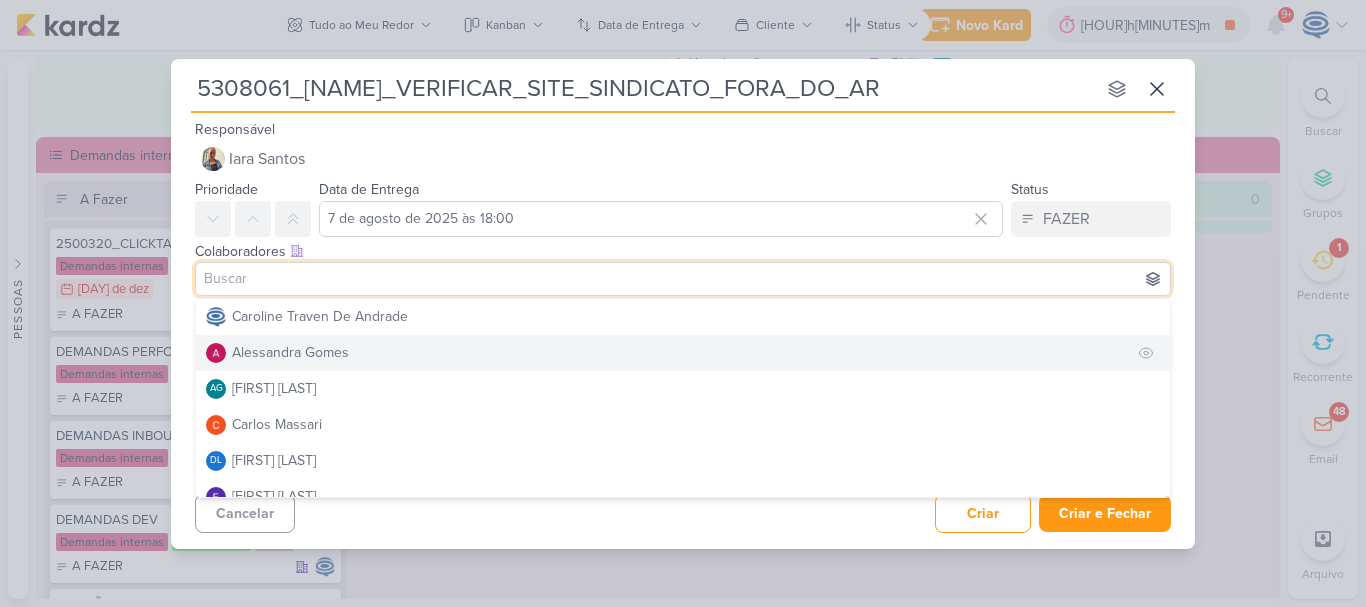 click on "Alessandra Gomes" at bounding box center [290, 352] 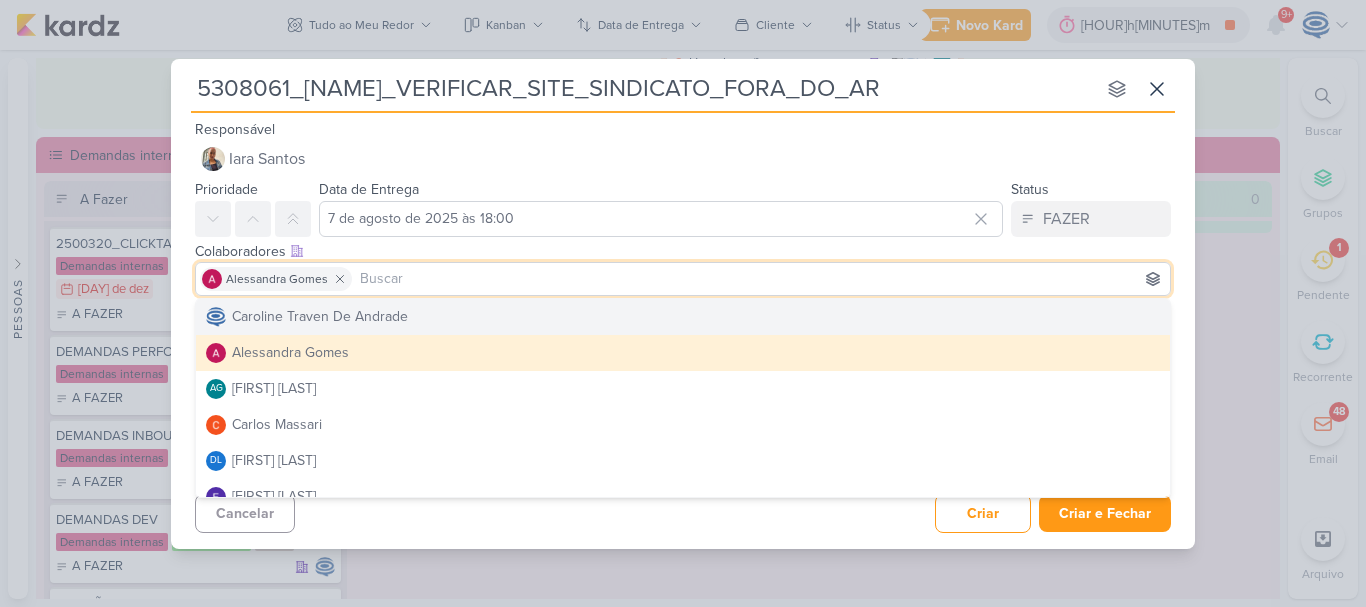 click on "Colaboradores
Este kard pode ser visível a usuários da sua organização
Este kard é privado à colaboradores imediatos
[FIRST] [LAST]
[FIRST] [LAST]
[FIRST] [LAST]" at bounding box center [683, 270] 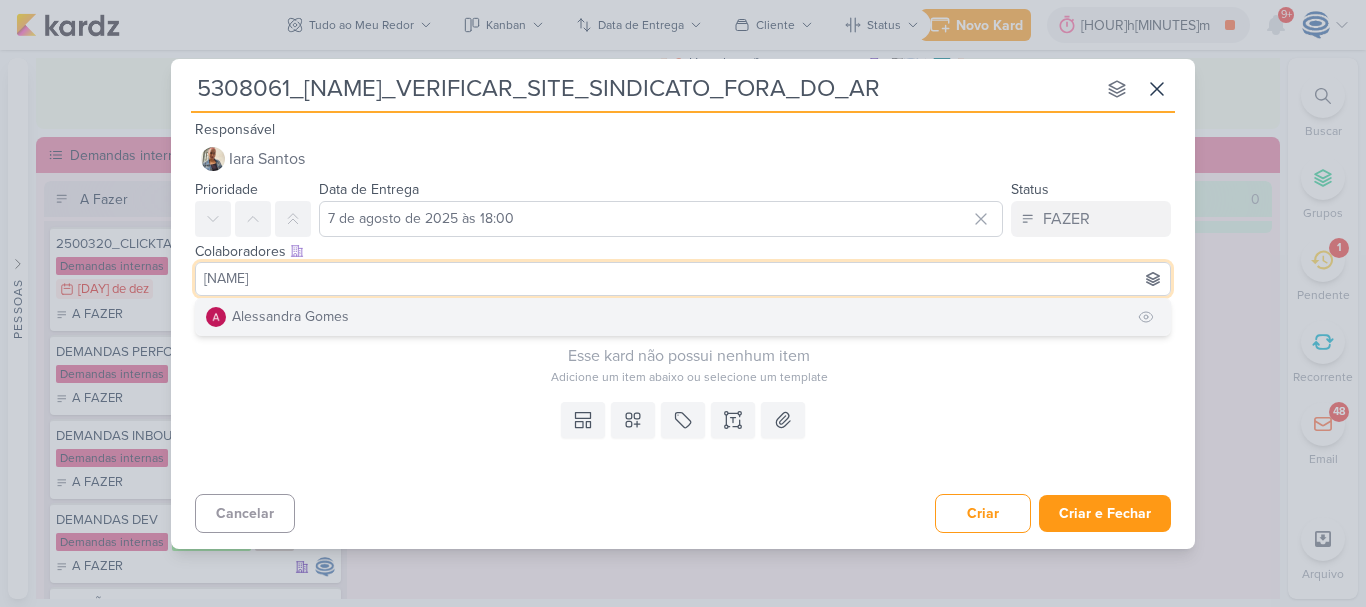 type on "[NAME]" 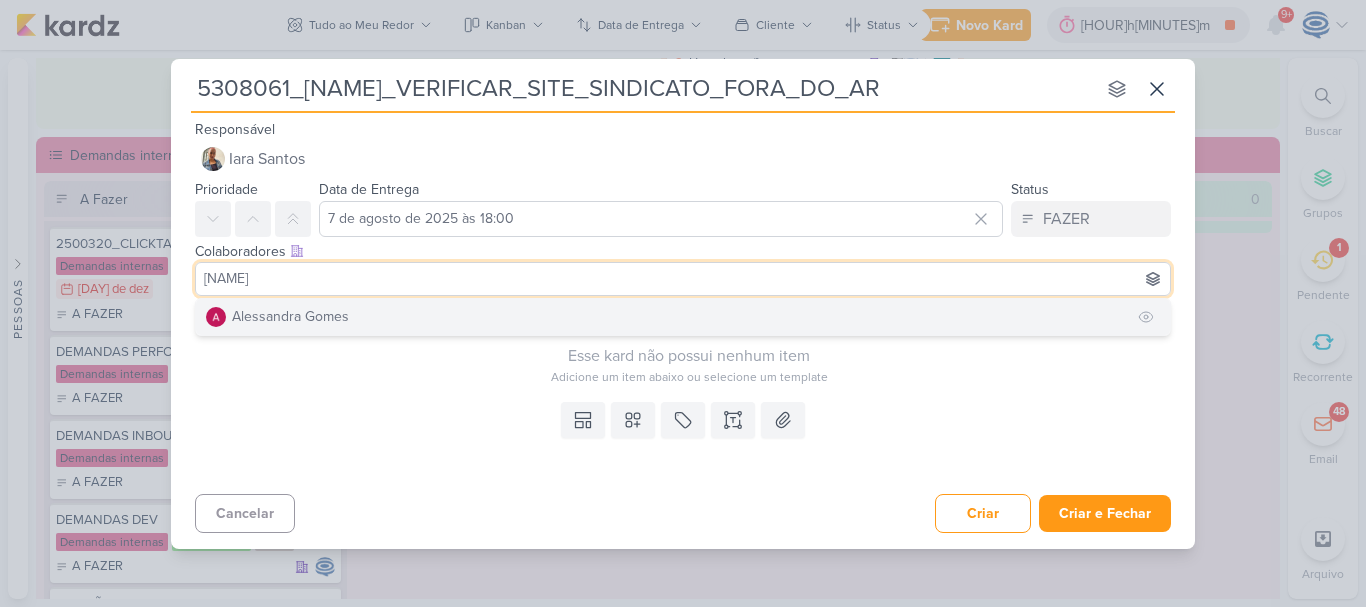 click on "Alessandra Gomes" at bounding box center (683, 317) 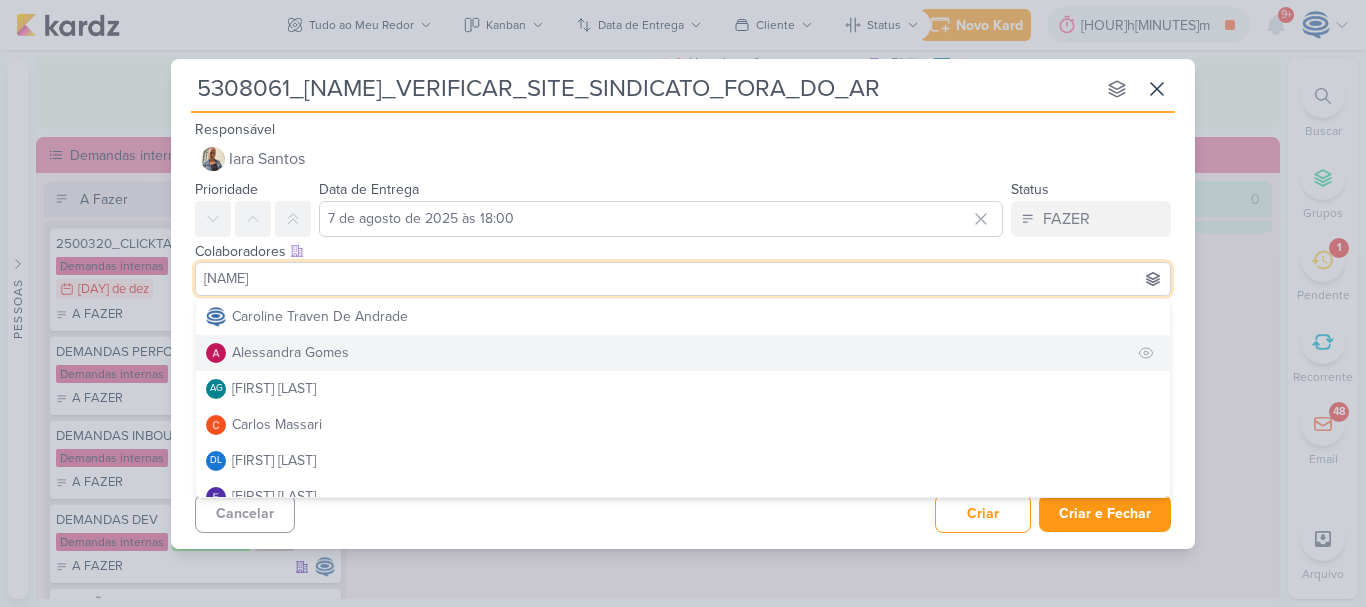 click on "Alessandra Gomes" at bounding box center [683, 353] 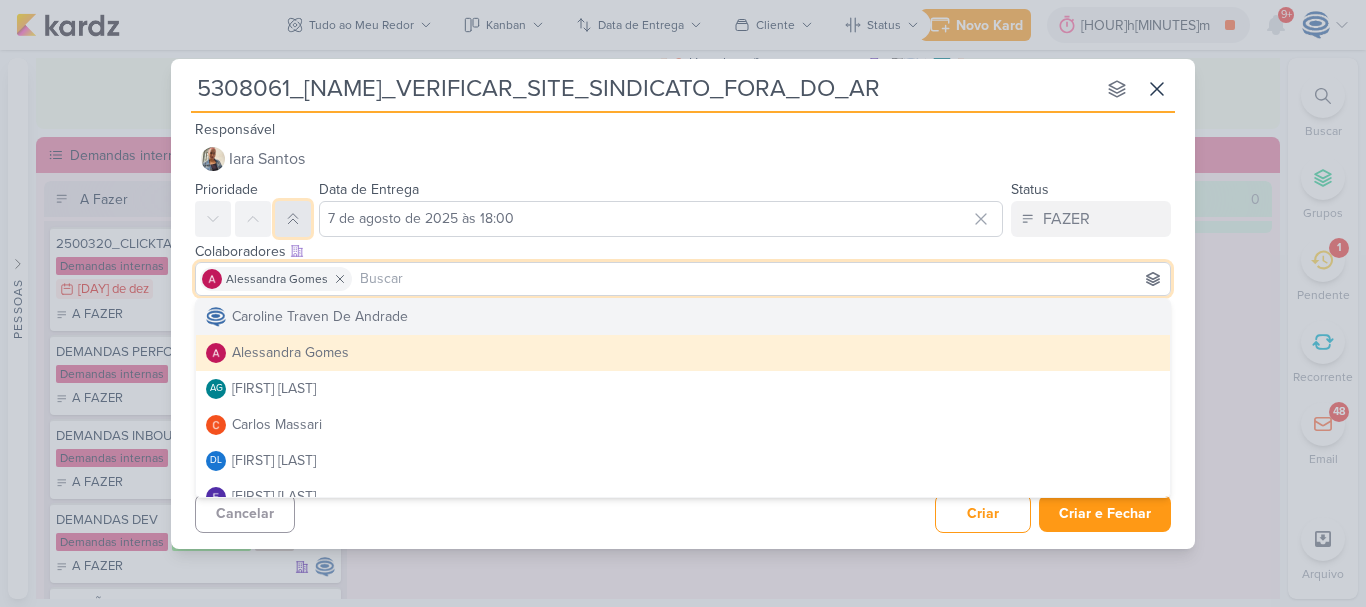 click at bounding box center [293, 219] 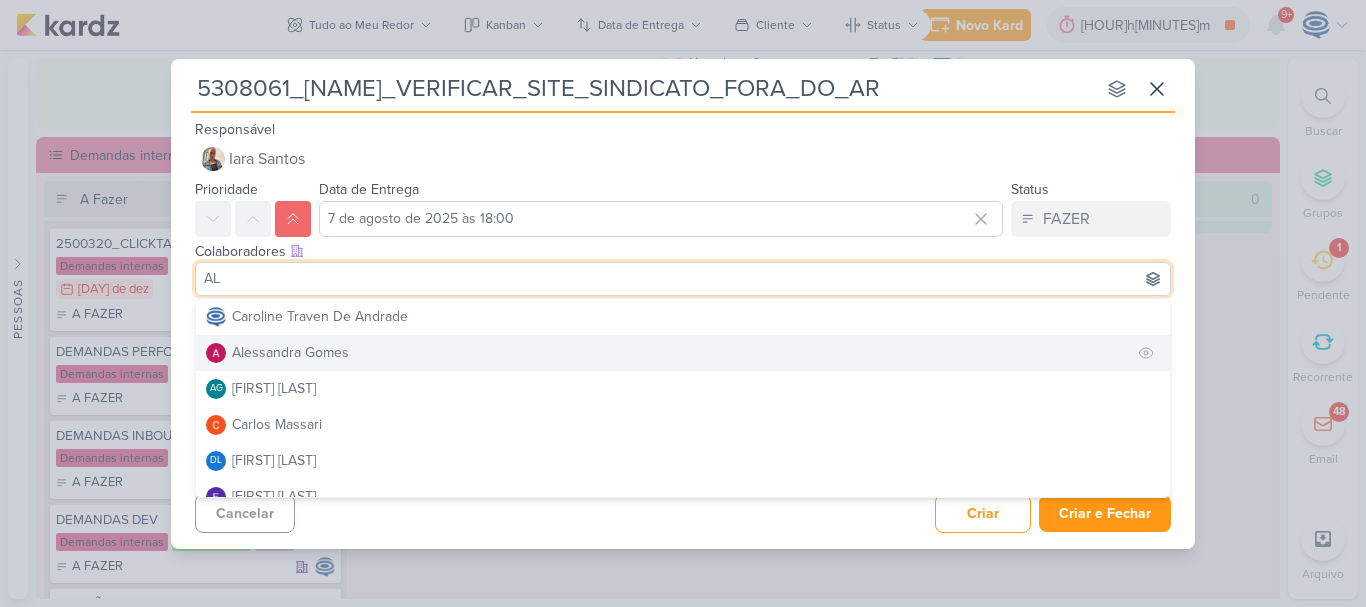 type on "AL" 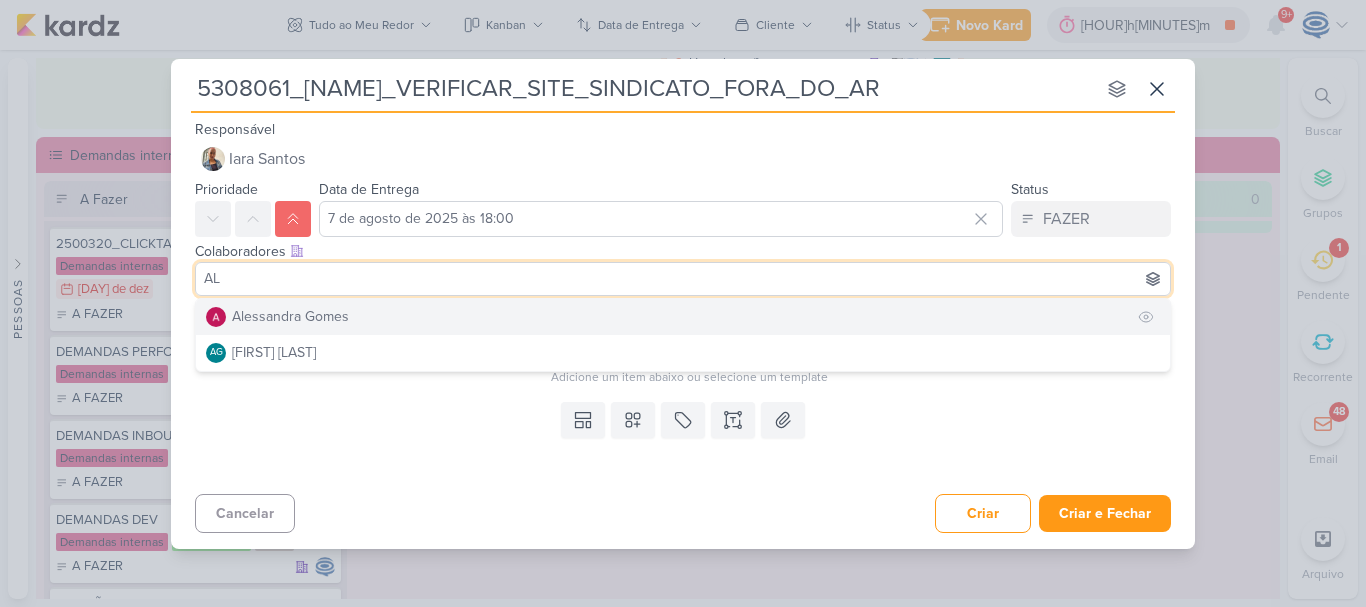 click on "Alessandra Gomes" at bounding box center (290, 316) 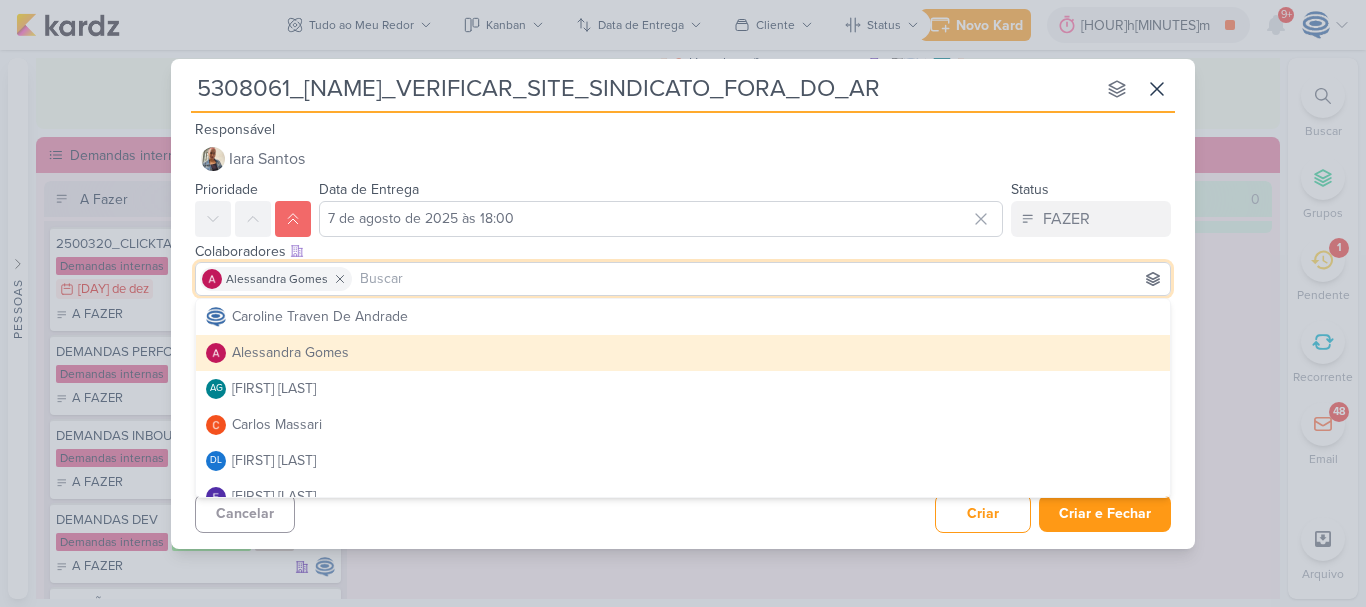 click on "Caroline Traven De Andrade" at bounding box center (320, 316) 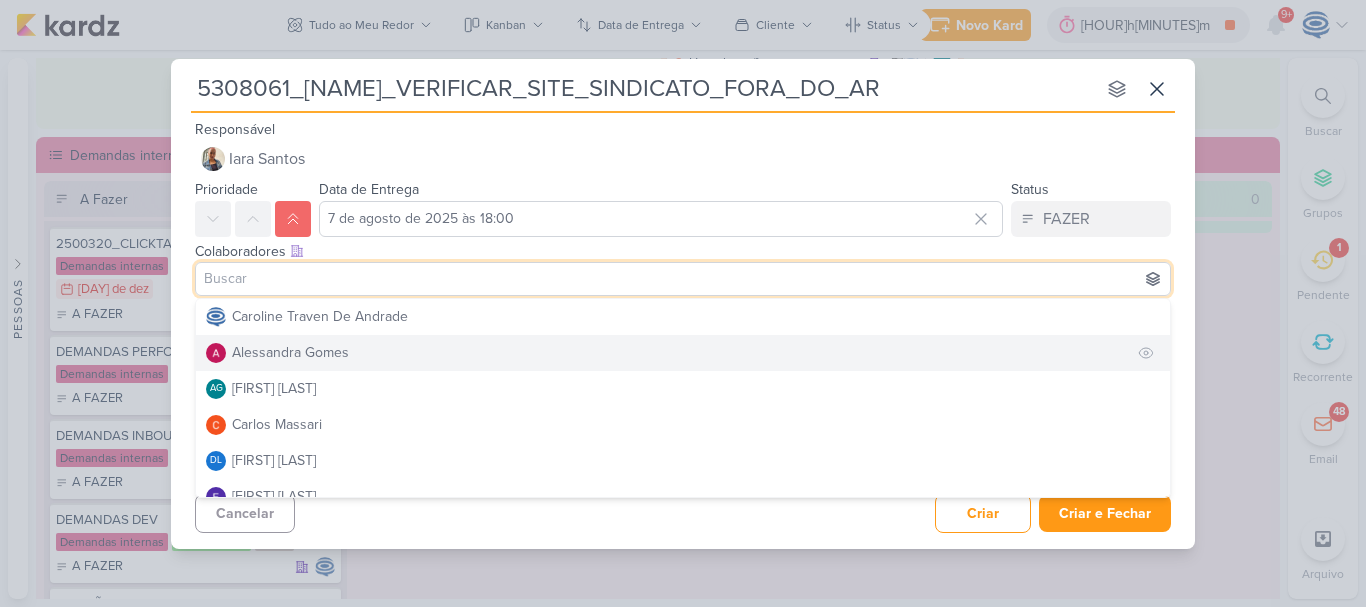 click on "Alessandra Gomes" at bounding box center (683, 353) 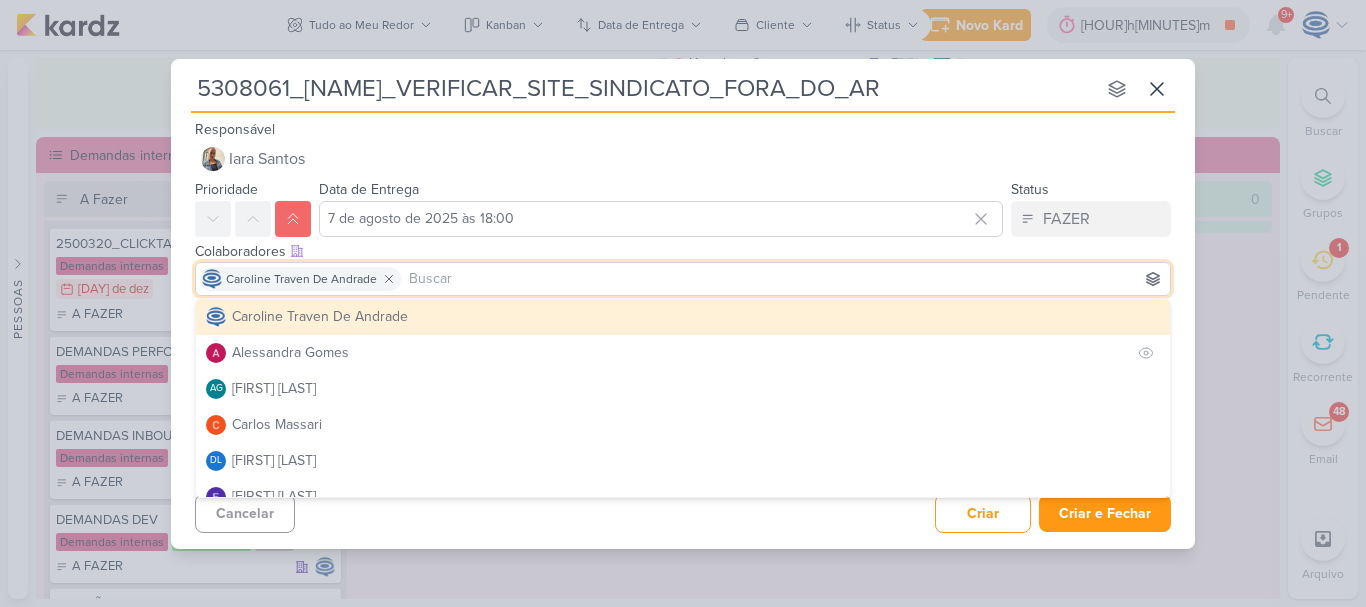 type 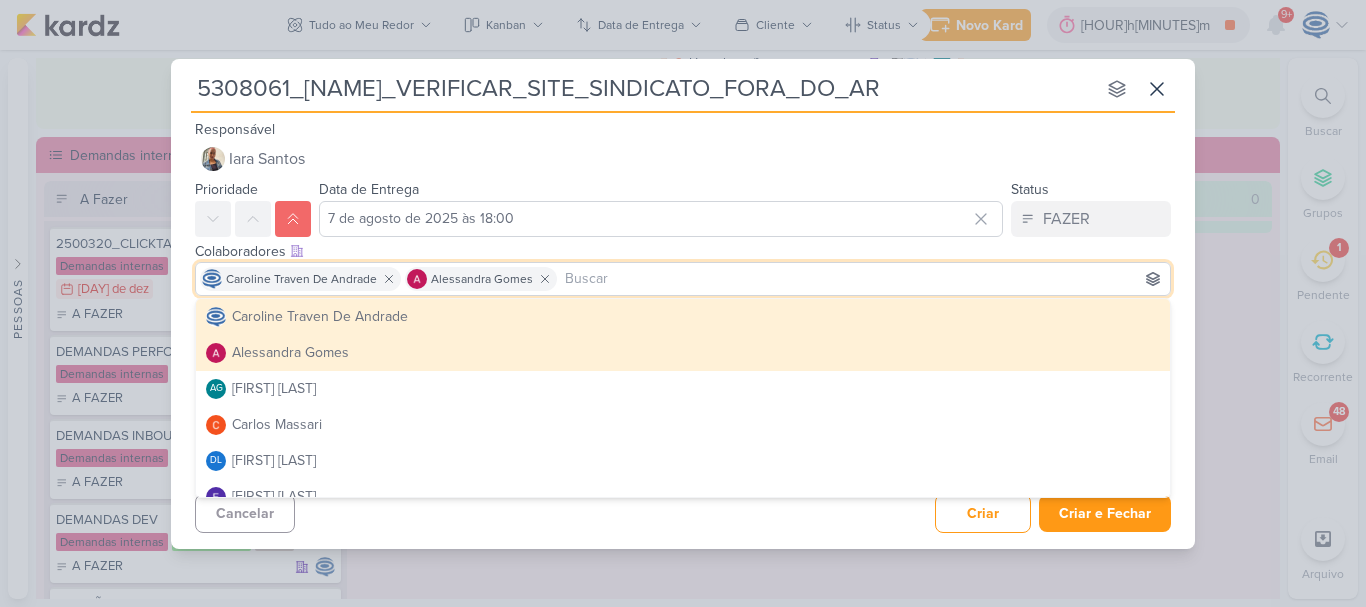 click on "Alessandra Gomes" at bounding box center (683, 353) 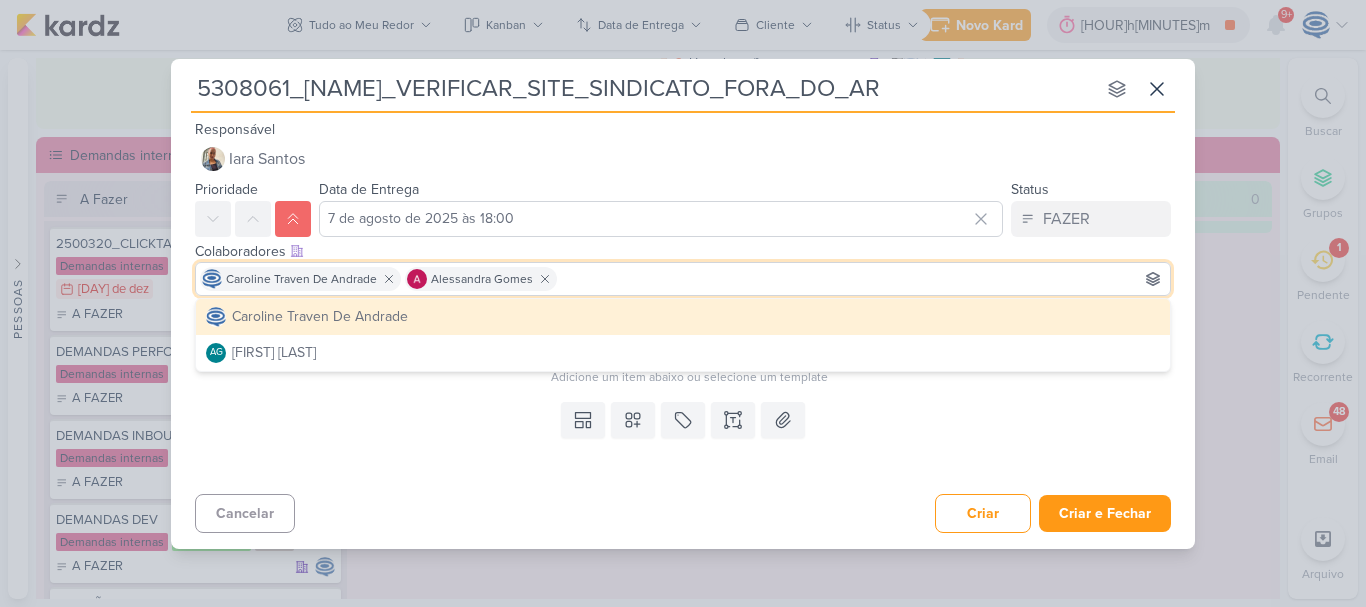 click on "Cancelar
Criar
Criar e Fechar
Ctrl + Enter" at bounding box center [683, 511] 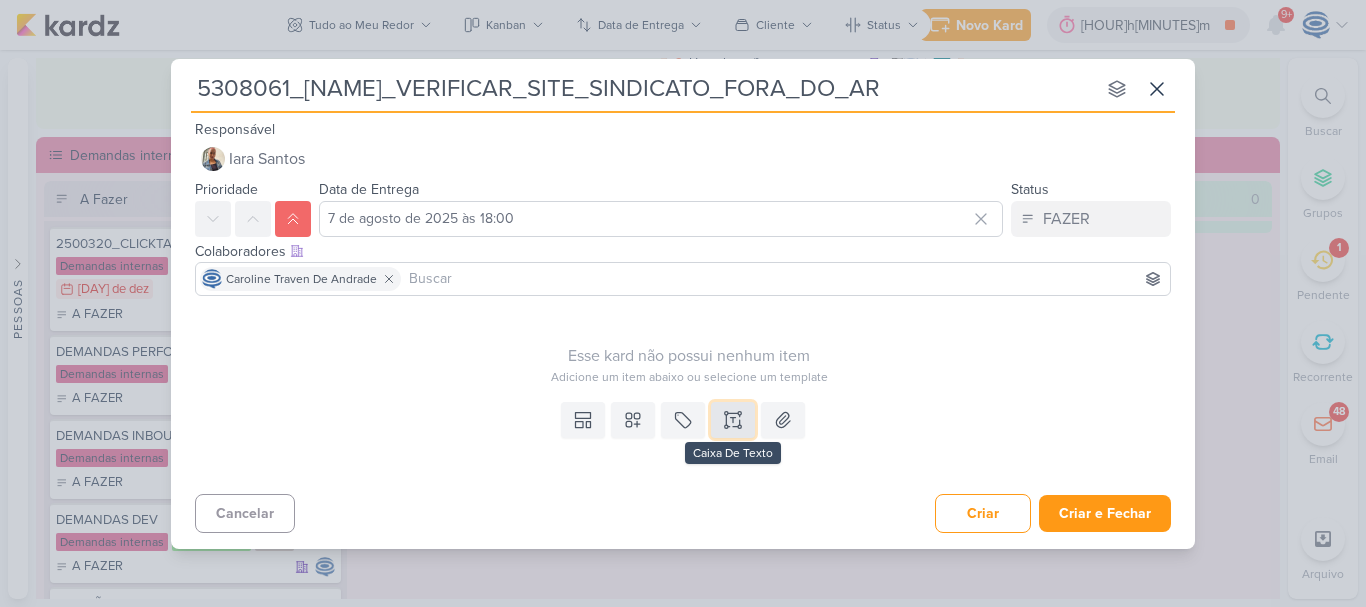 click at bounding box center (733, 420) 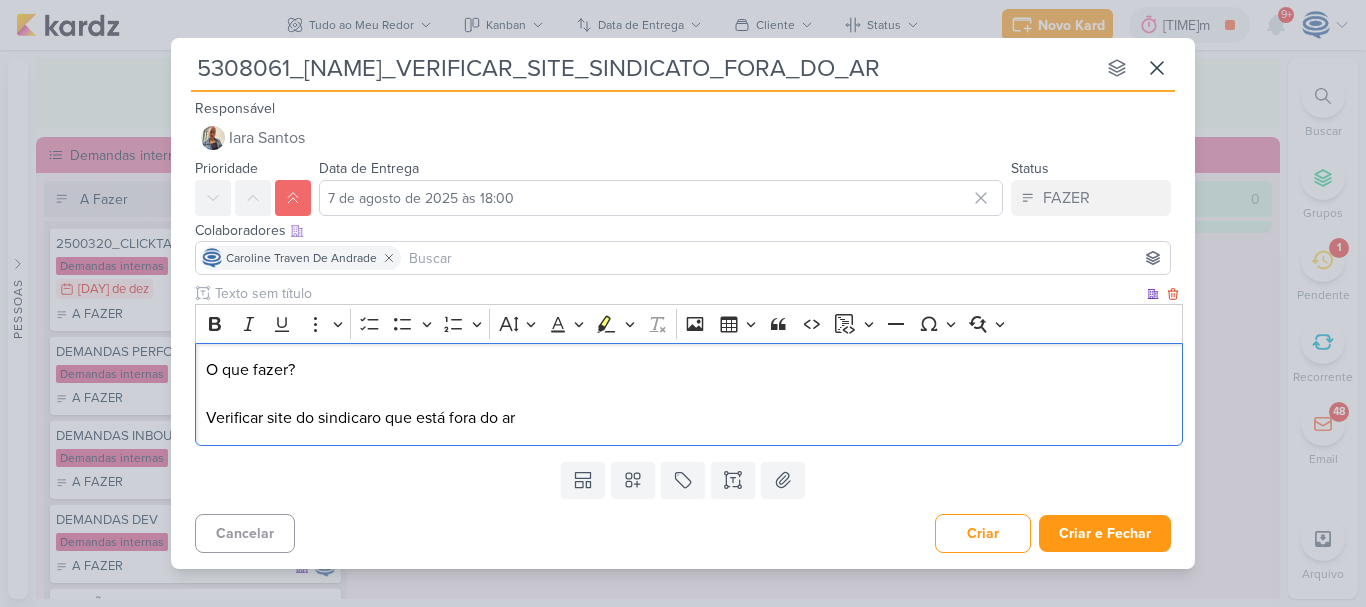 click on "O que fazer? Verificar site do sindicato que está fora do ar" at bounding box center [689, 394] 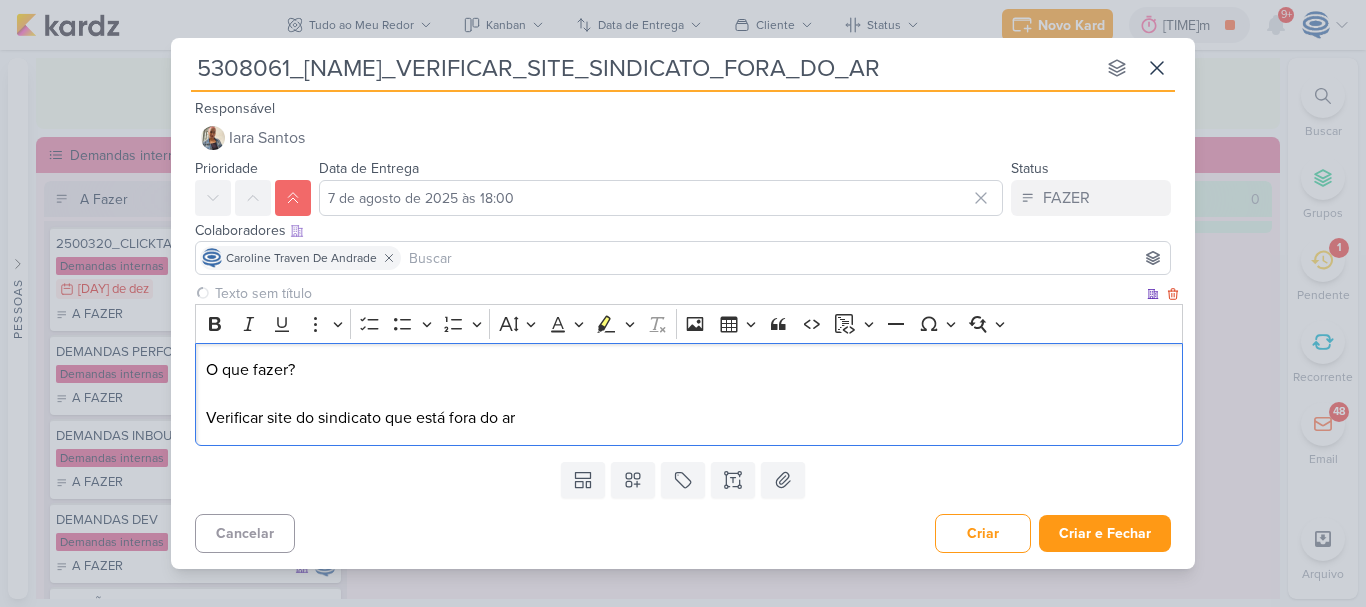 click on "O que fazer? Verificar site do sindicato que está fora do ar" at bounding box center (689, 394) 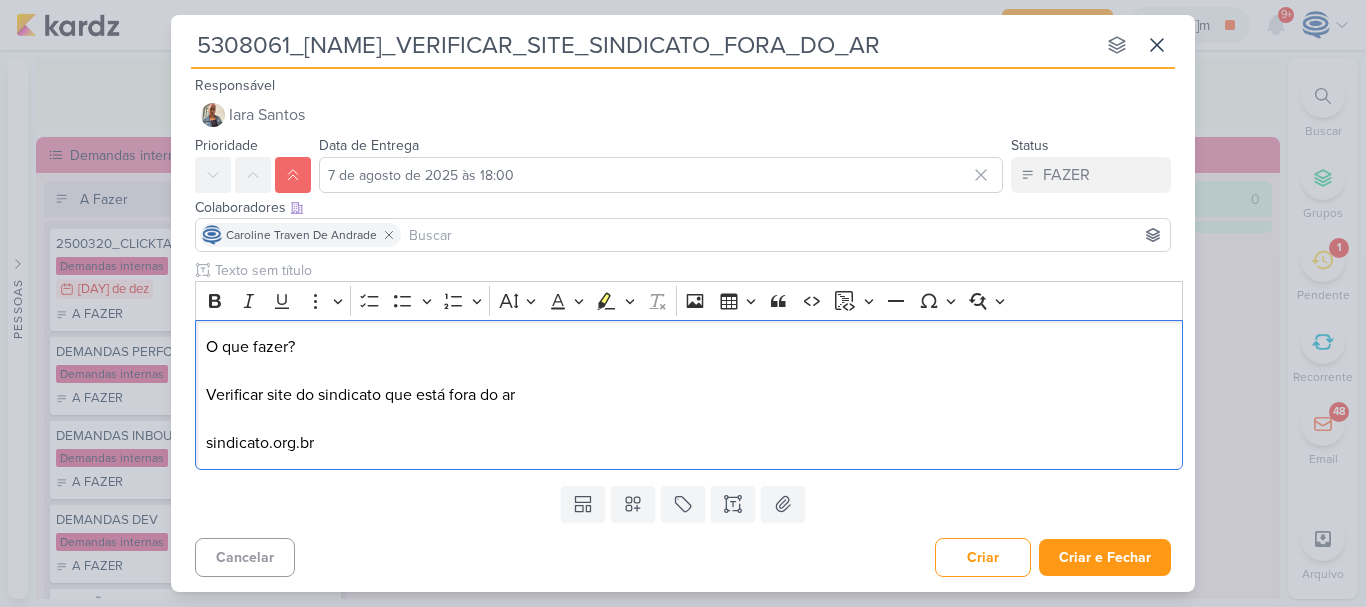 drag, startPoint x: 391, startPoint y: 445, endPoint x: 178, endPoint y: 442, distance: 213.02112 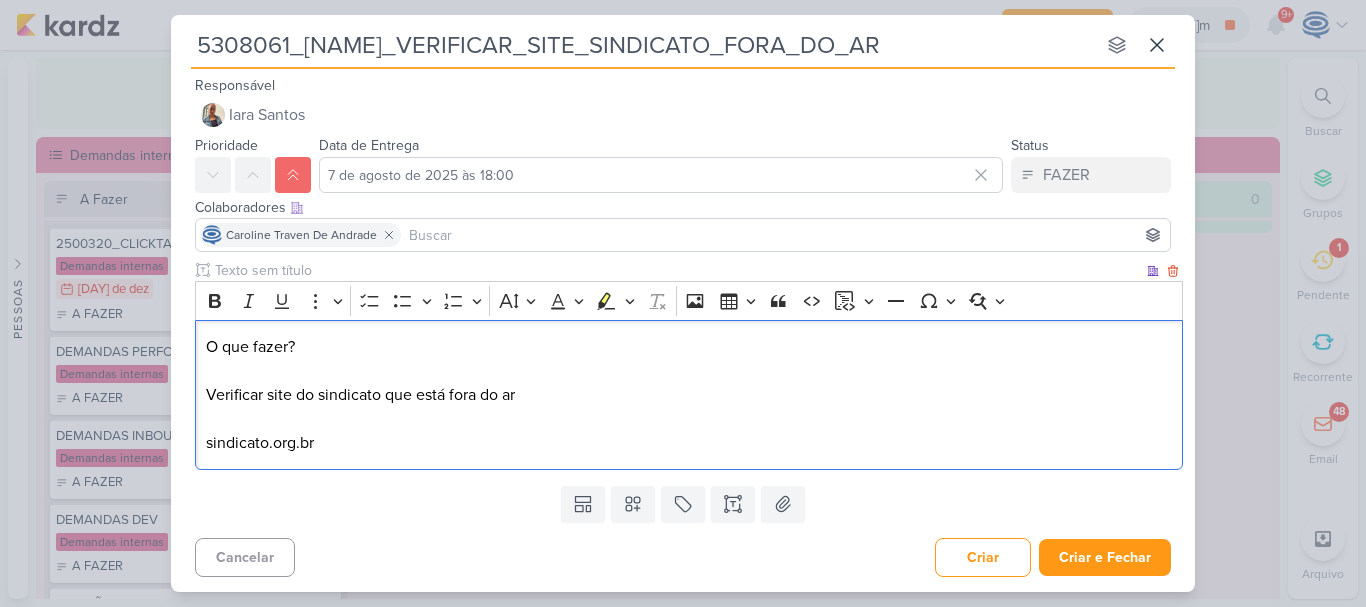 click on "O que fazer? Verificar site do sindicato que está fora do ar sindleasing.org.br" at bounding box center [689, 395] 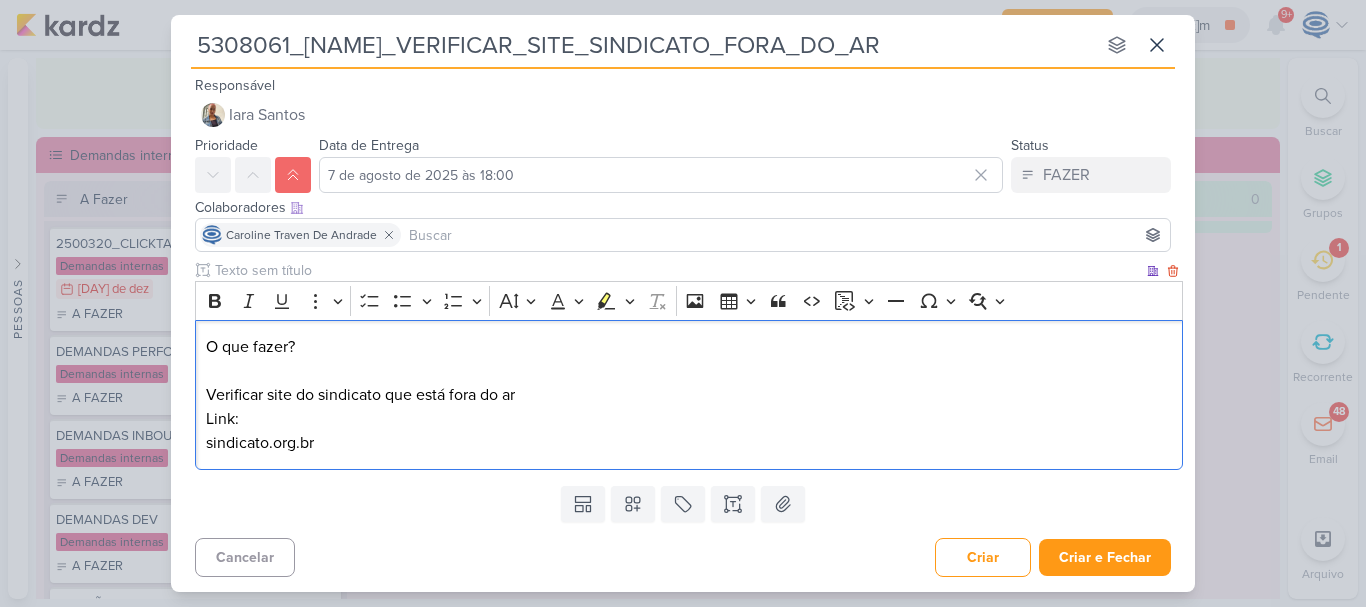 click on "O que fazer?  Verificar site do sindicato que está fora do ar ⁠⁠⁠⁠⁠⁠⁠Link:  sindleasing.org.br" at bounding box center (689, 395) 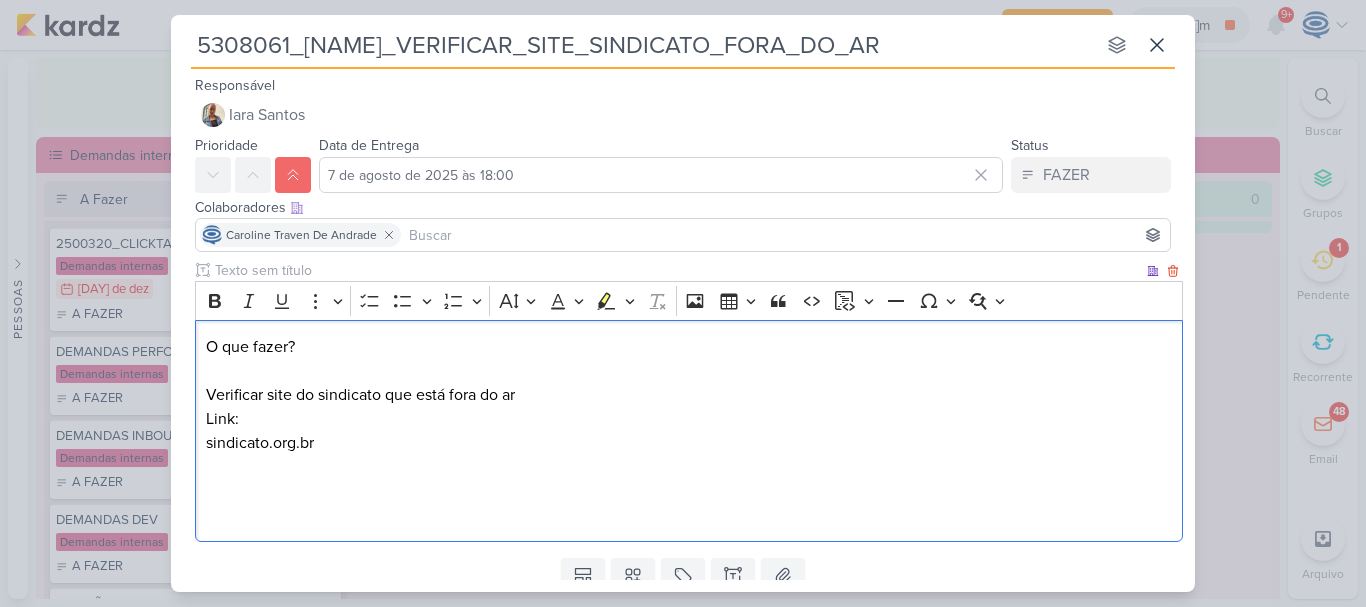 click on "O que fazer?  Verificar site do sindicato que está fora do ar Link:  sindleasing.org.br" at bounding box center (689, 431) 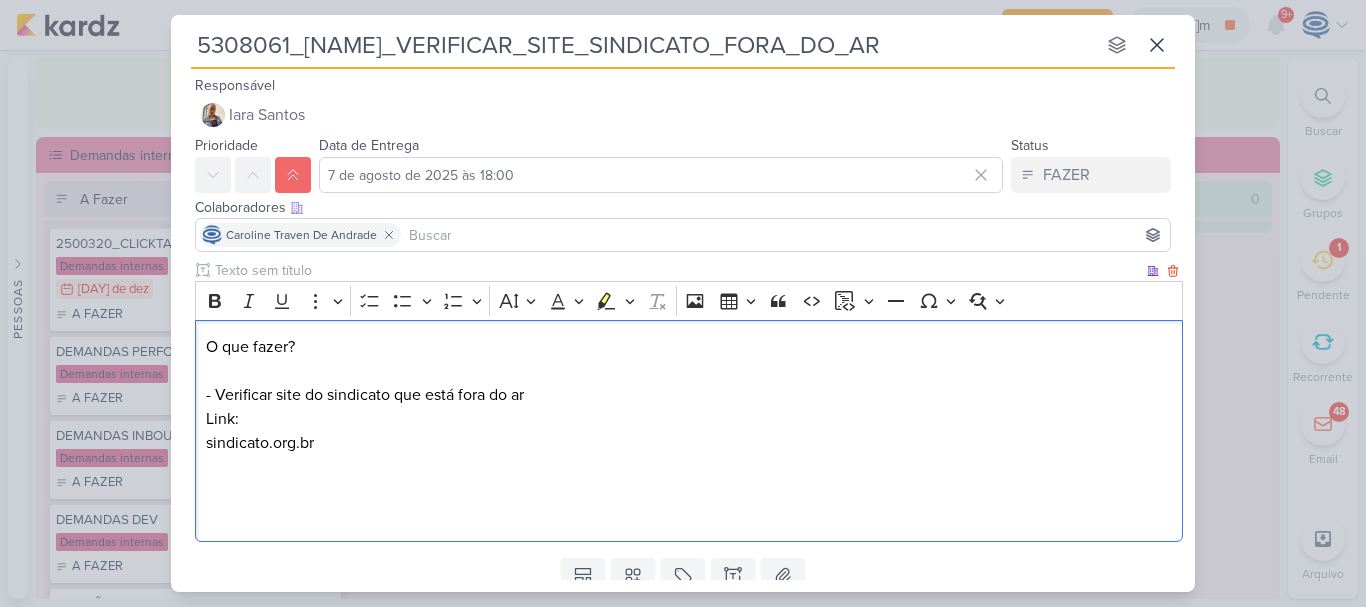 click on "O que fazer? - Verificar site do sindicato que está fora do ar Link: sindleasing.org.br" at bounding box center [689, 431] 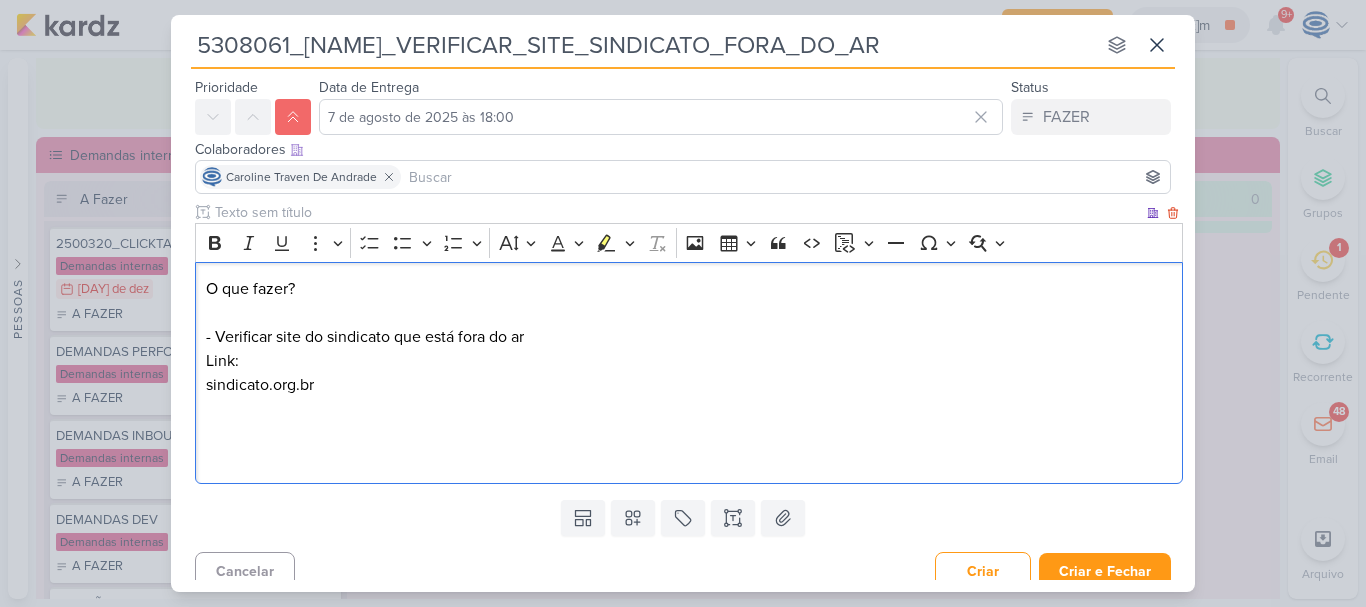 scroll, scrollTop: 73, scrollLeft: 0, axis: vertical 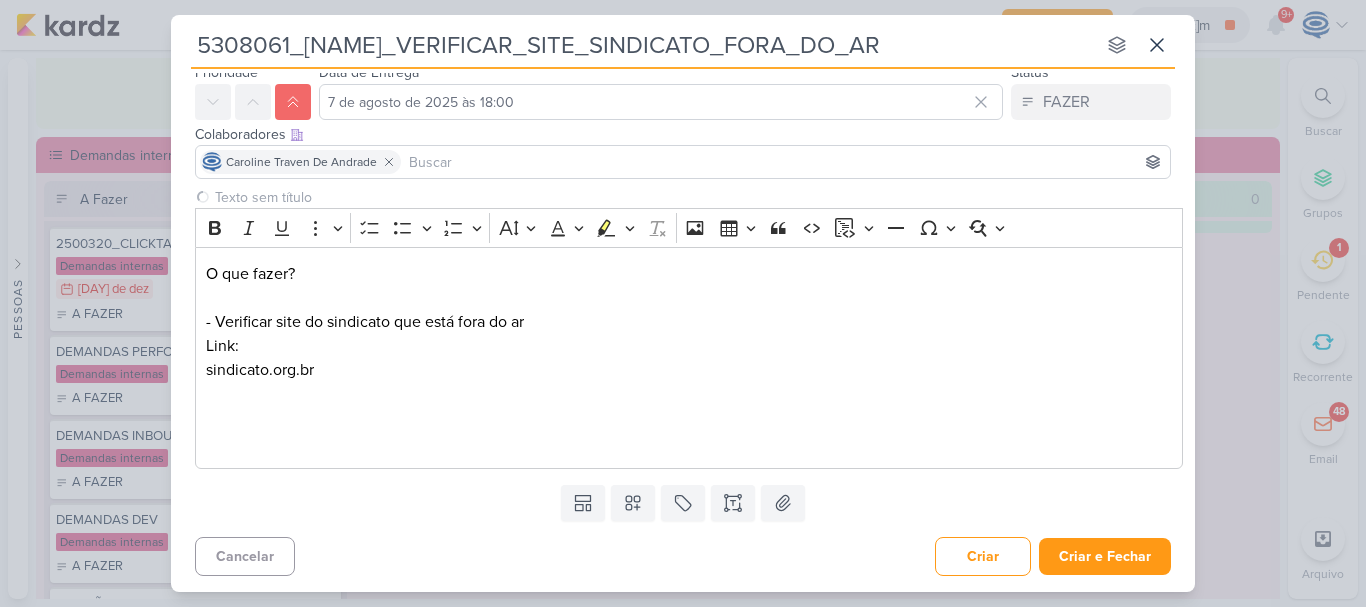 click at bounding box center (785, 162) 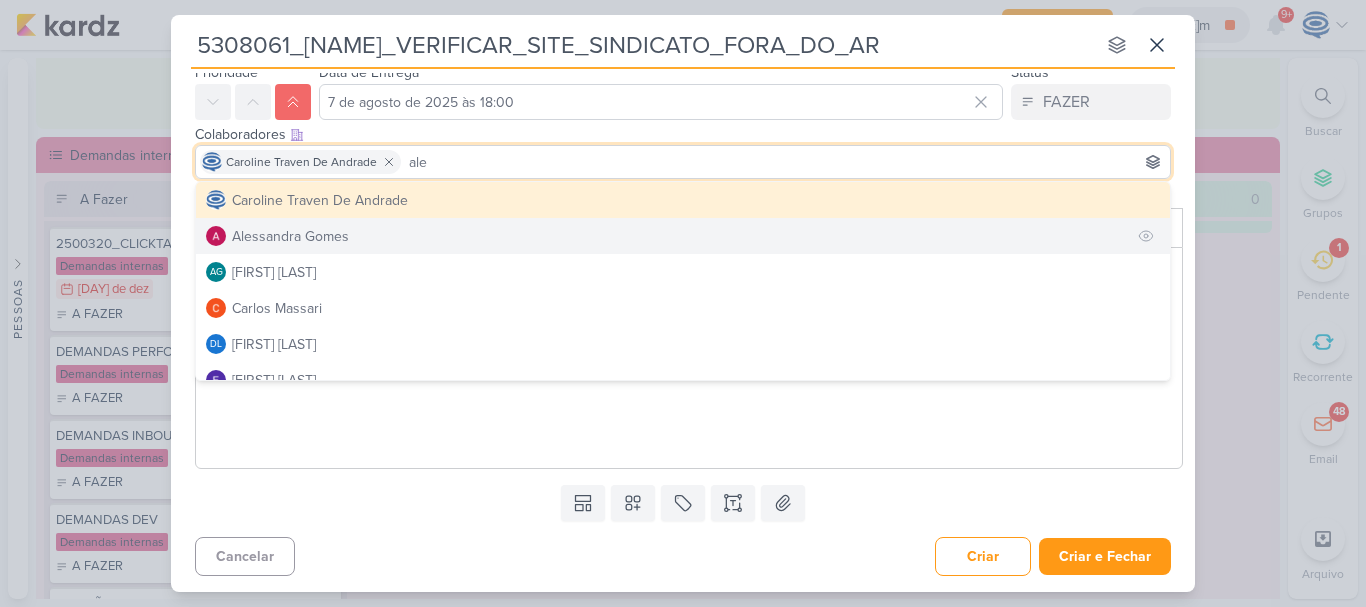 type on "ale" 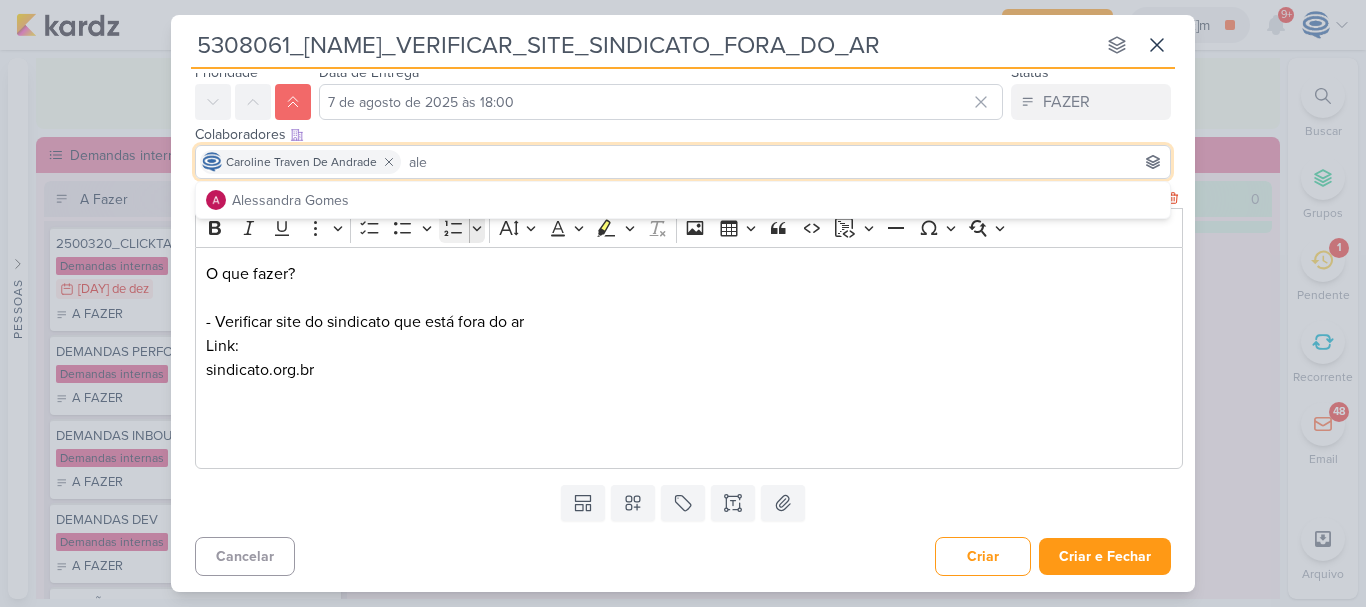 type 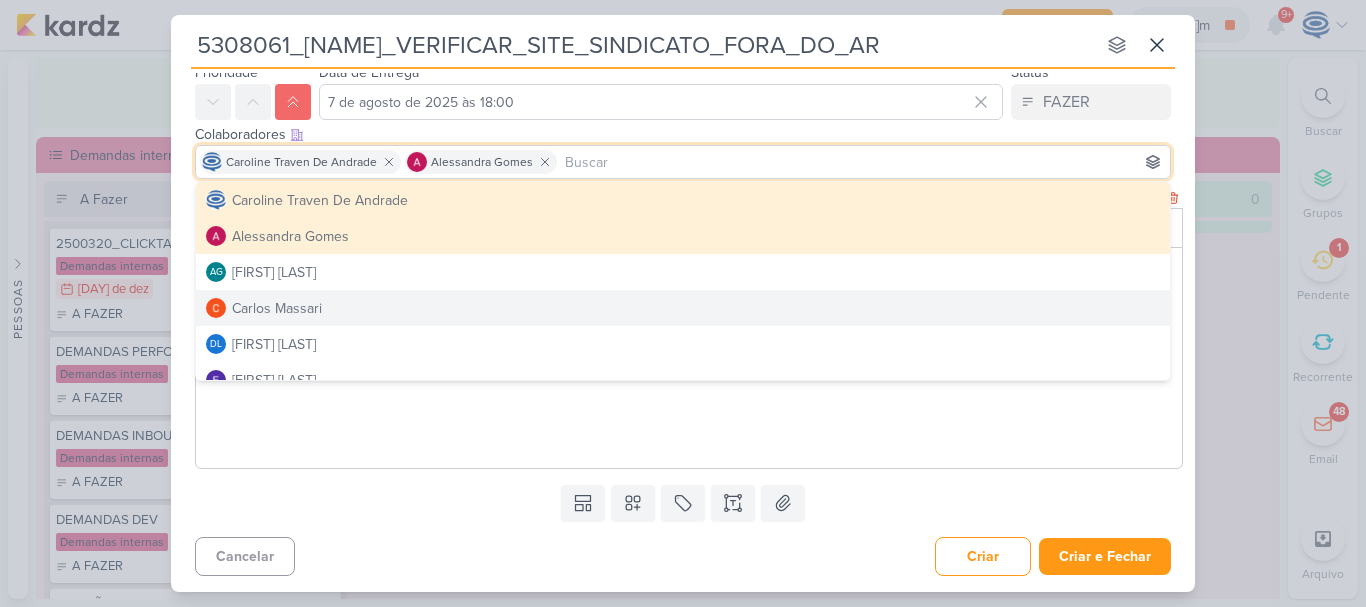 click on "O que fazer? - Verificar site do sindicato que está fora do ar Link: sindleasing.org.br" at bounding box center (689, 358) 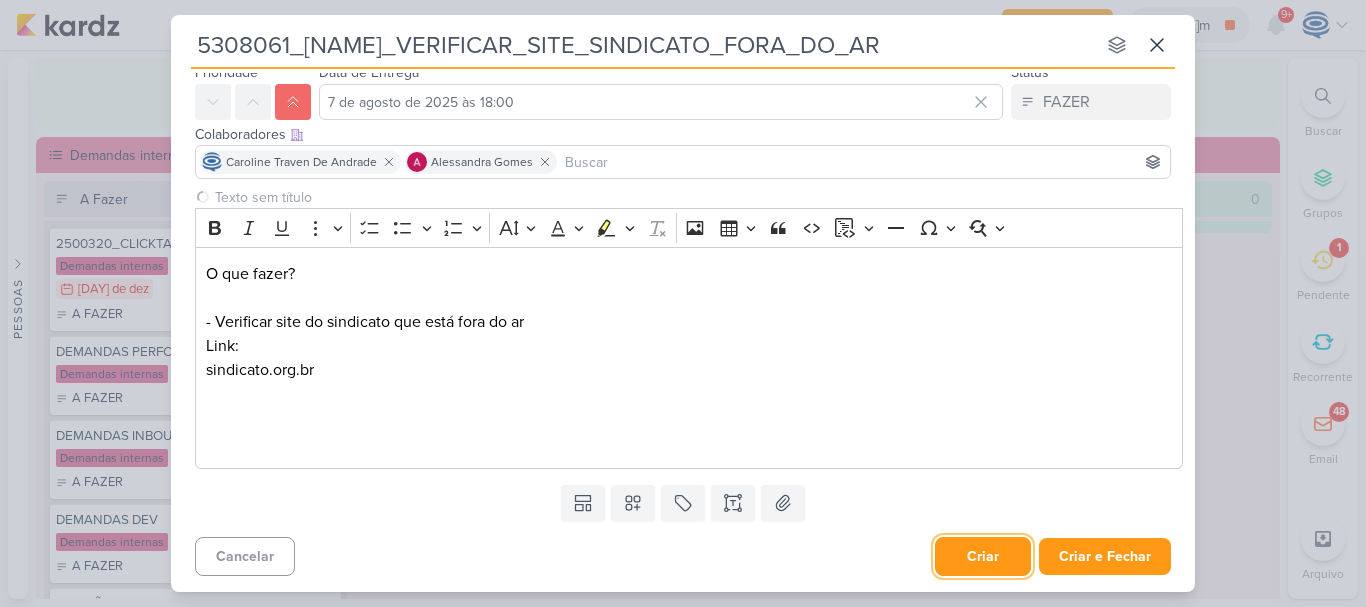 click on "Criar" at bounding box center [983, 556] 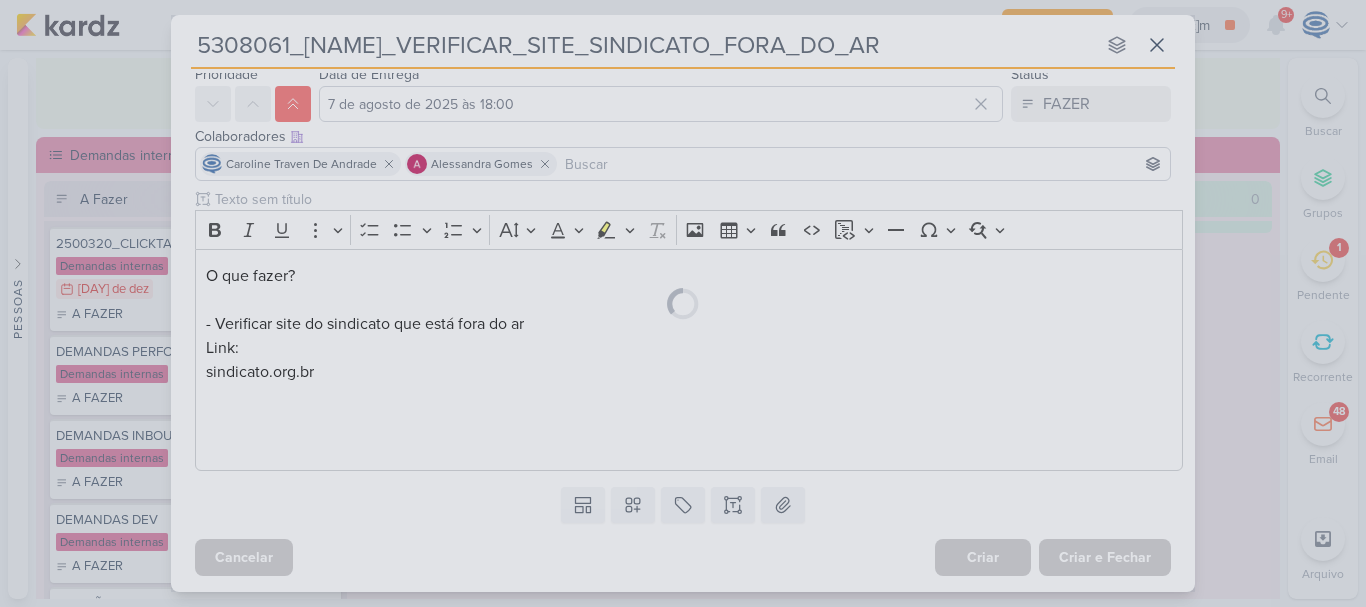 scroll, scrollTop: 71, scrollLeft: 0, axis: vertical 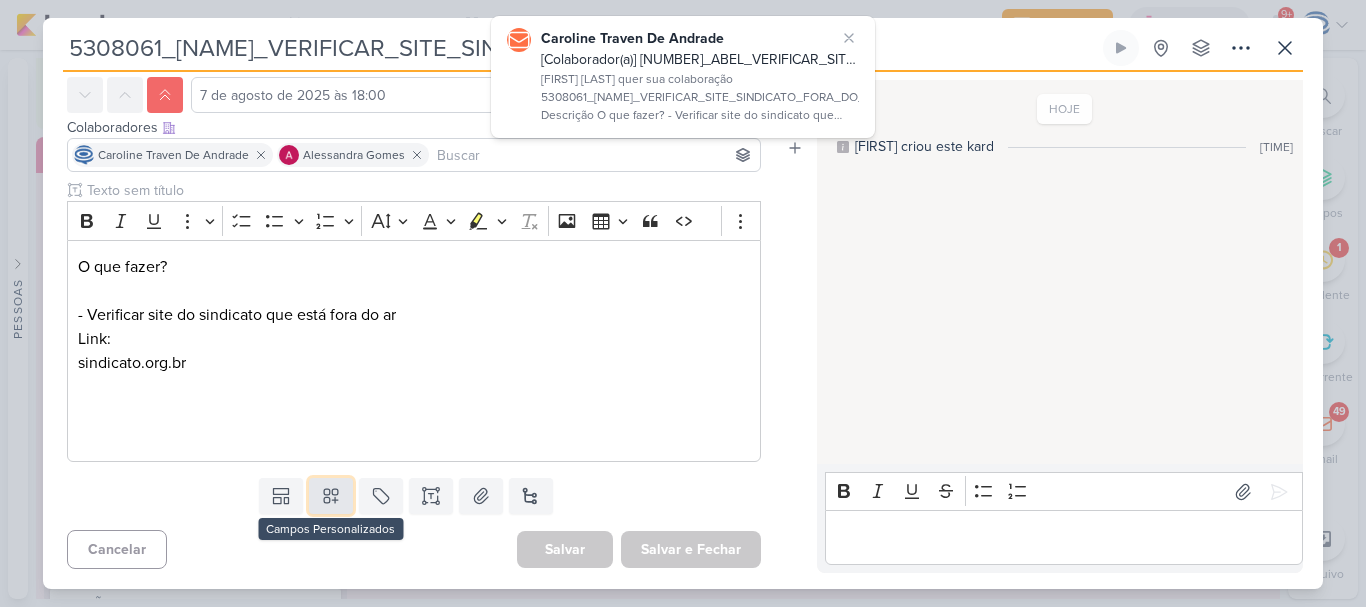 click at bounding box center (331, 496) 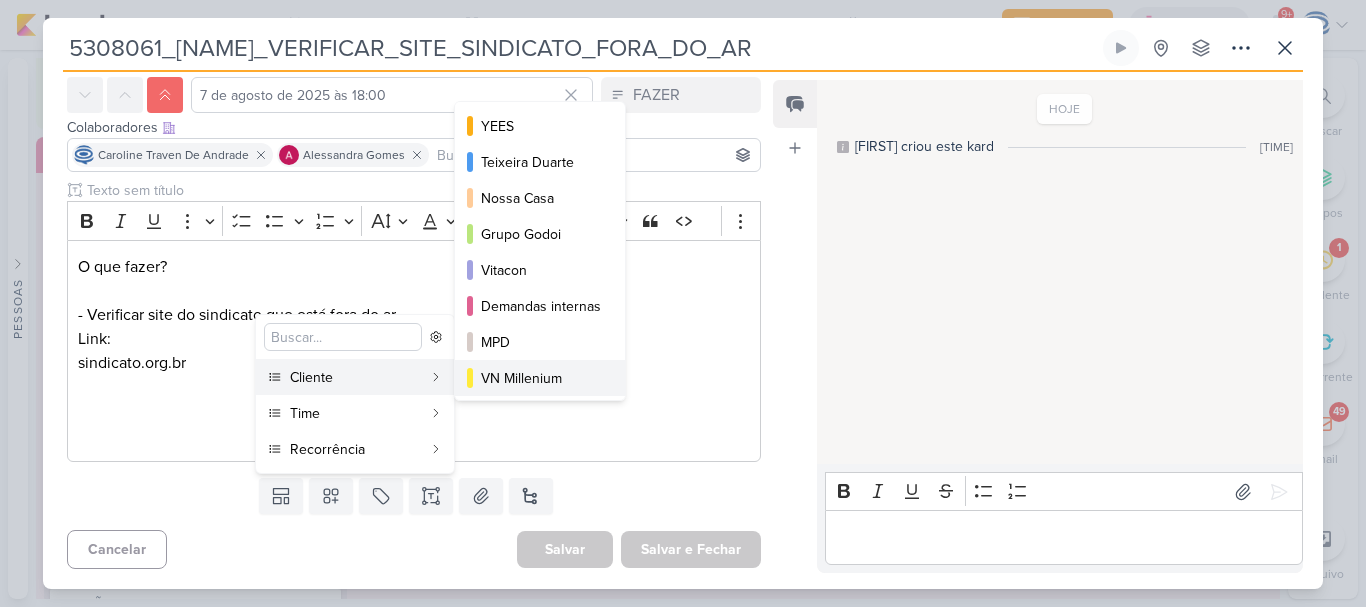 scroll, scrollTop: 218, scrollLeft: 0, axis: vertical 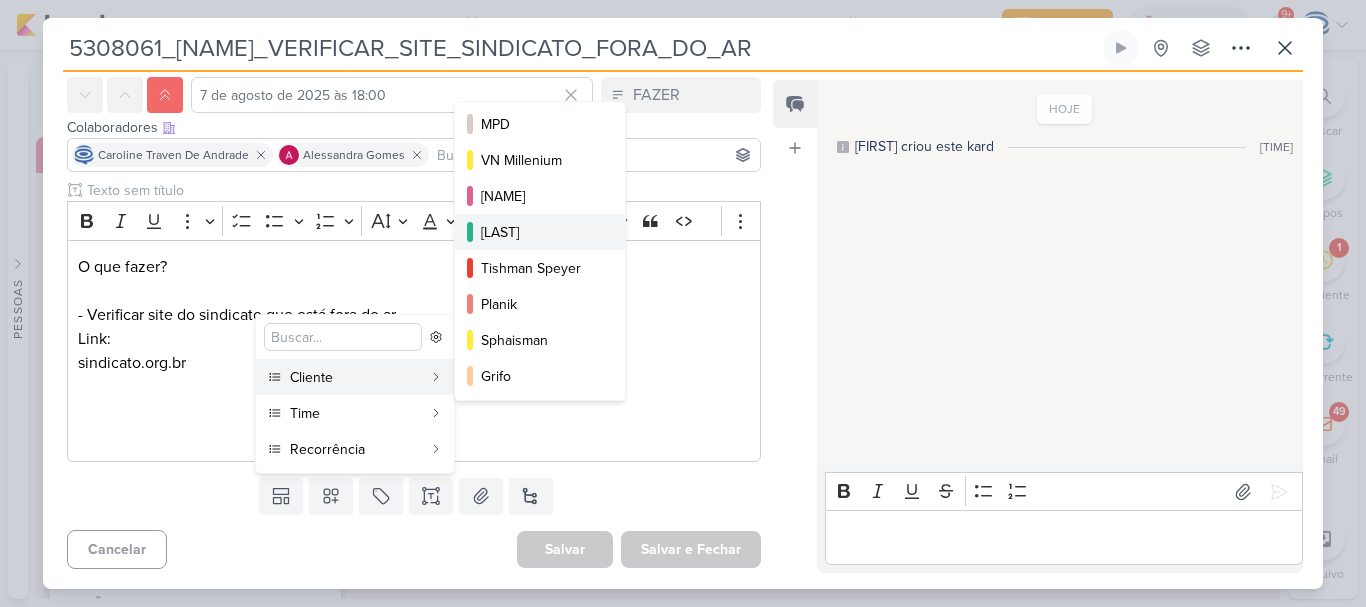 click on "[LAST]" at bounding box center [541, 232] 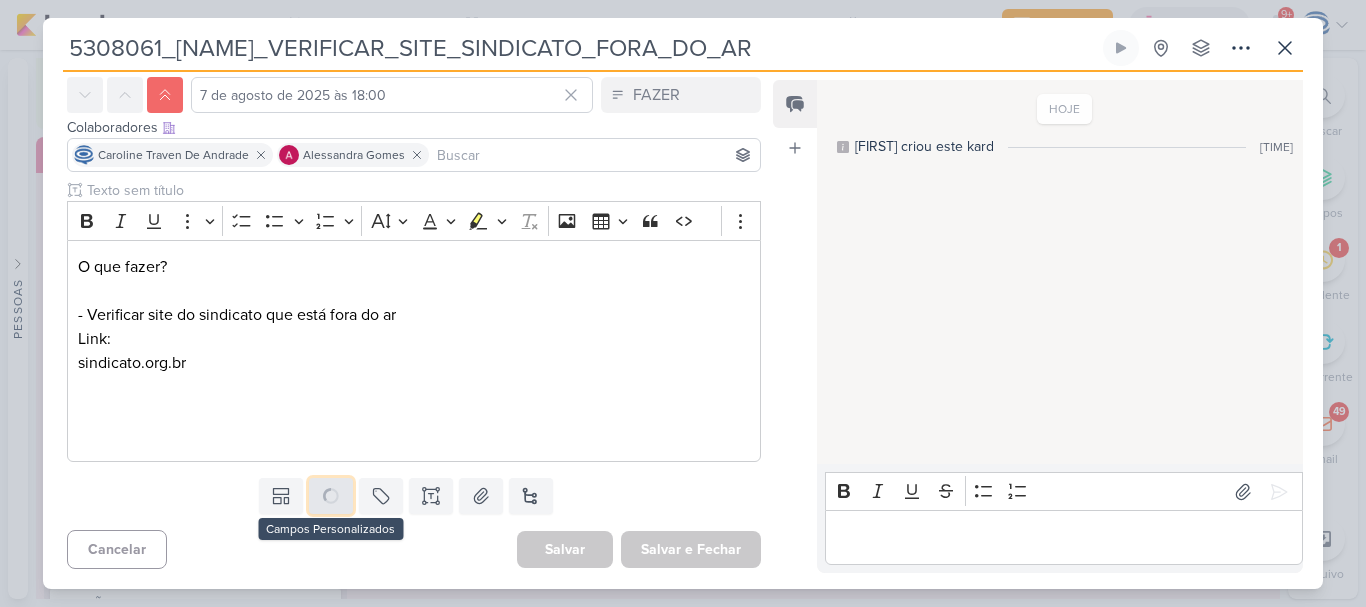 click 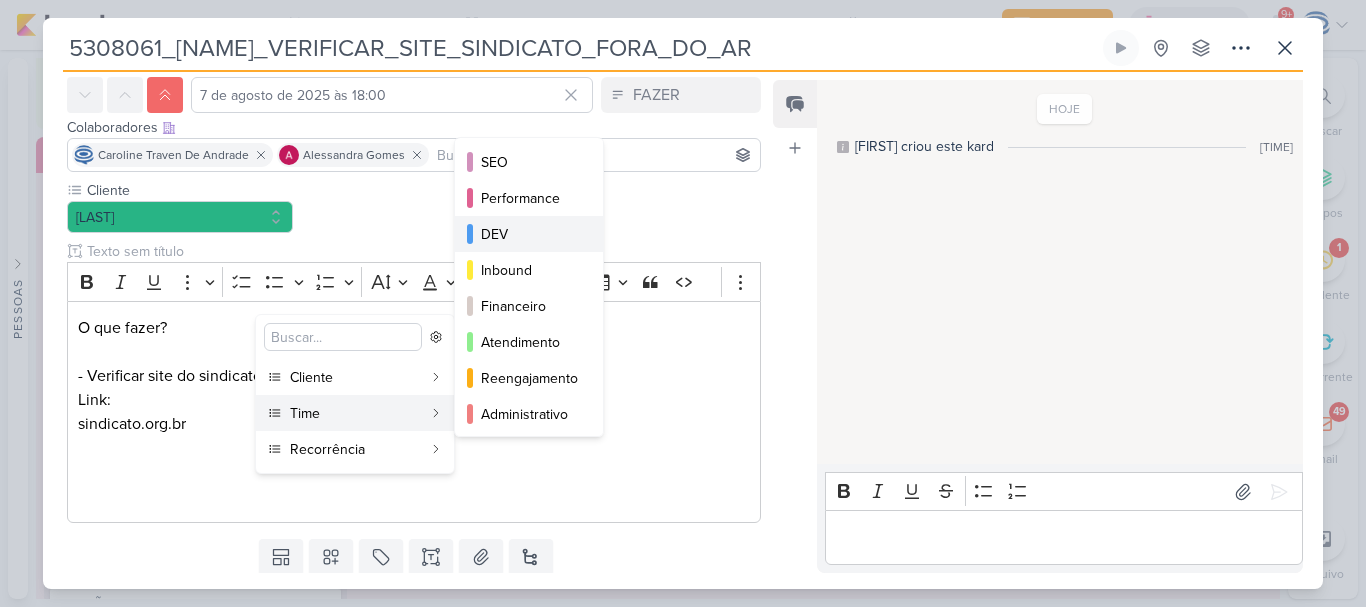 click on "DEV" at bounding box center [530, 234] 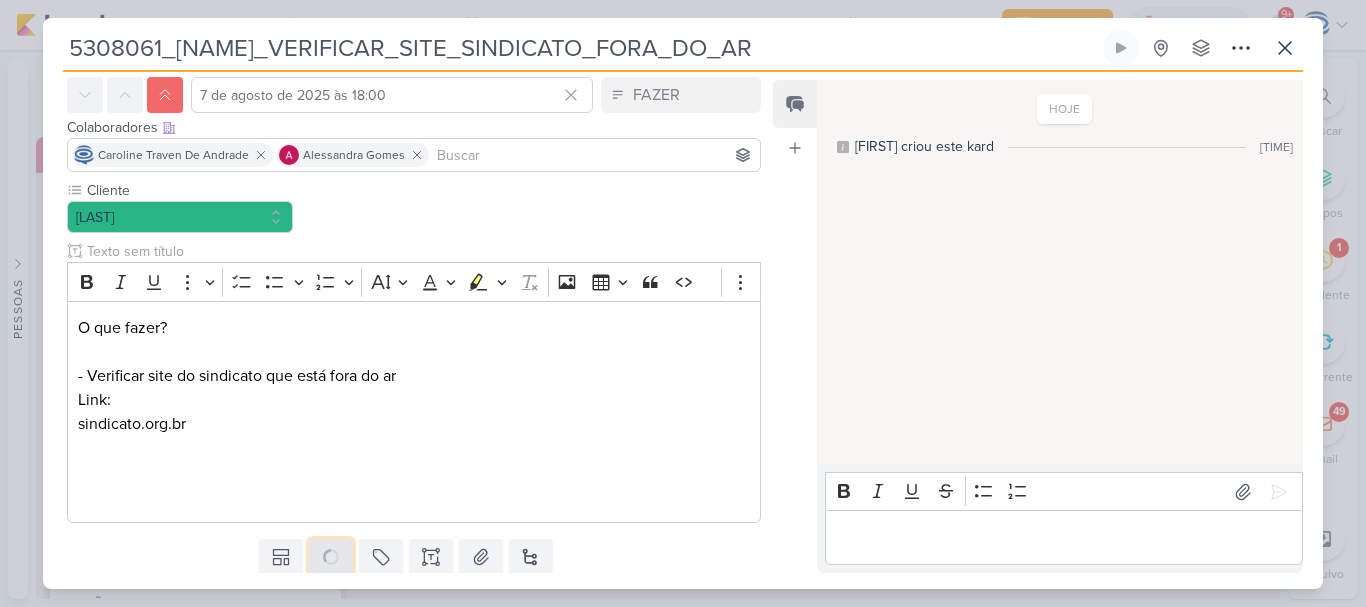 click at bounding box center (331, 557) 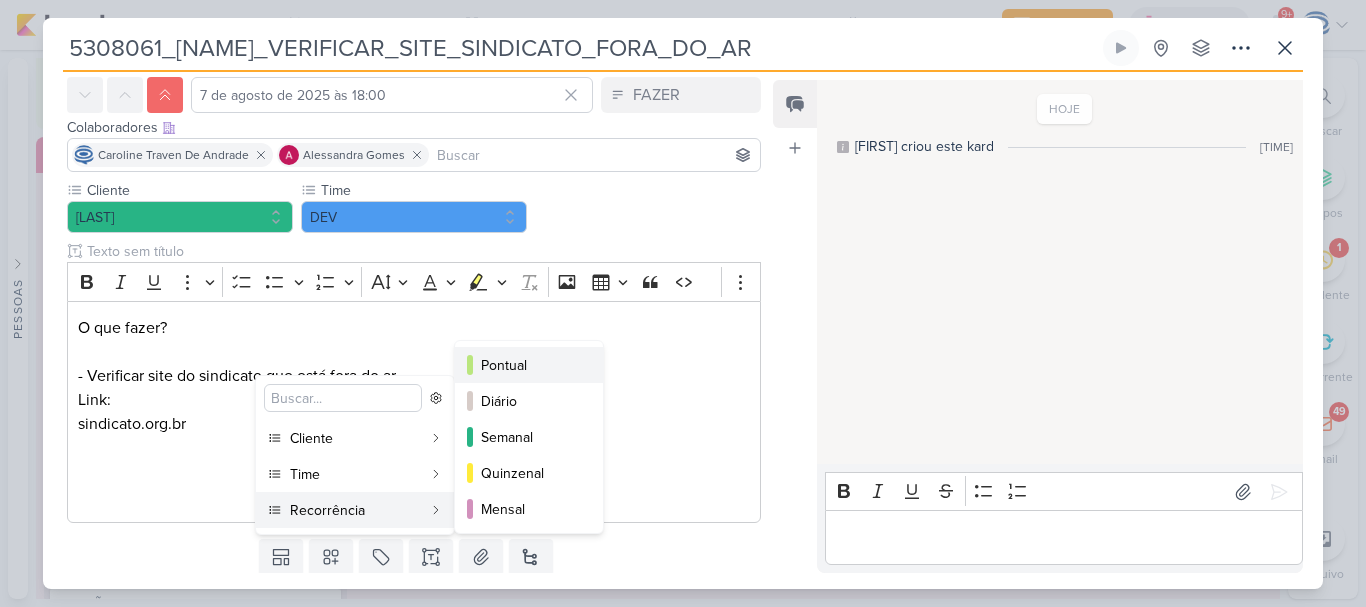 click on "Pontual" at bounding box center [530, 365] 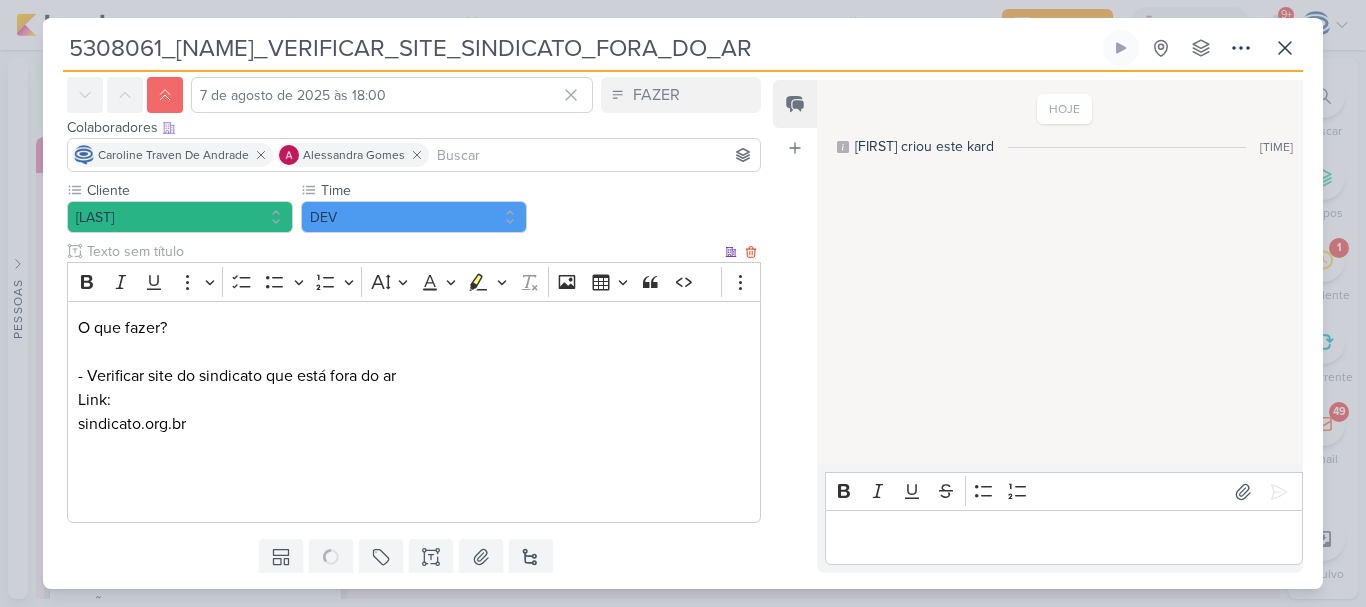 scroll, scrollTop: 144, scrollLeft: 0, axis: vertical 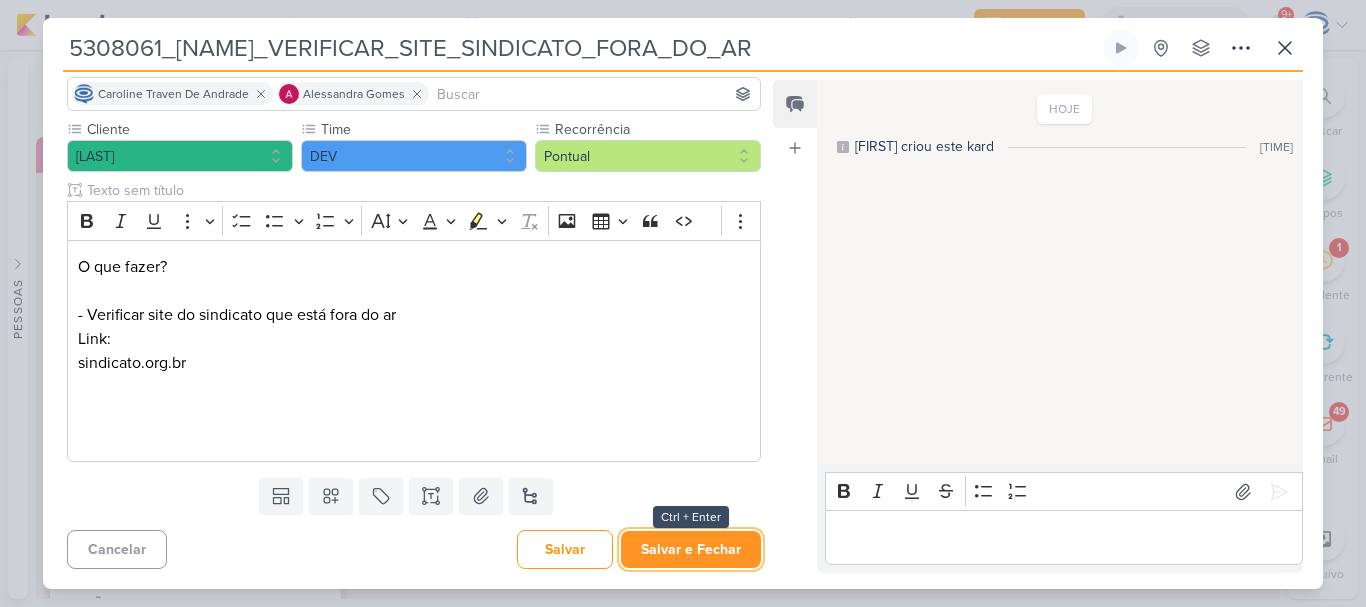 click on "Salvar e Fechar" at bounding box center [691, 549] 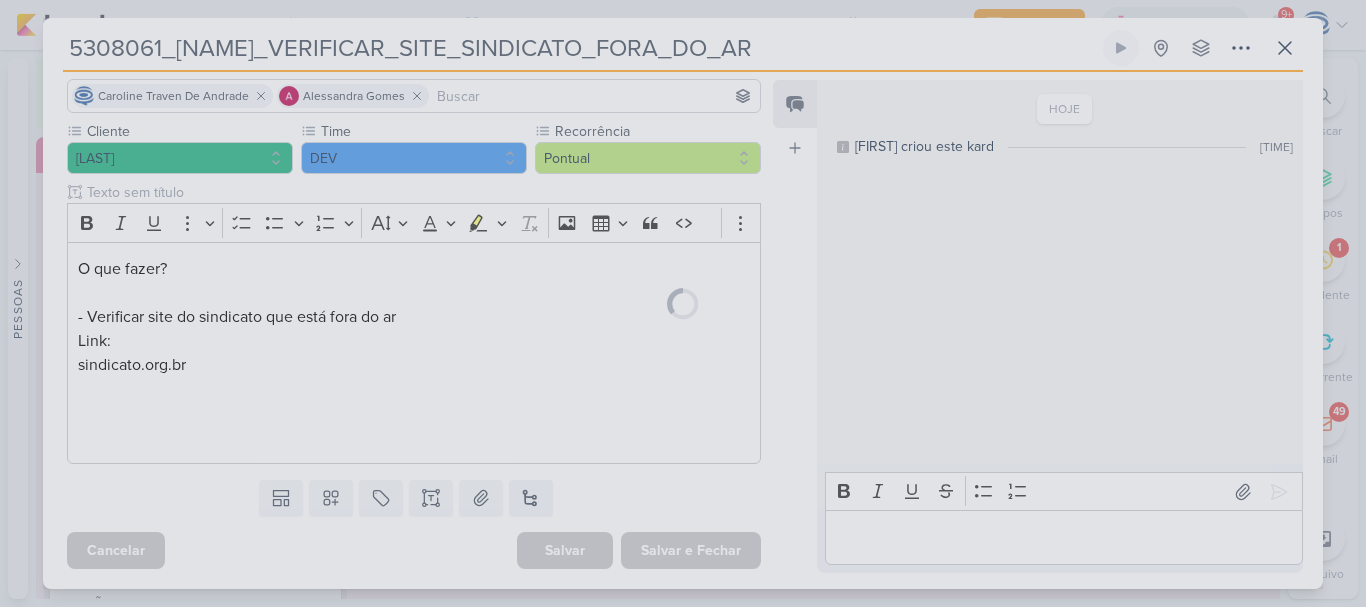 scroll, scrollTop: 142, scrollLeft: 0, axis: vertical 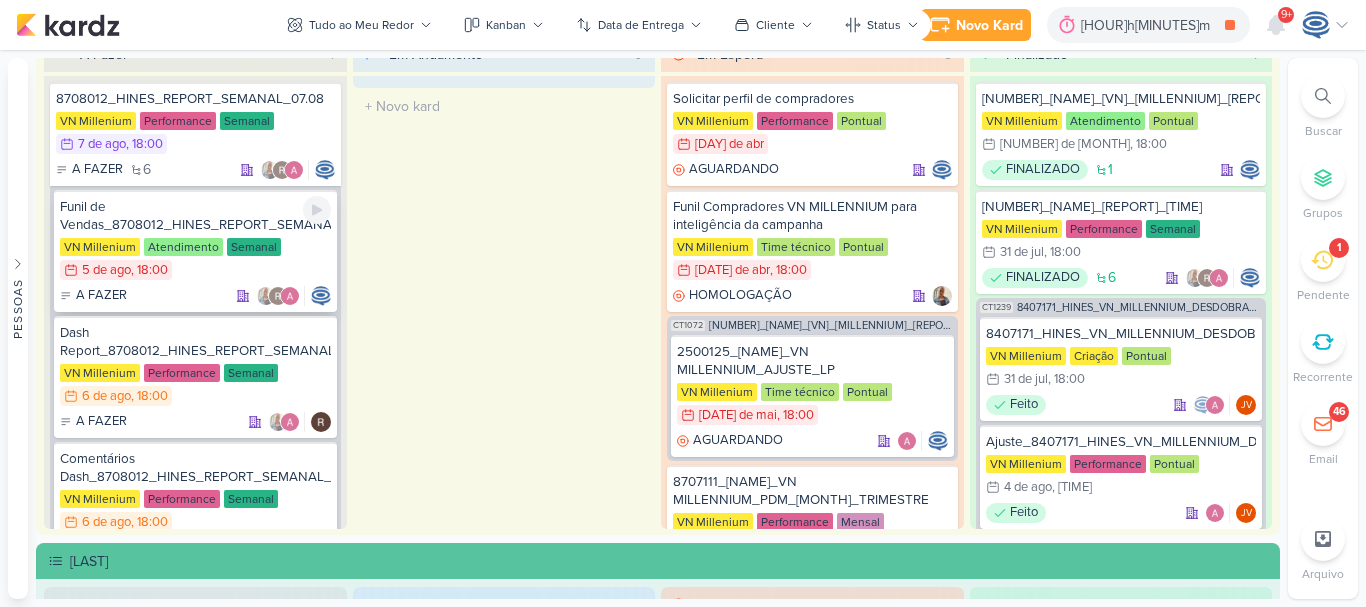 click on "Funil de Vendas_8708012_HINES_REPORT_SEMANAL_07.08" at bounding box center [195, 216] 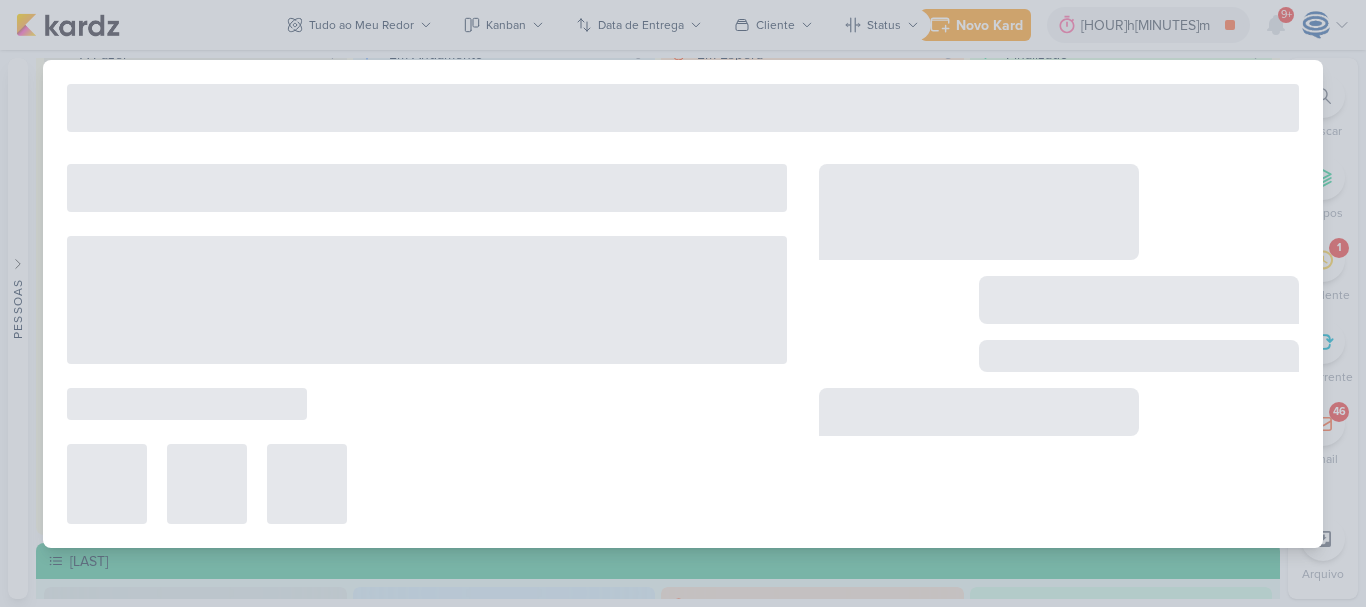 type on "Funil de Vendas_8708012_HINES_REPORT_SEMANAL_07.08" 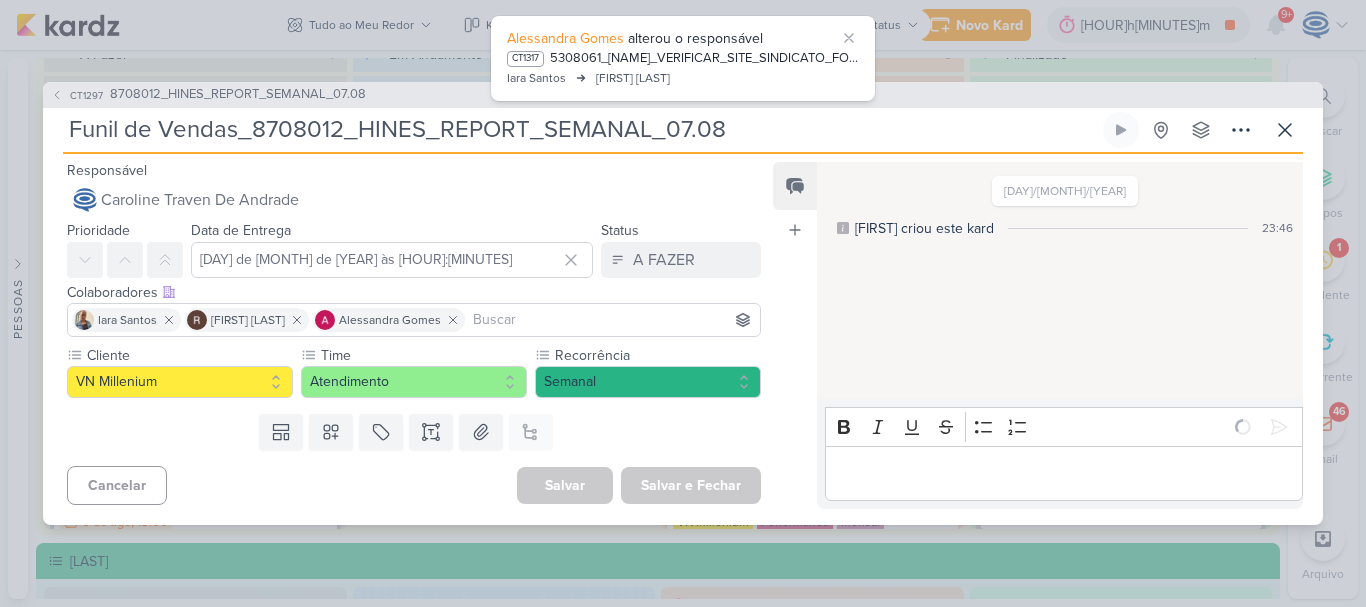 click on "[NUMBER]/[NUMBER]/[NUMBER]
[FIRST] criou este kard
[TIME]" at bounding box center [1059, 282] 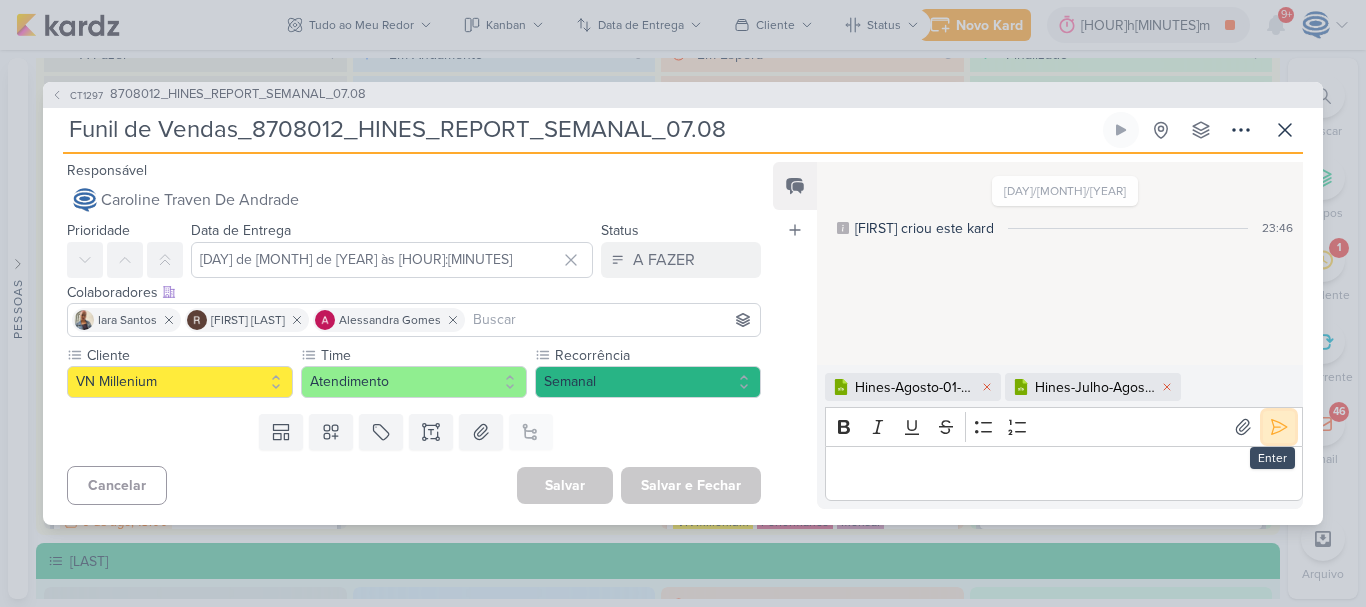 click 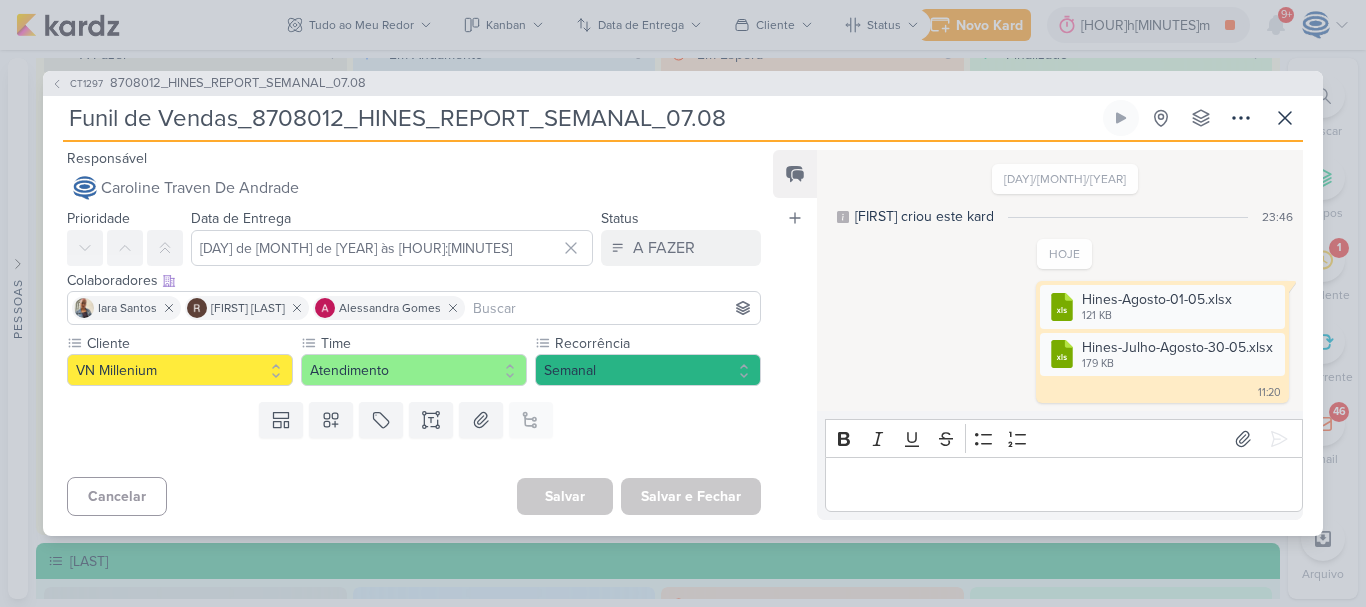 click on "Feed Atrelar email Solte o email para atrelar ao kard" at bounding box center [795, 335] 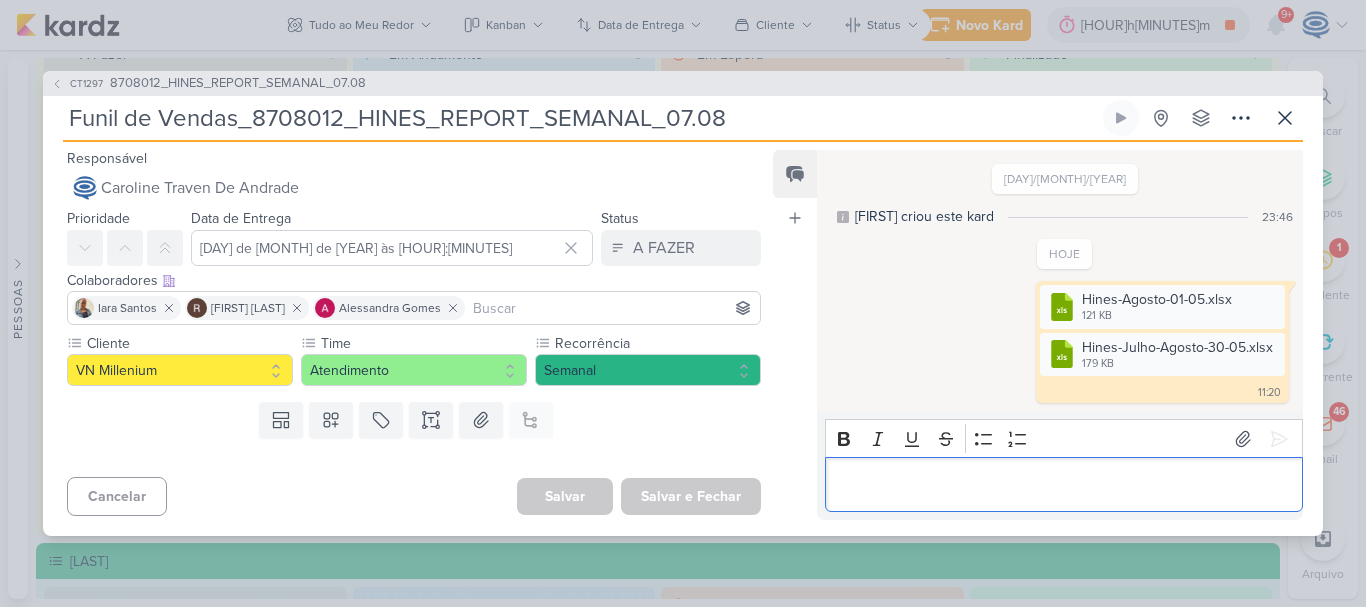click at bounding box center [1063, 485] 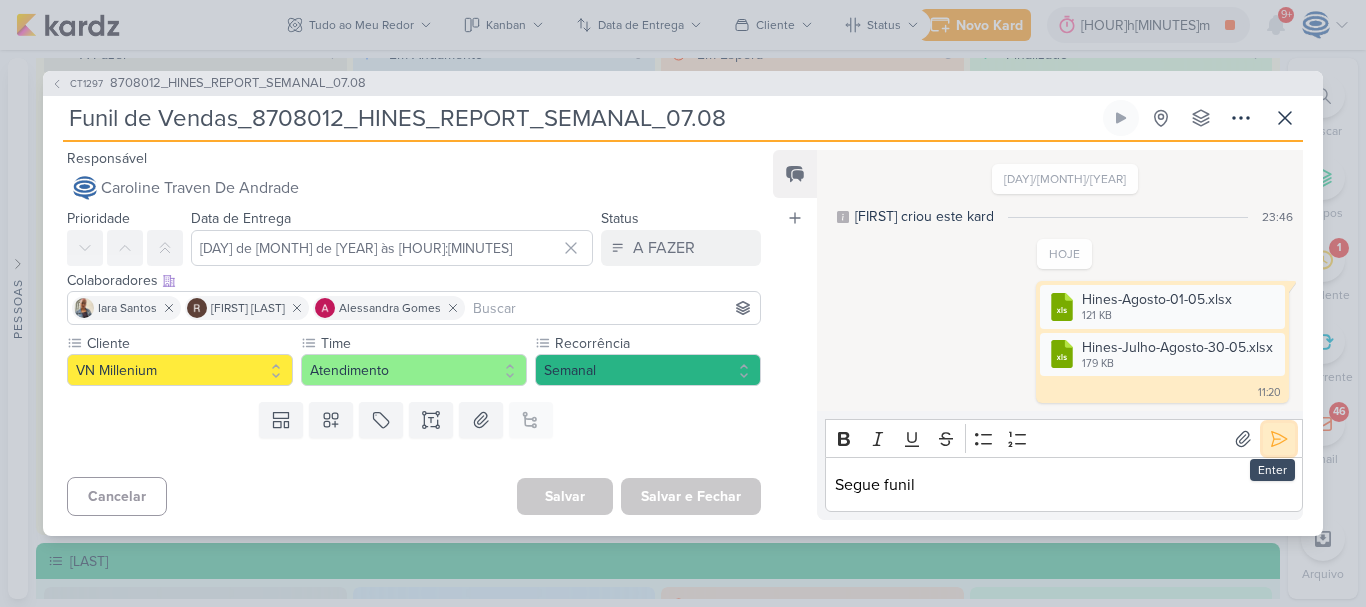 click 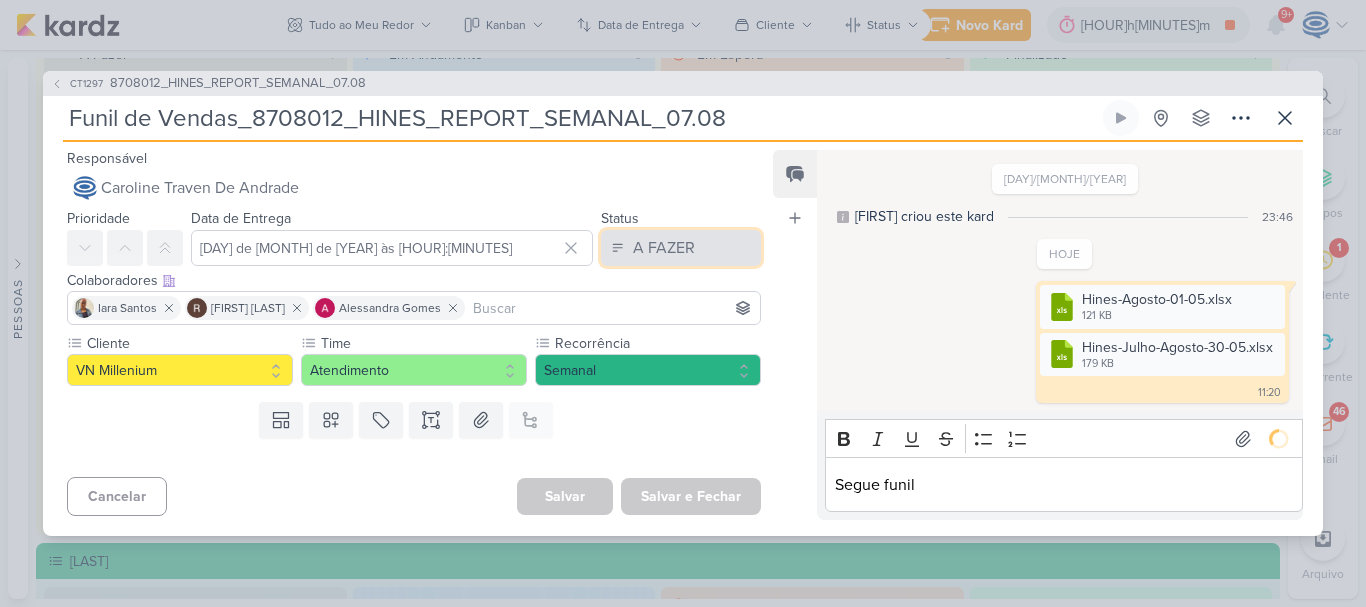 click on "A FAZER" at bounding box center [681, 248] 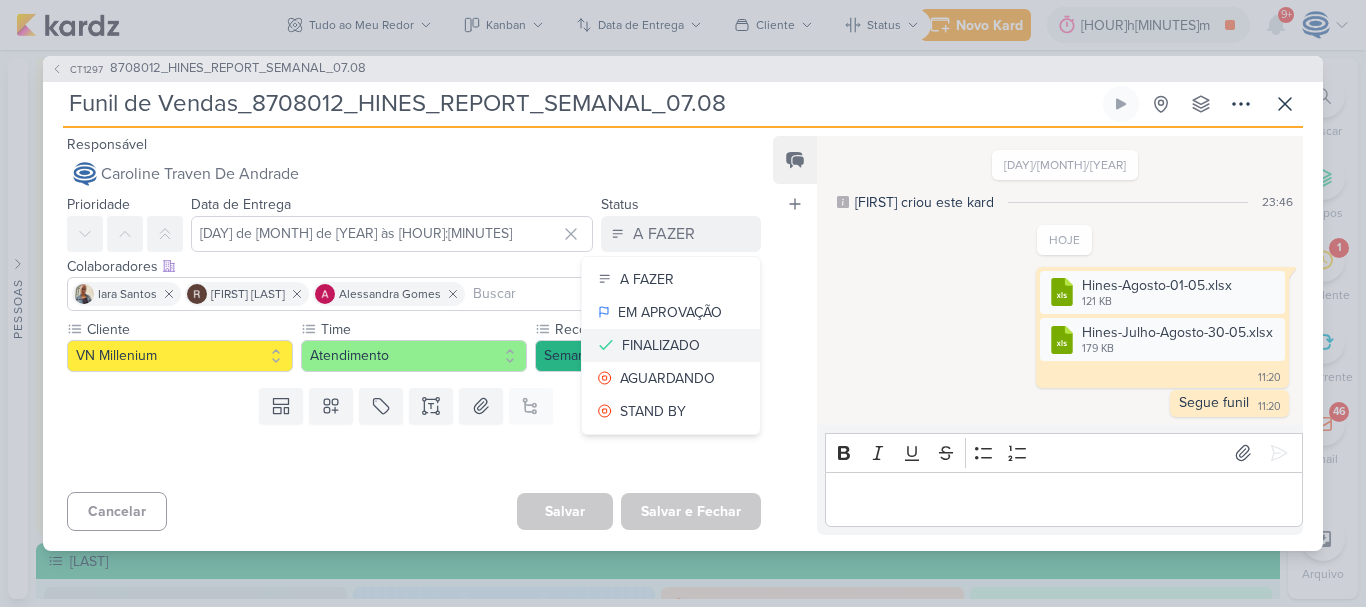 click on "FINALIZADO" at bounding box center [661, 345] 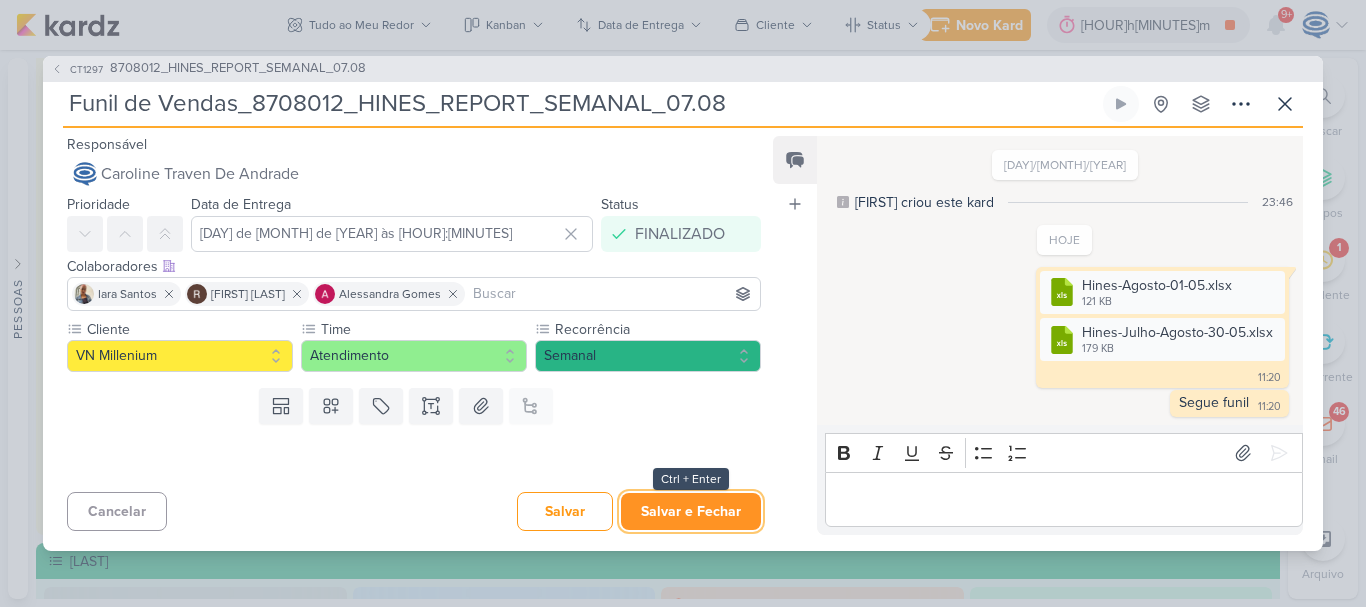 click on "Salvar e Fechar" at bounding box center (691, 511) 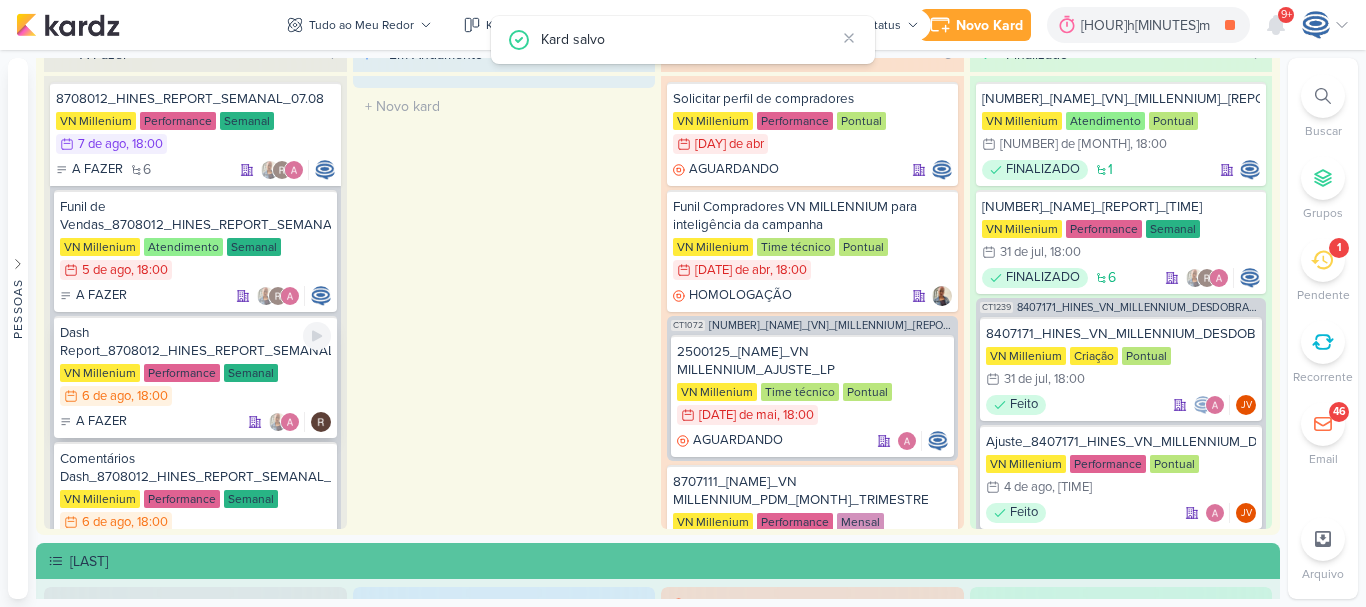 click on "Dash Report_8708012_HINES_REPORT_SEMANAL_07.08" at bounding box center (195, 342) 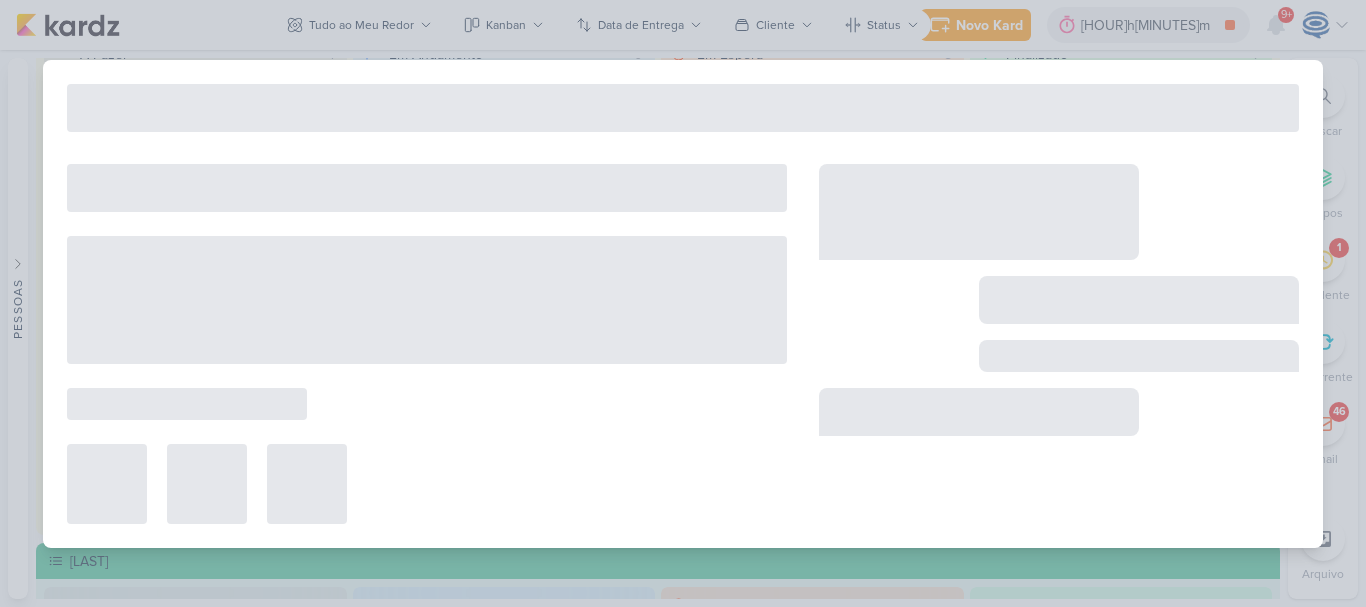 type on "Dash Report_8708012_HINES_REPORT_SEMANAL_07.08" 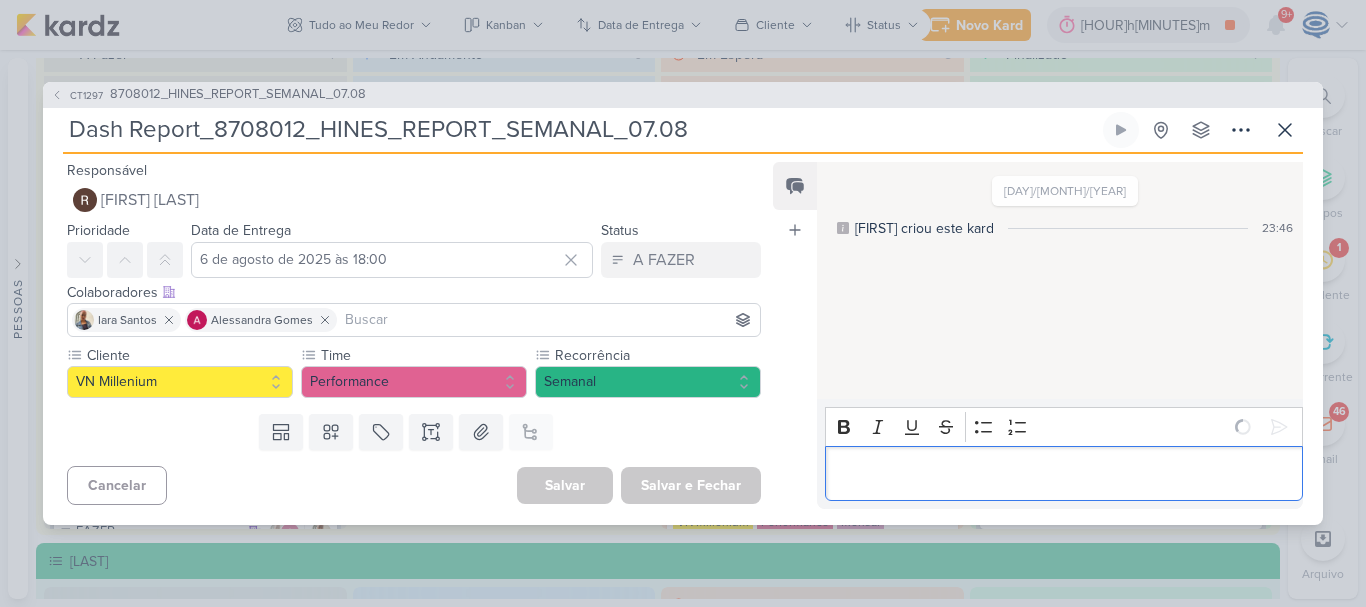 click at bounding box center [1063, 473] 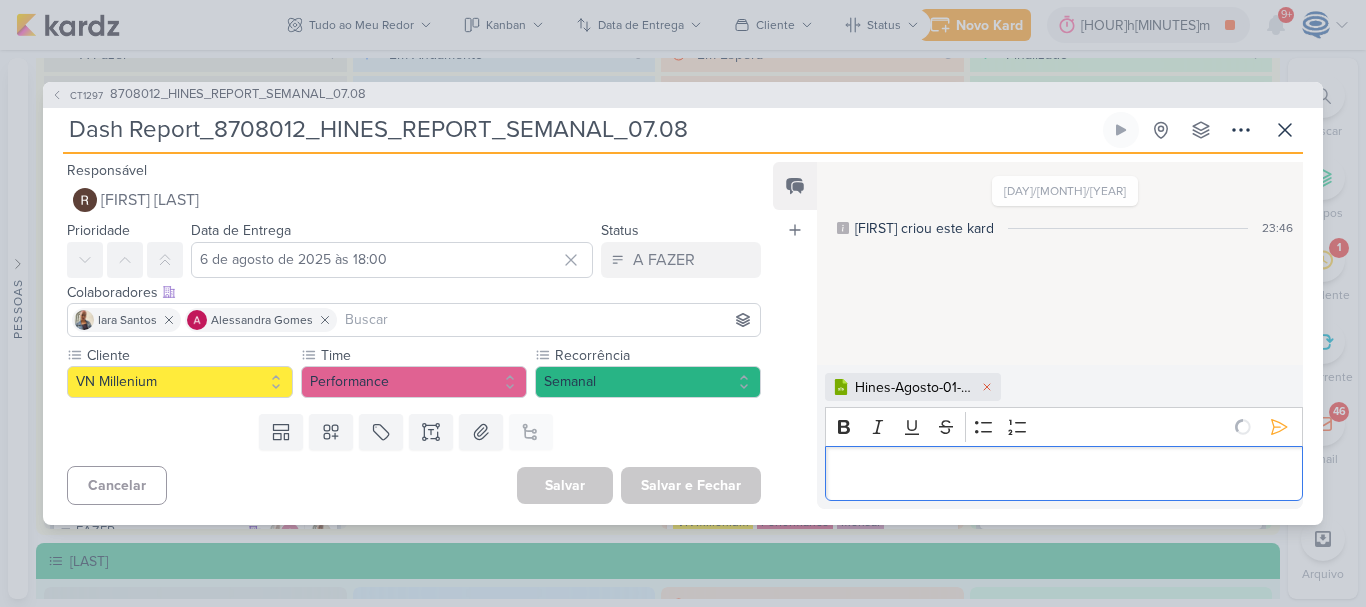 click at bounding box center (1063, 473) 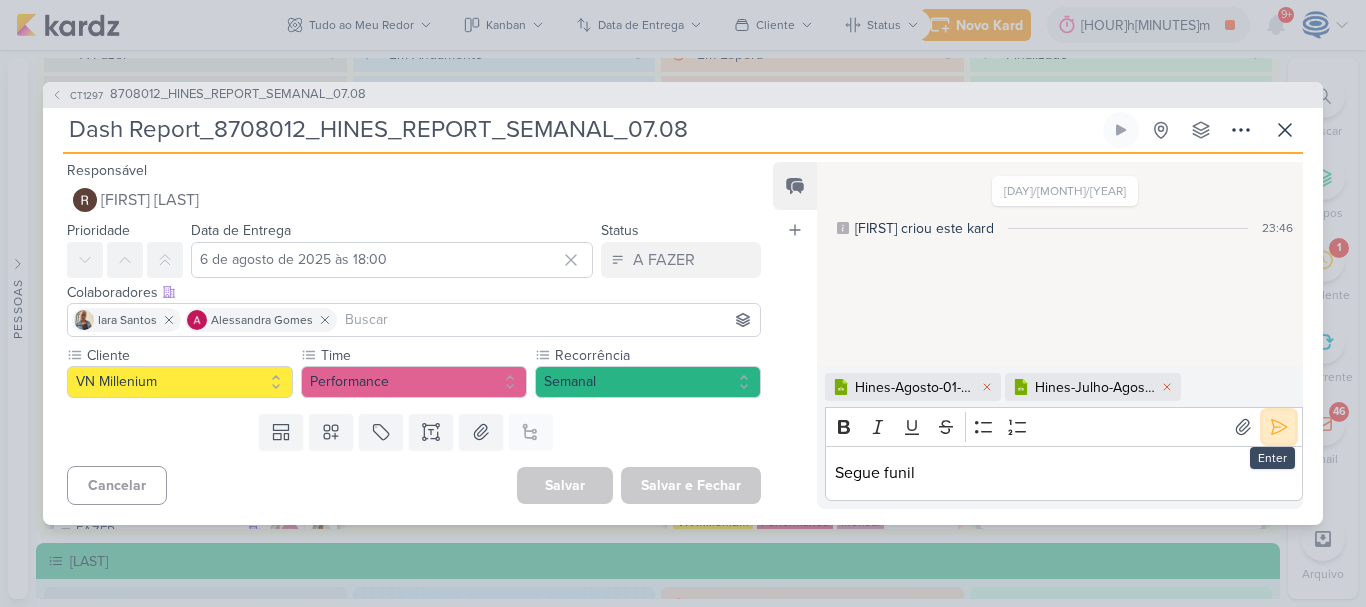click 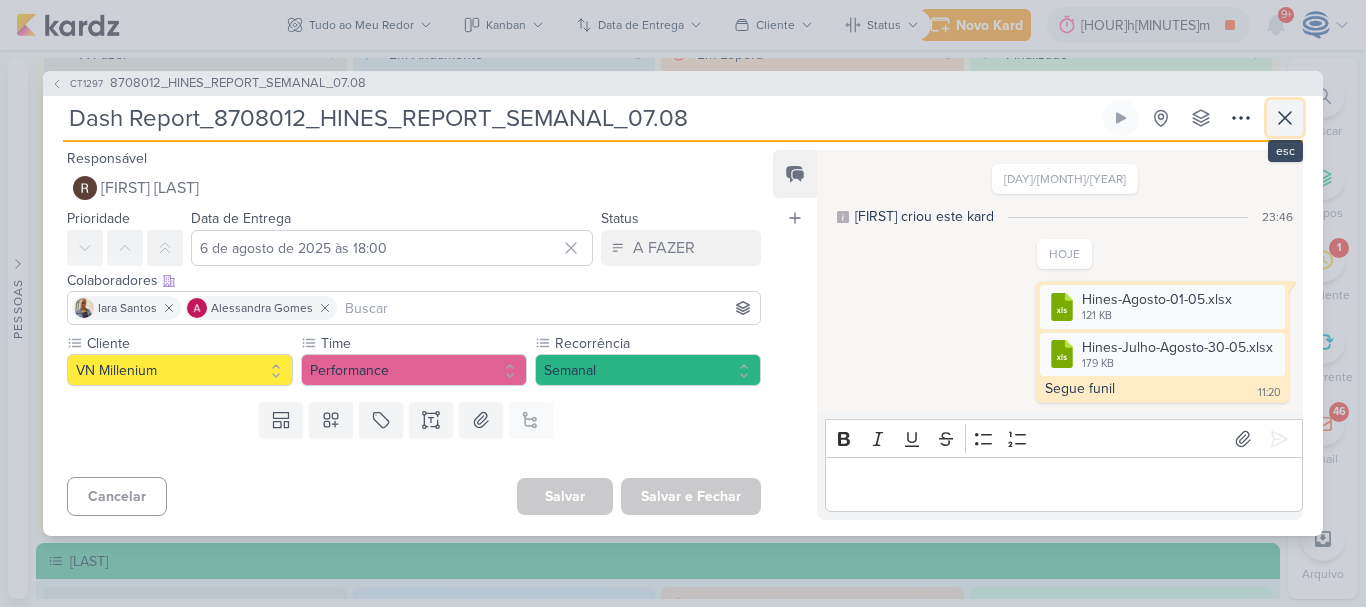 click 